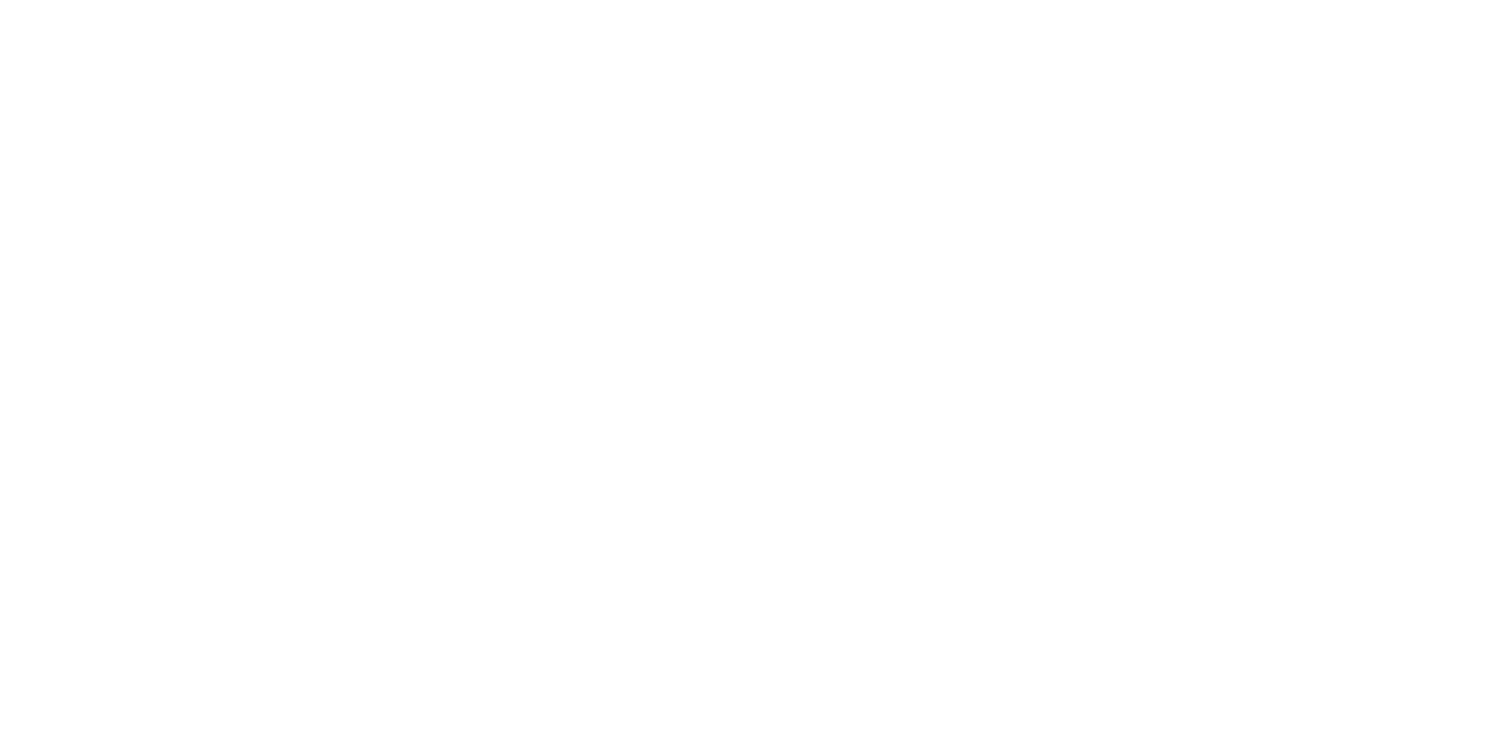 scroll, scrollTop: 0, scrollLeft: 0, axis: both 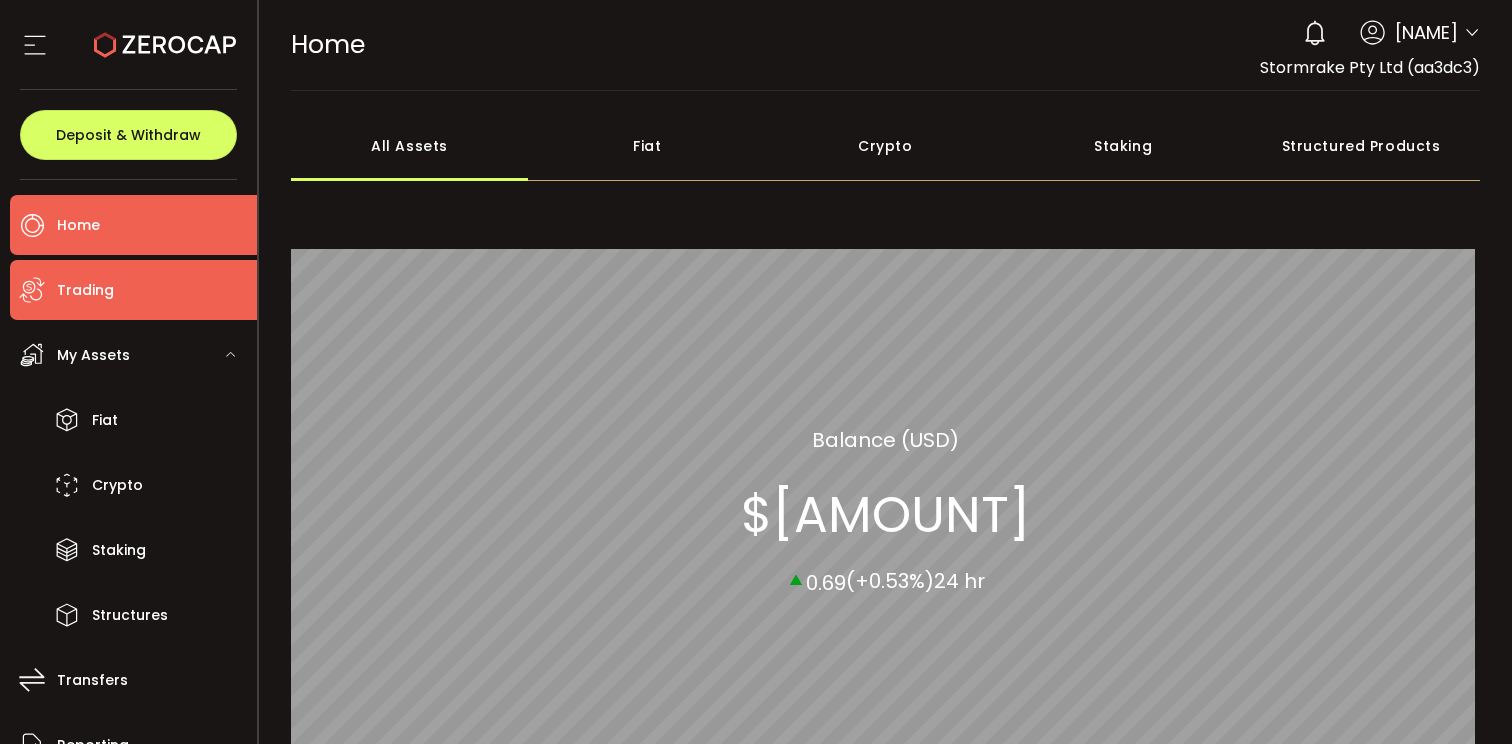 click on "Trading" at bounding box center (133, 290) 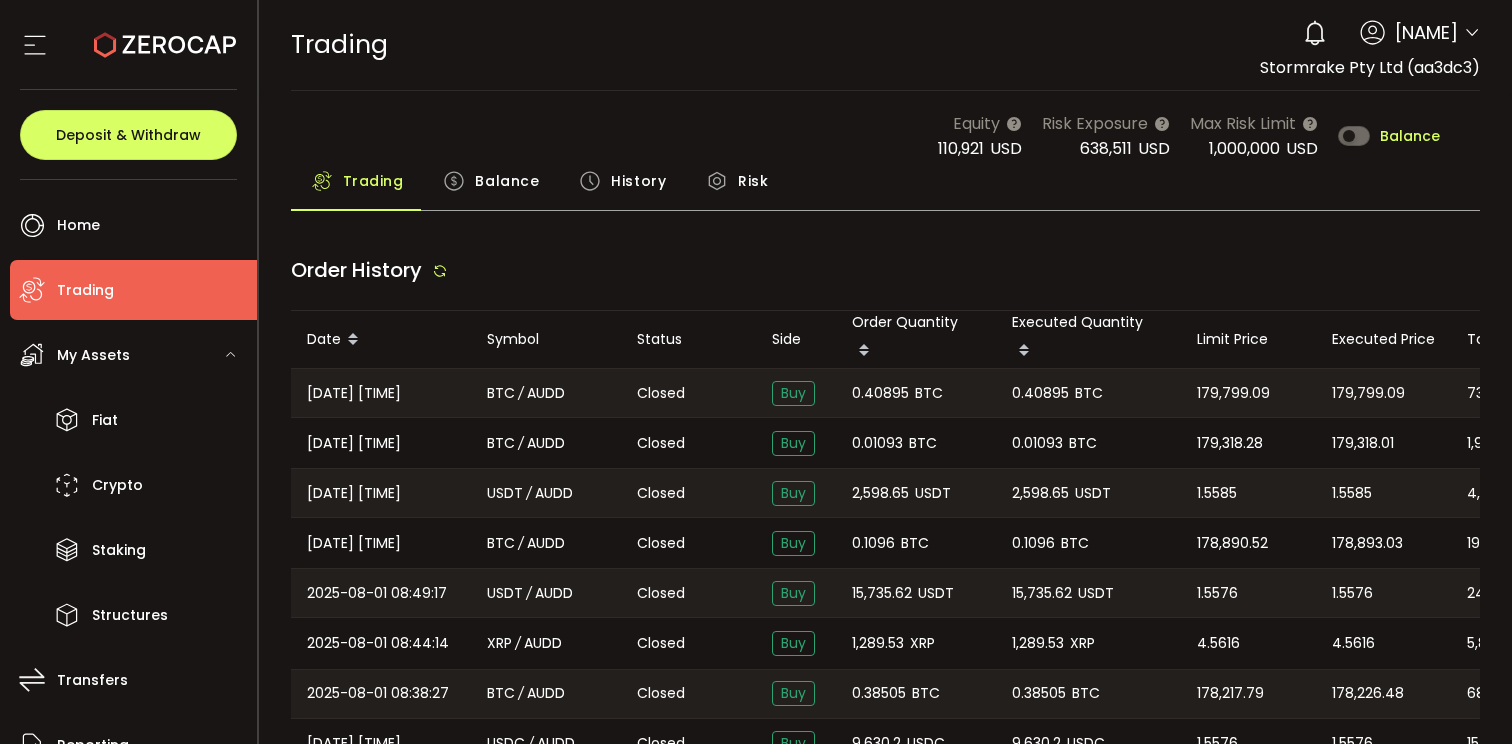 type on "***" 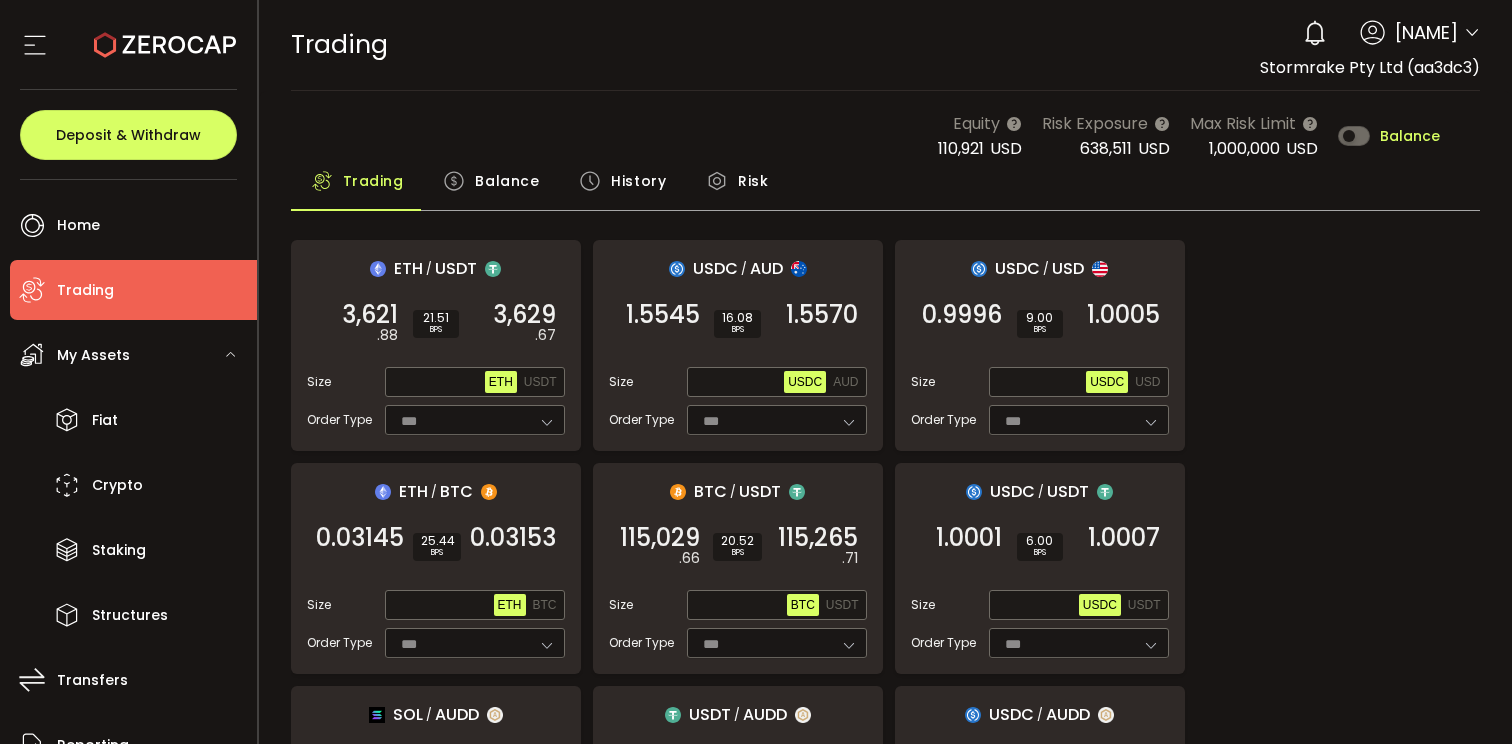 click on "Balance" at bounding box center [507, 181] 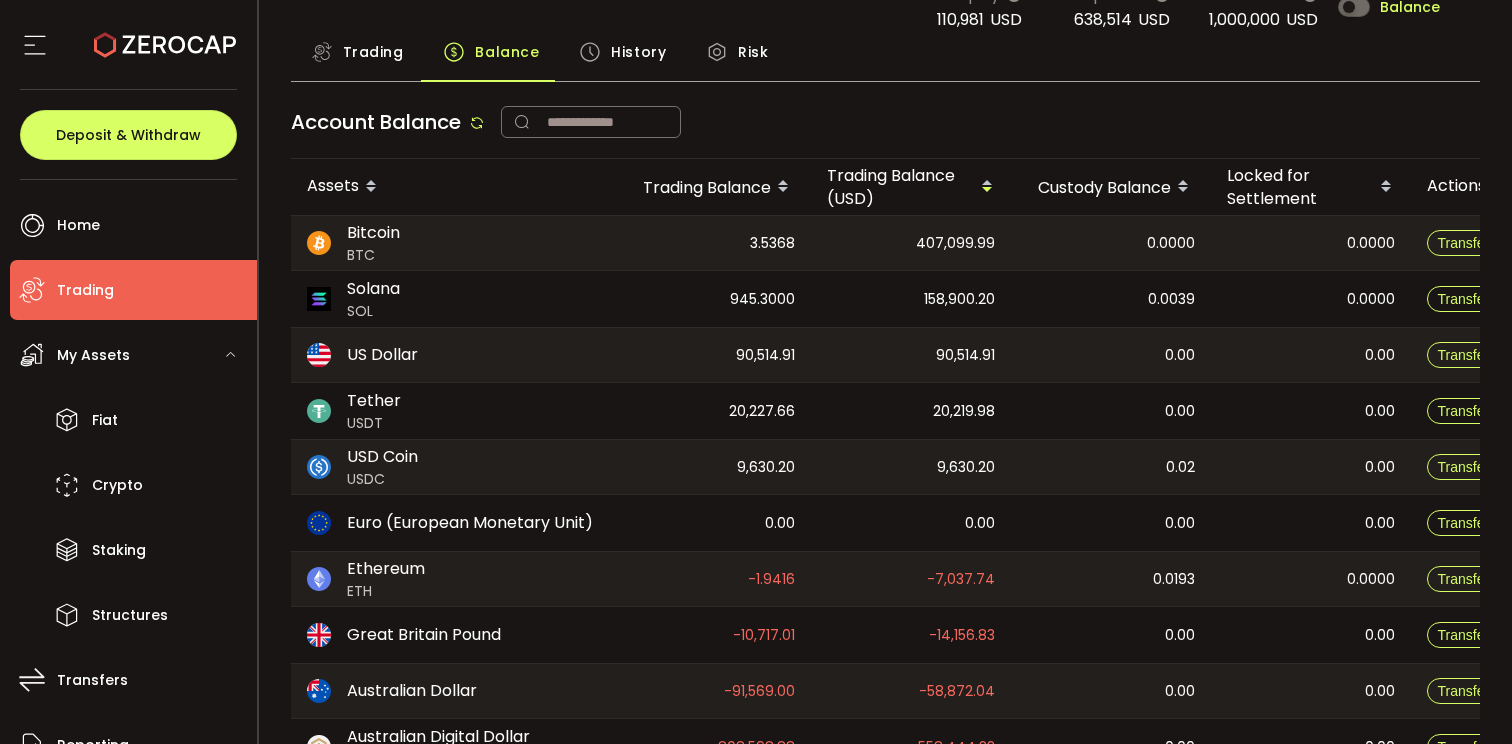 scroll, scrollTop: 153, scrollLeft: 0, axis: vertical 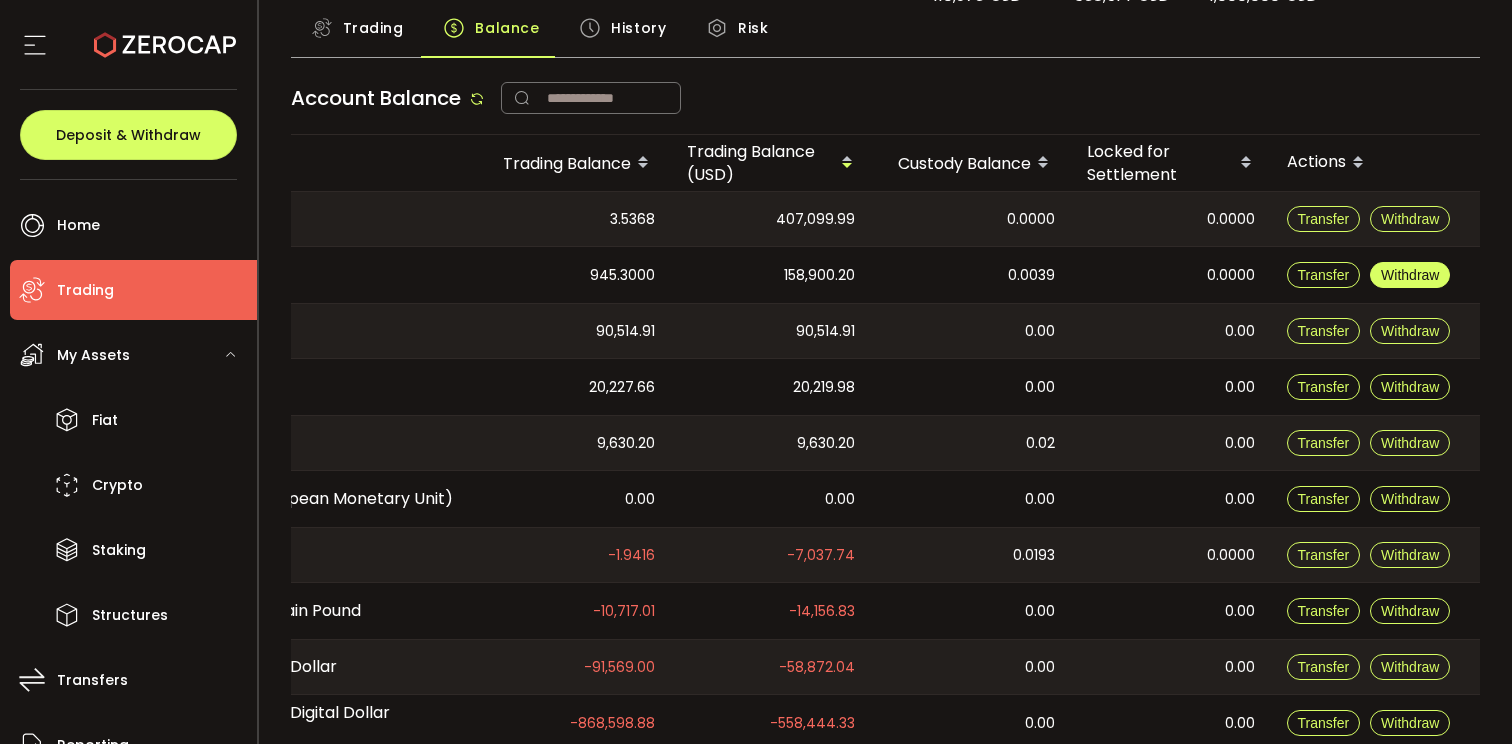 click on "Withdraw" at bounding box center [1410, 275] 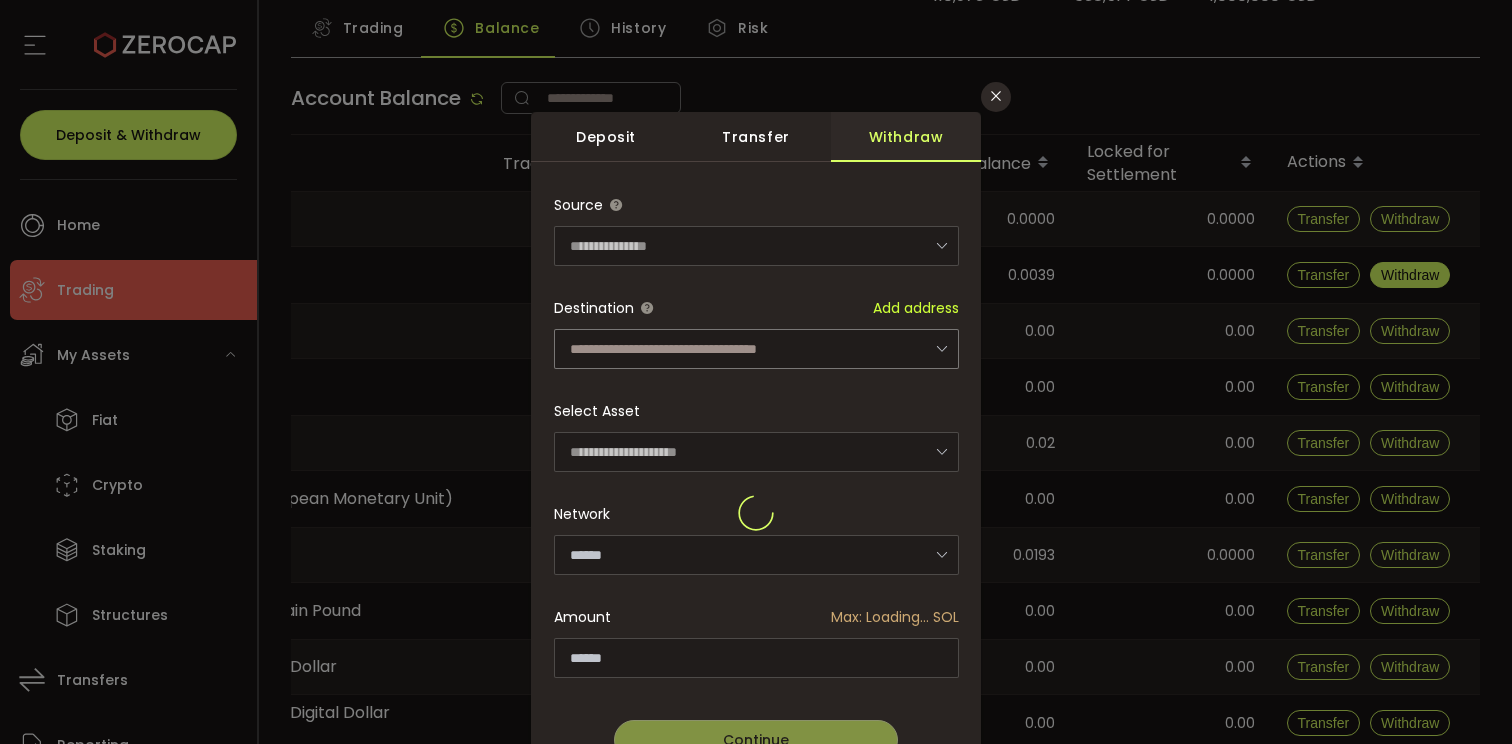 type on "******" 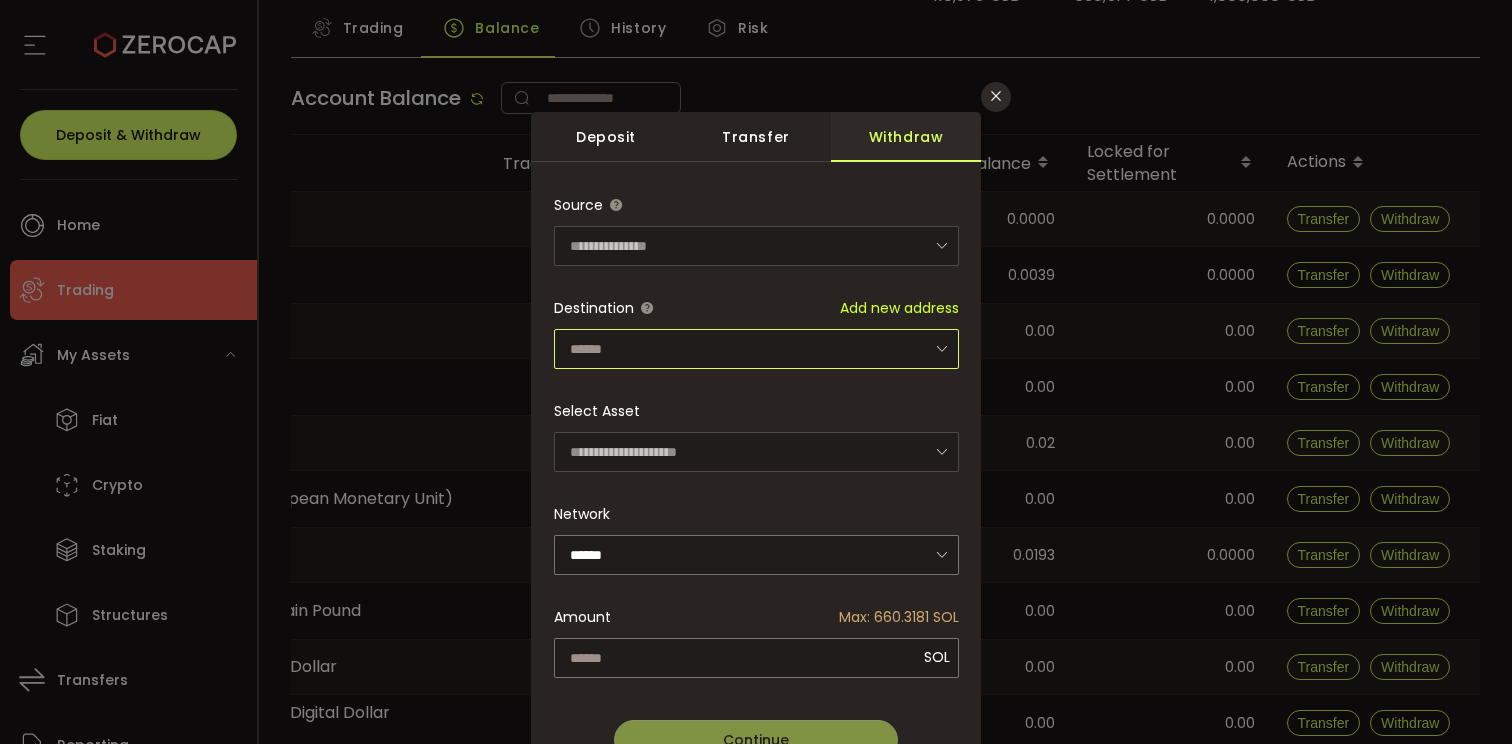 click at bounding box center (756, 349) 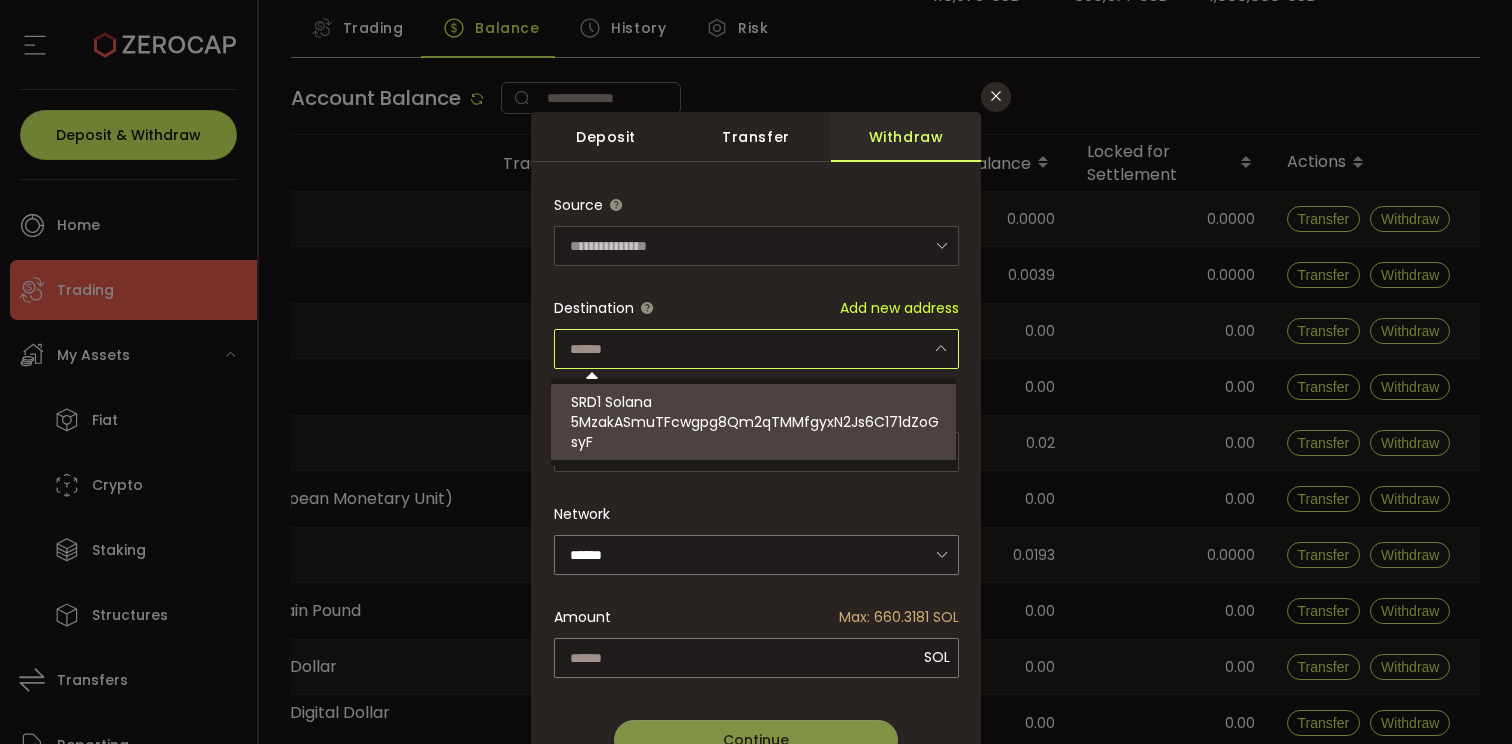 click on "5MzakASmuTFcwgpg8Qm2qTMMfgyxN2Js6C171dZoGsyF" at bounding box center (756, 432) 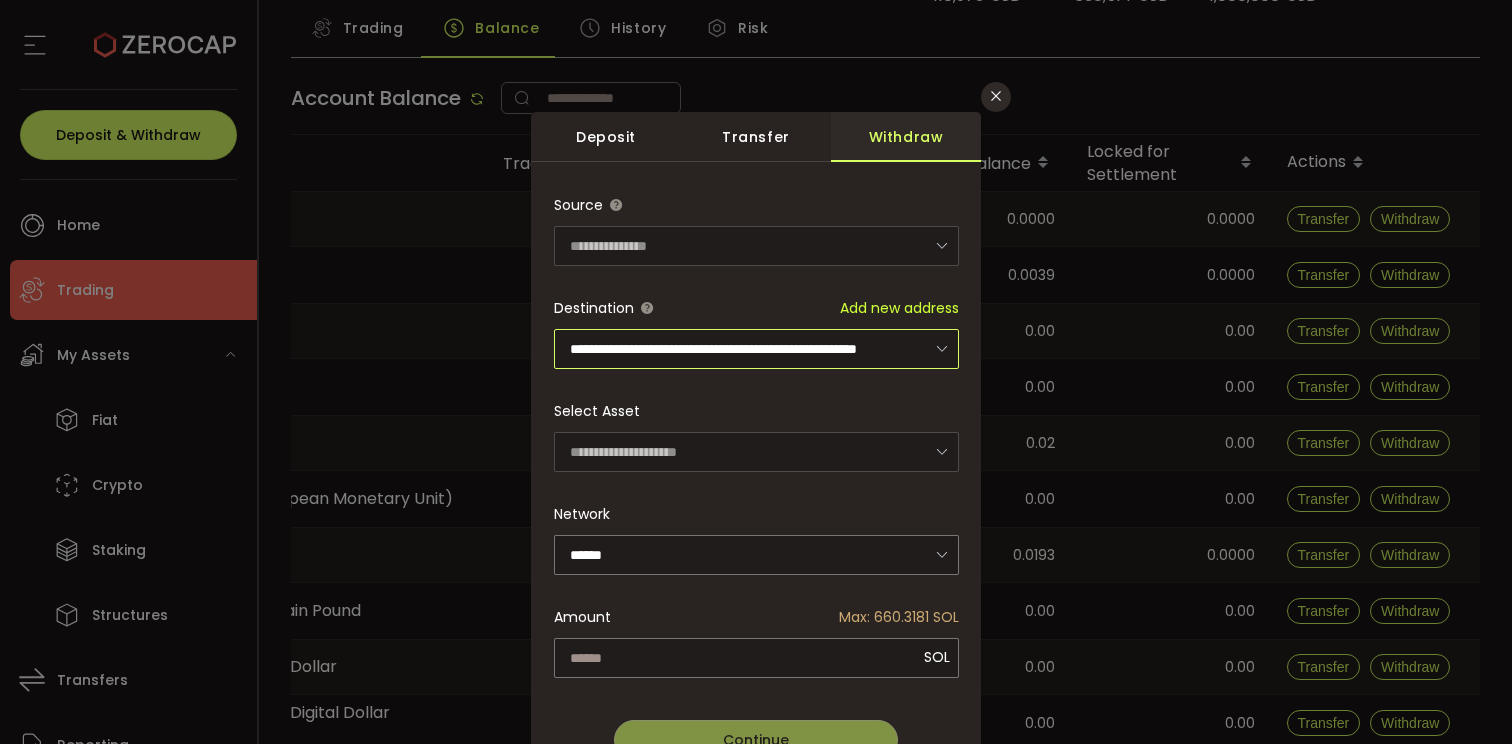 scroll, scrollTop: 151, scrollLeft: 0, axis: vertical 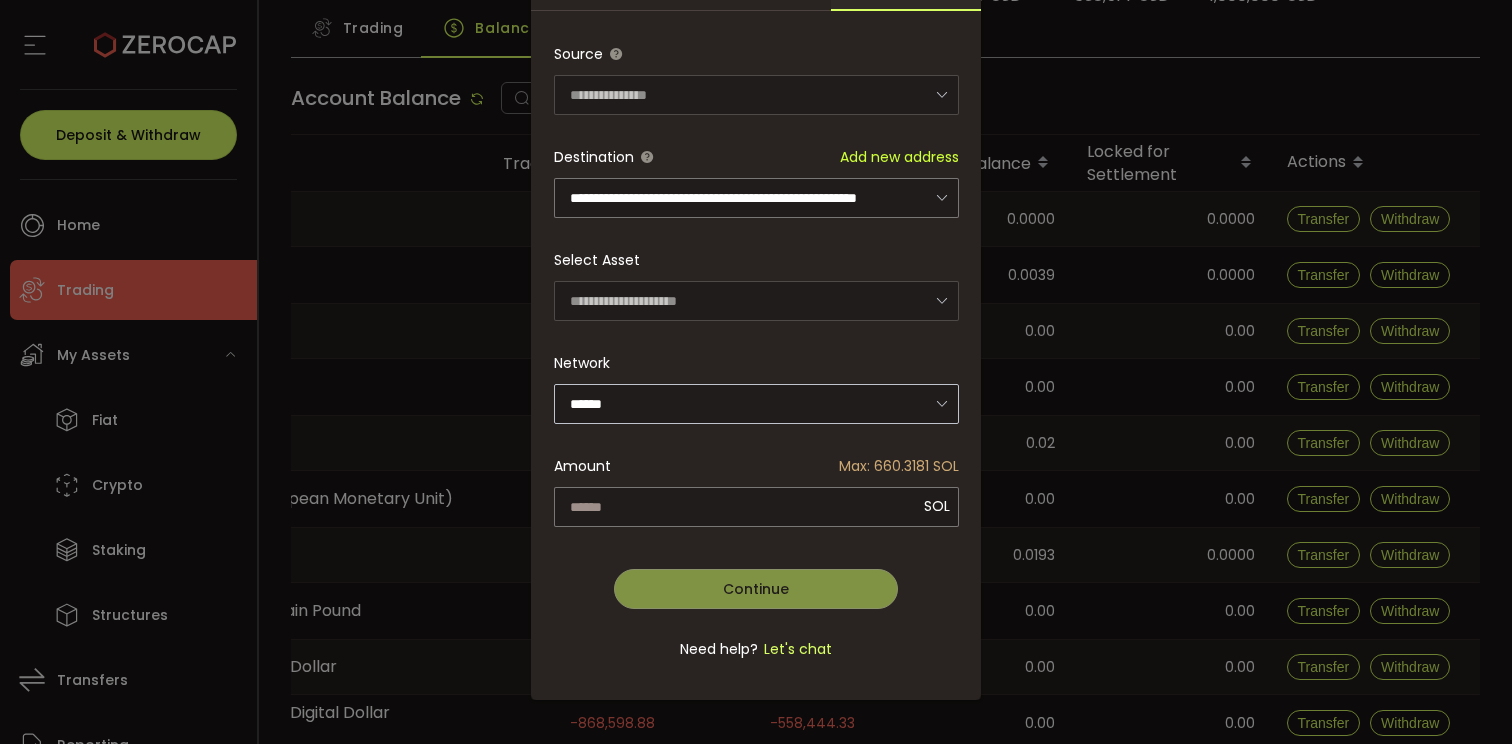 click at bounding box center [941, 403] 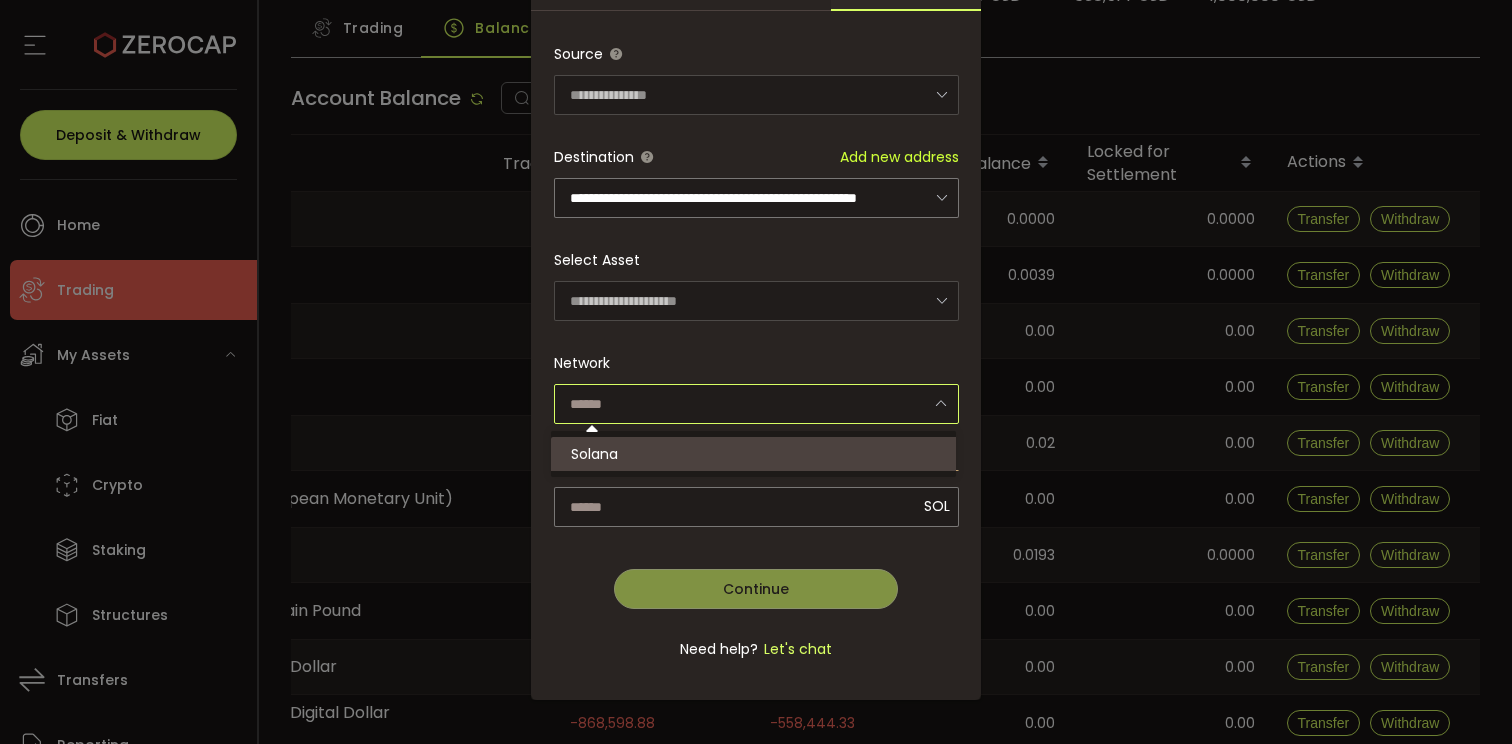 click on "Solana" at bounding box center (756, 454) 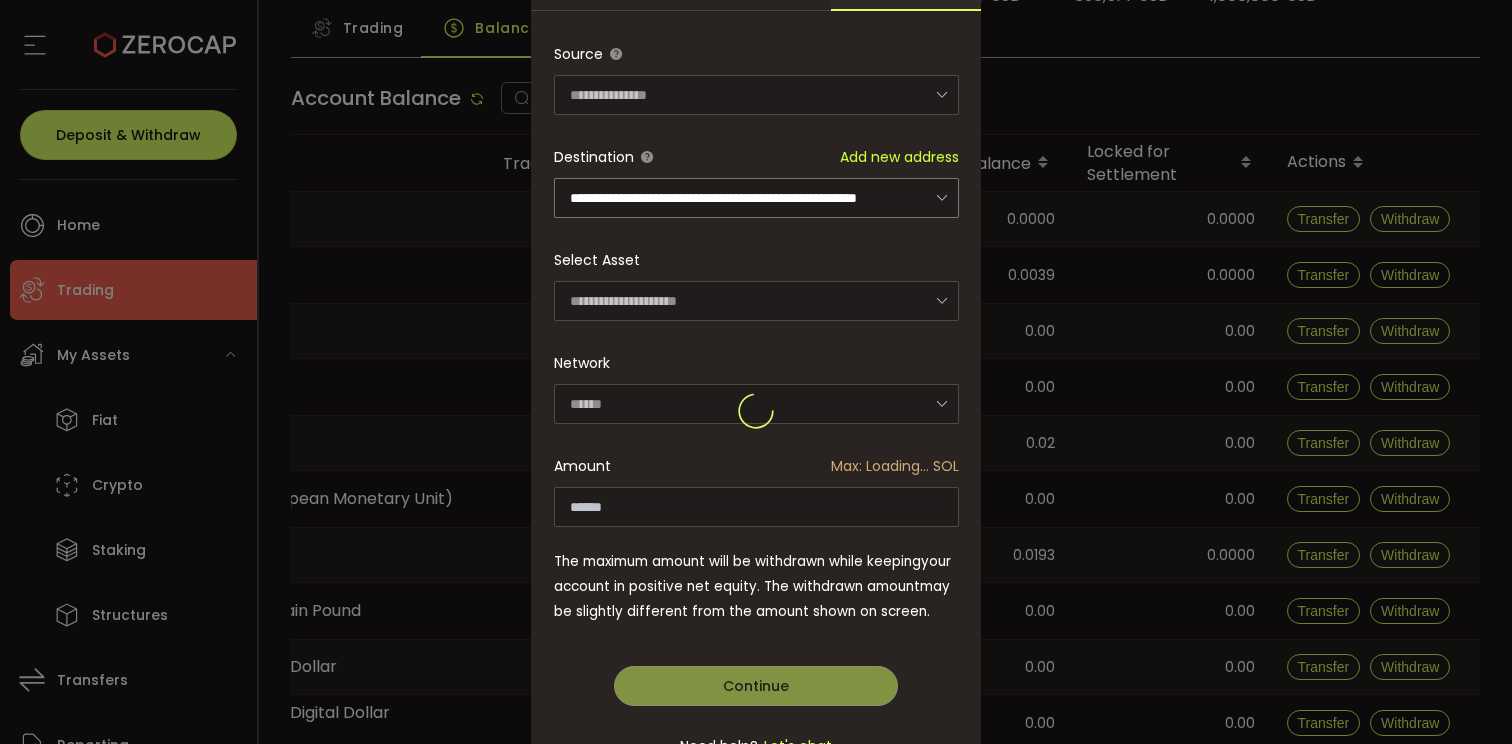 click on "**********" at bounding box center (756, 411) 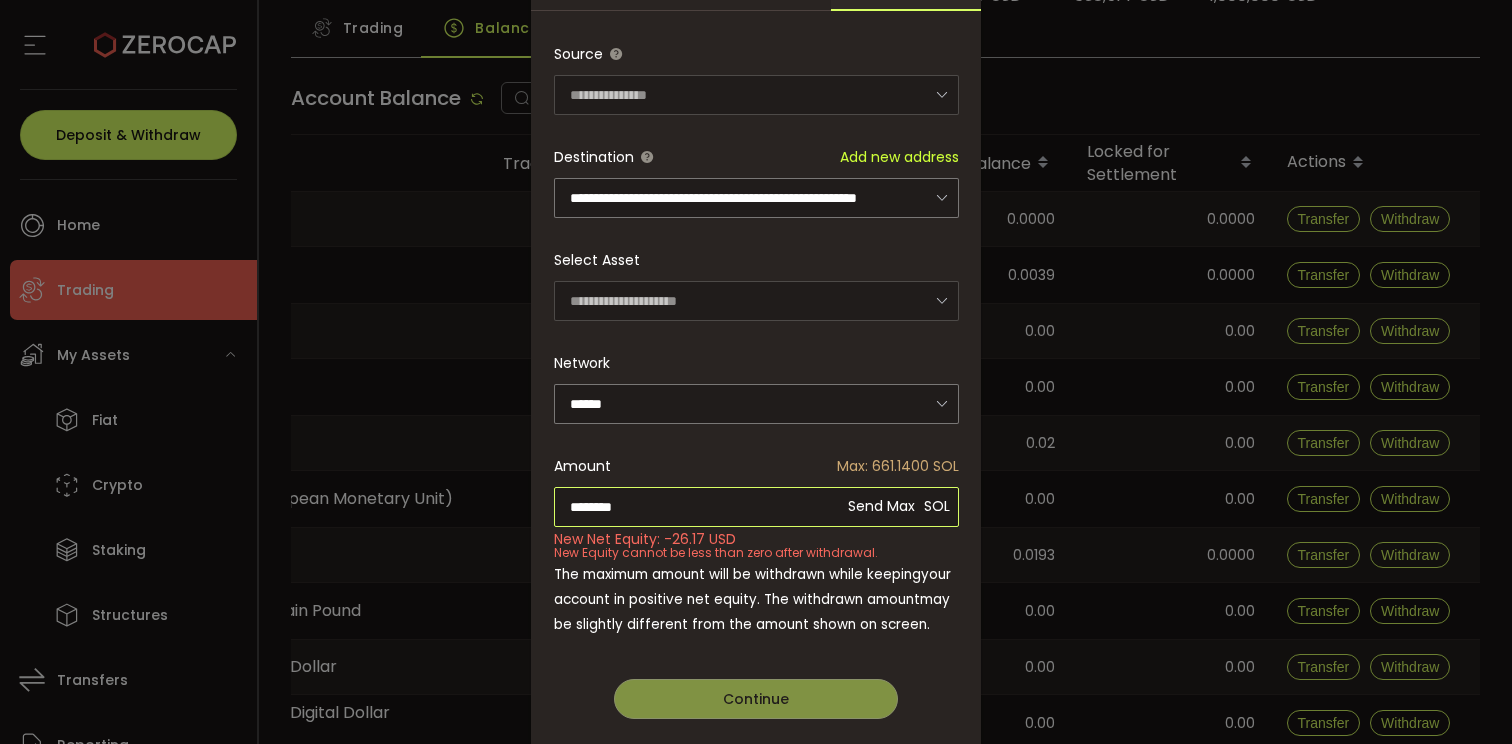 click on "********" at bounding box center (756, 507) 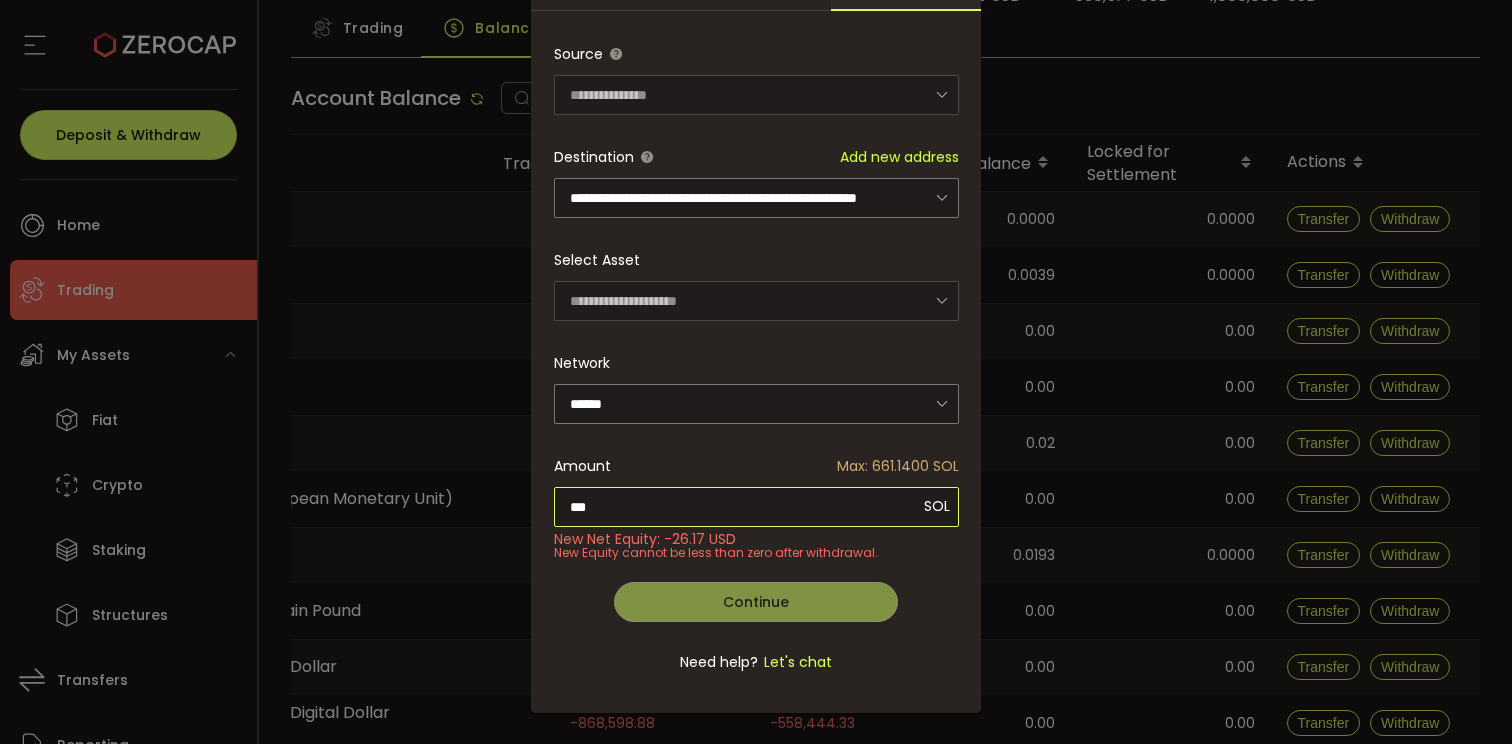 type on "***" 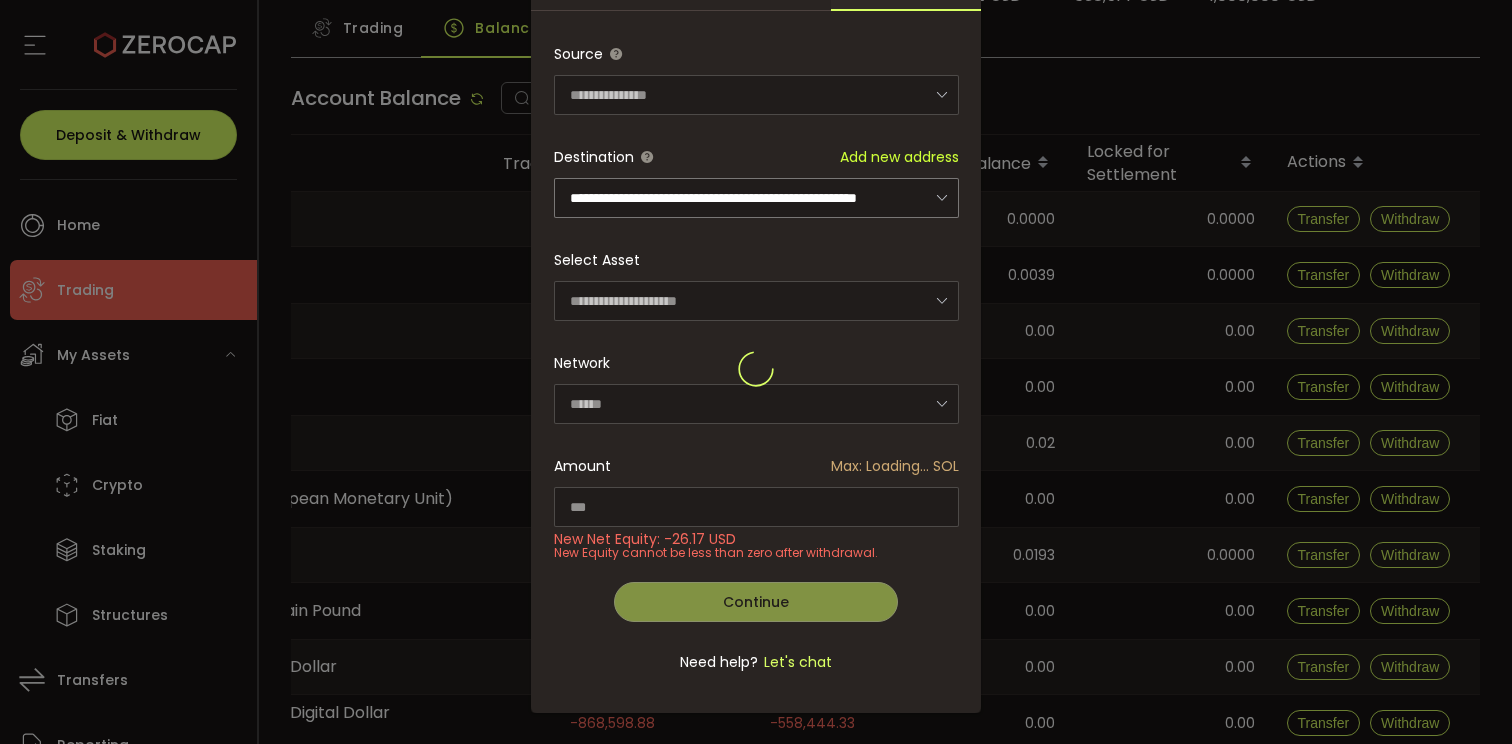 click on "**********" at bounding box center [756, 369] 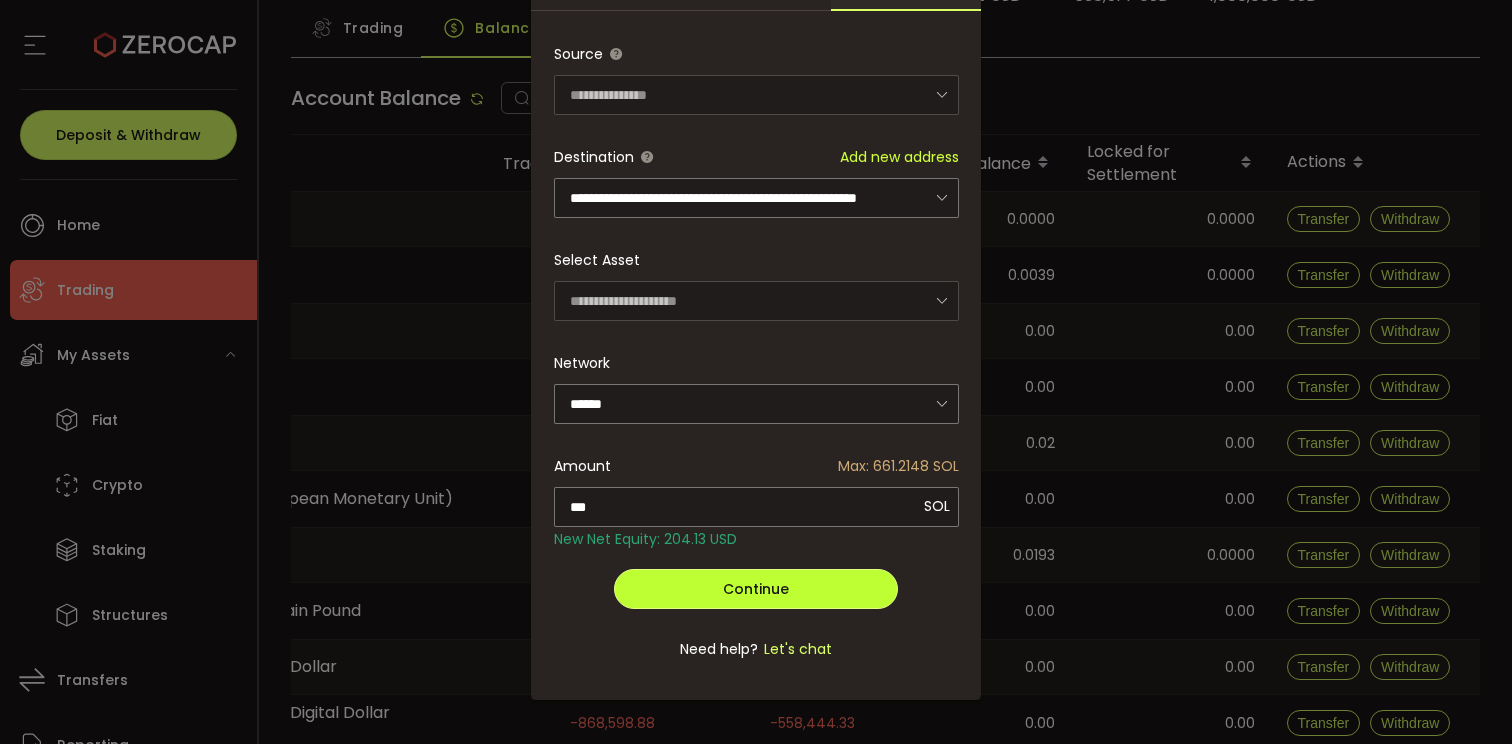 click on "Continue" at bounding box center [756, 589] 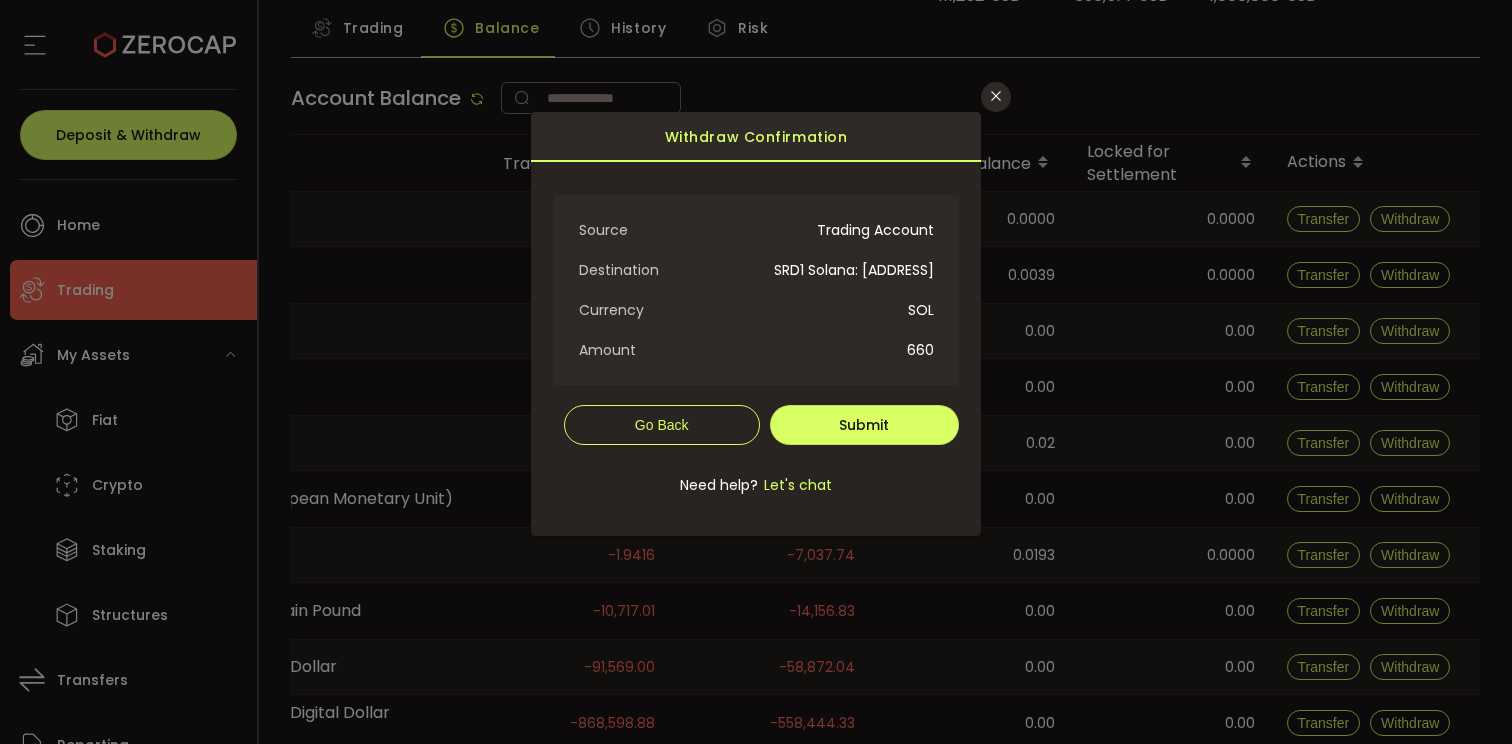 scroll, scrollTop: 0, scrollLeft: 0, axis: both 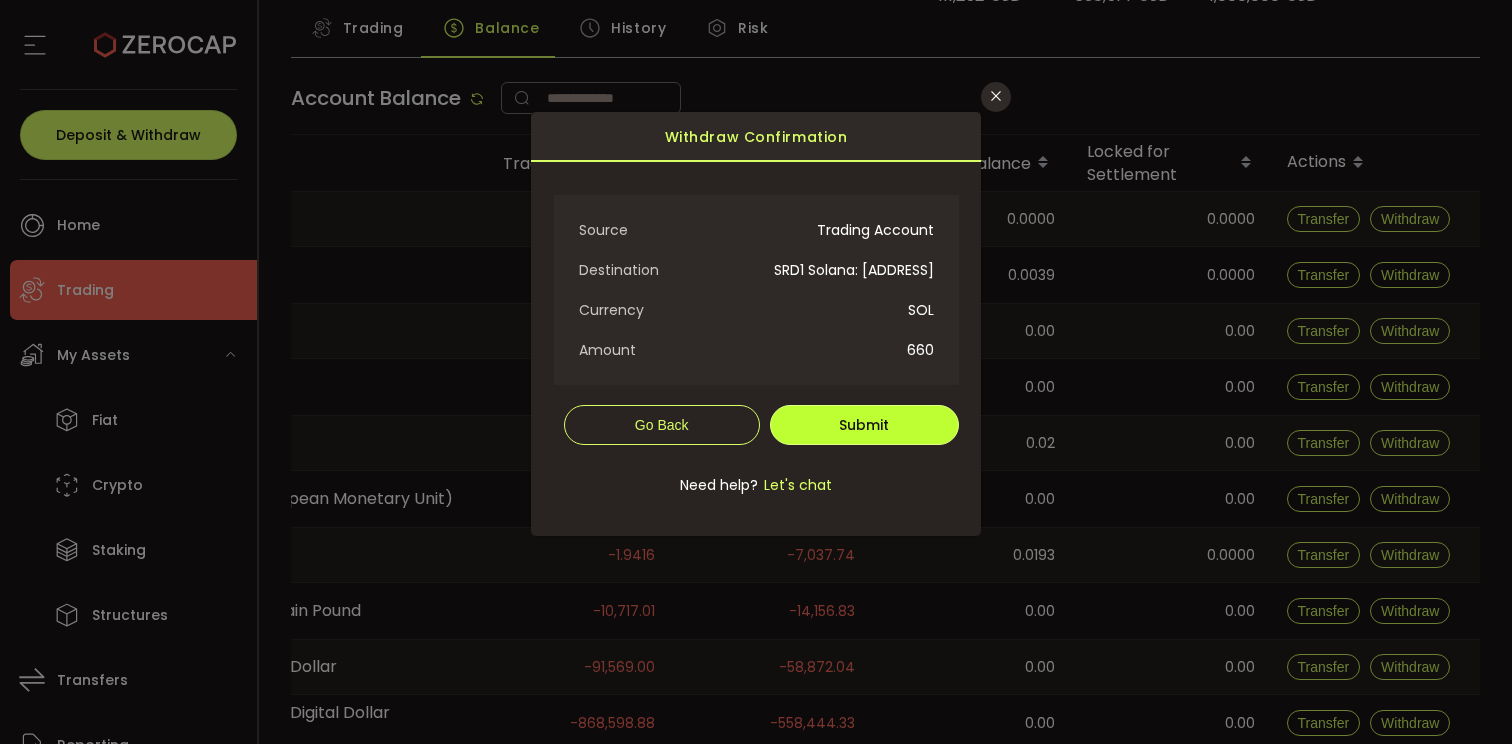 click on "Submit" at bounding box center [864, 425] 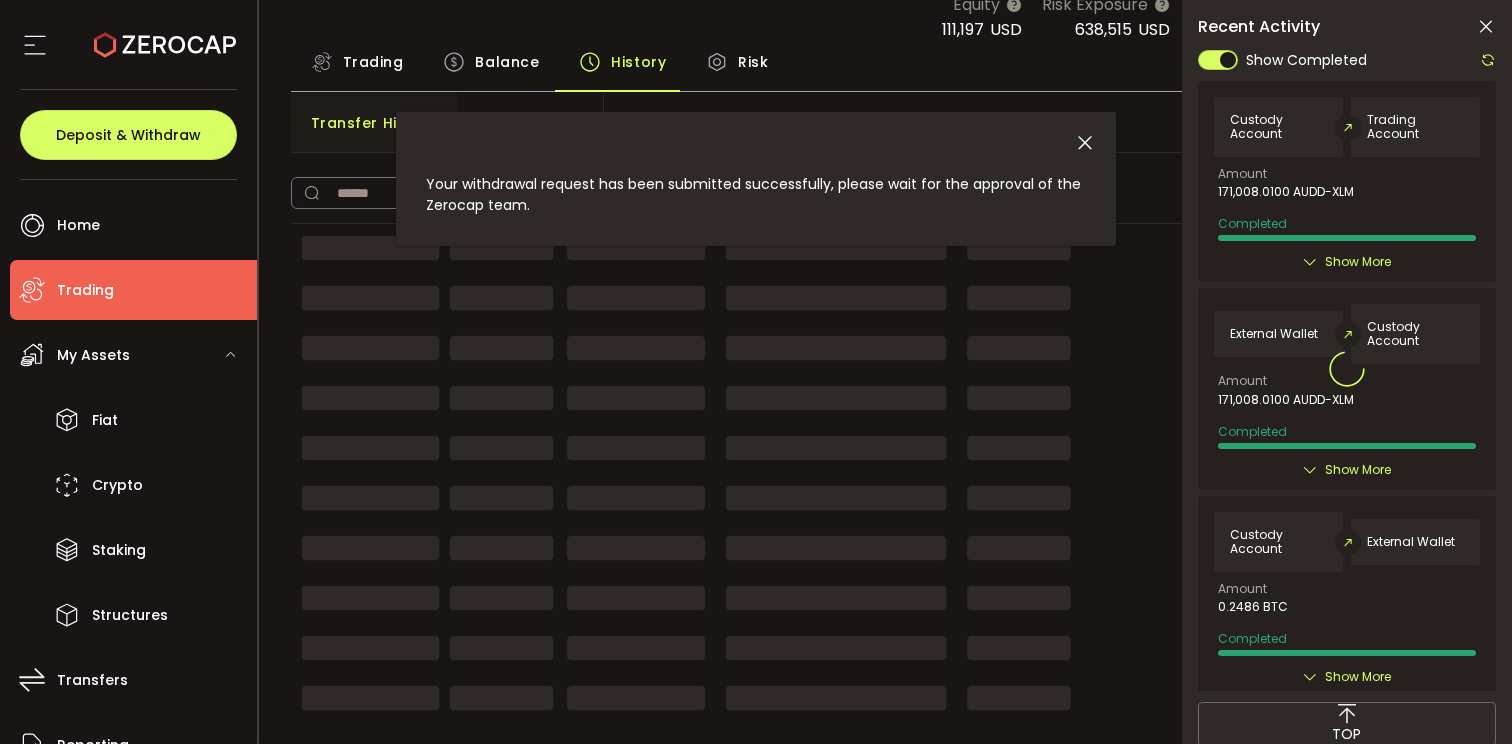 scroll, scrollTop: 0, scrollLeft: 0, axis: both 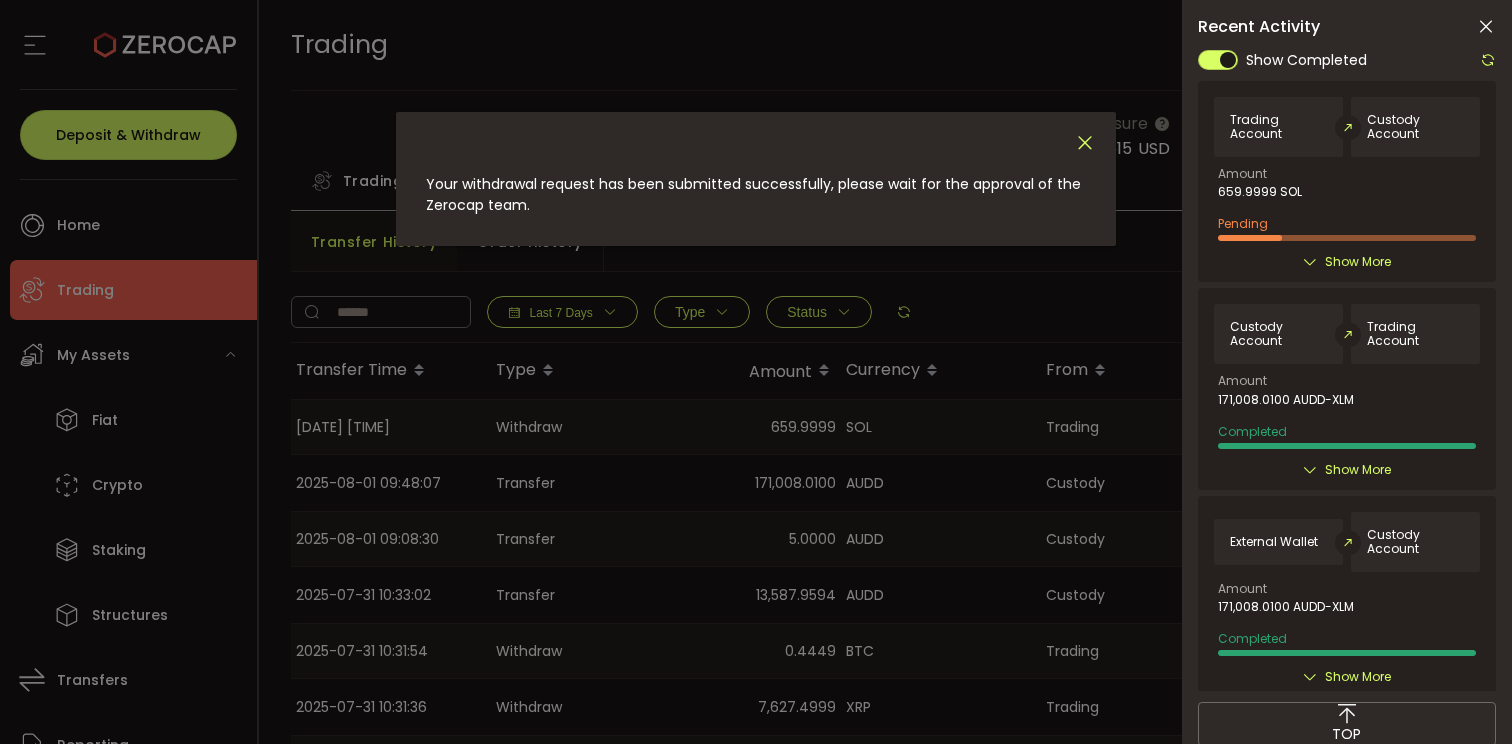 click at bounding box center (1085, 143) 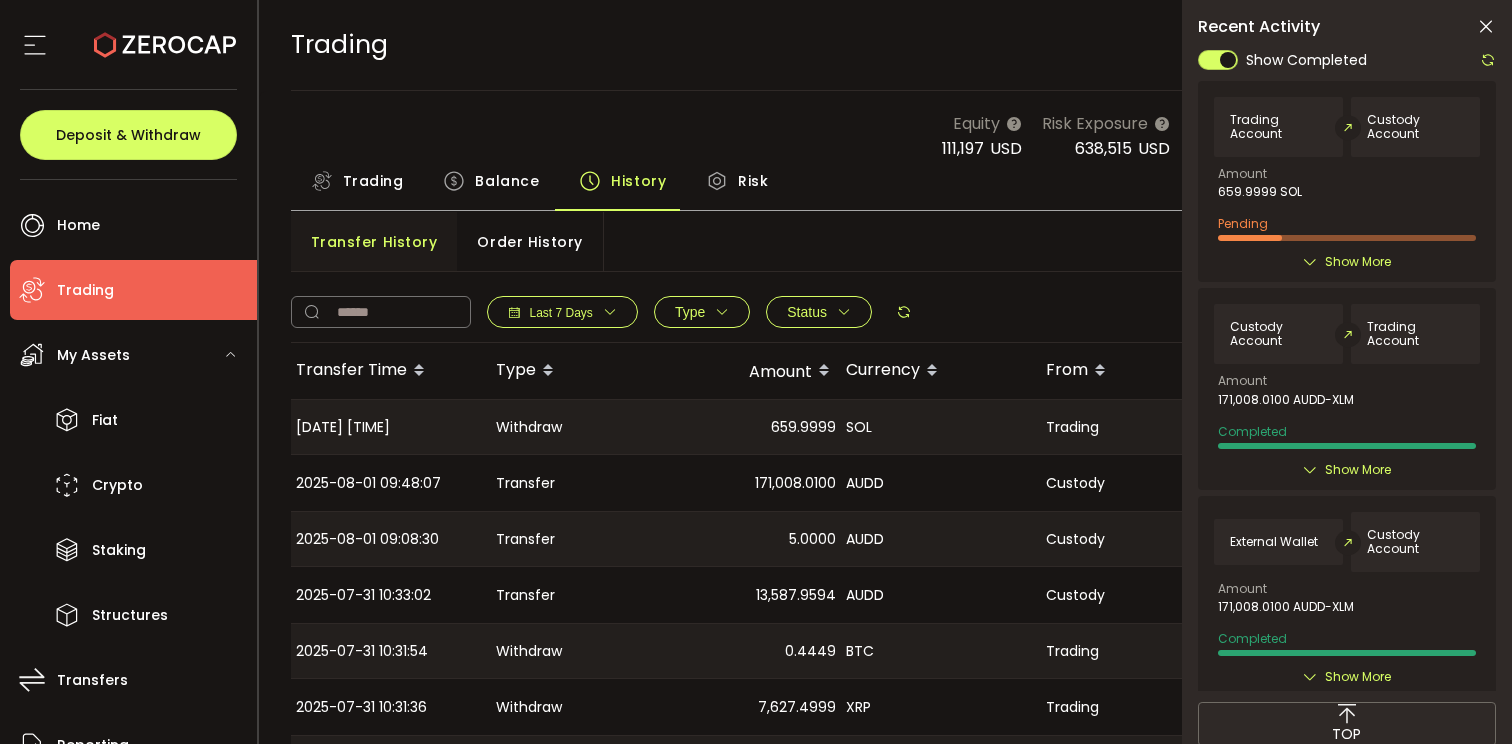 click at bounding box center [1486, 27] 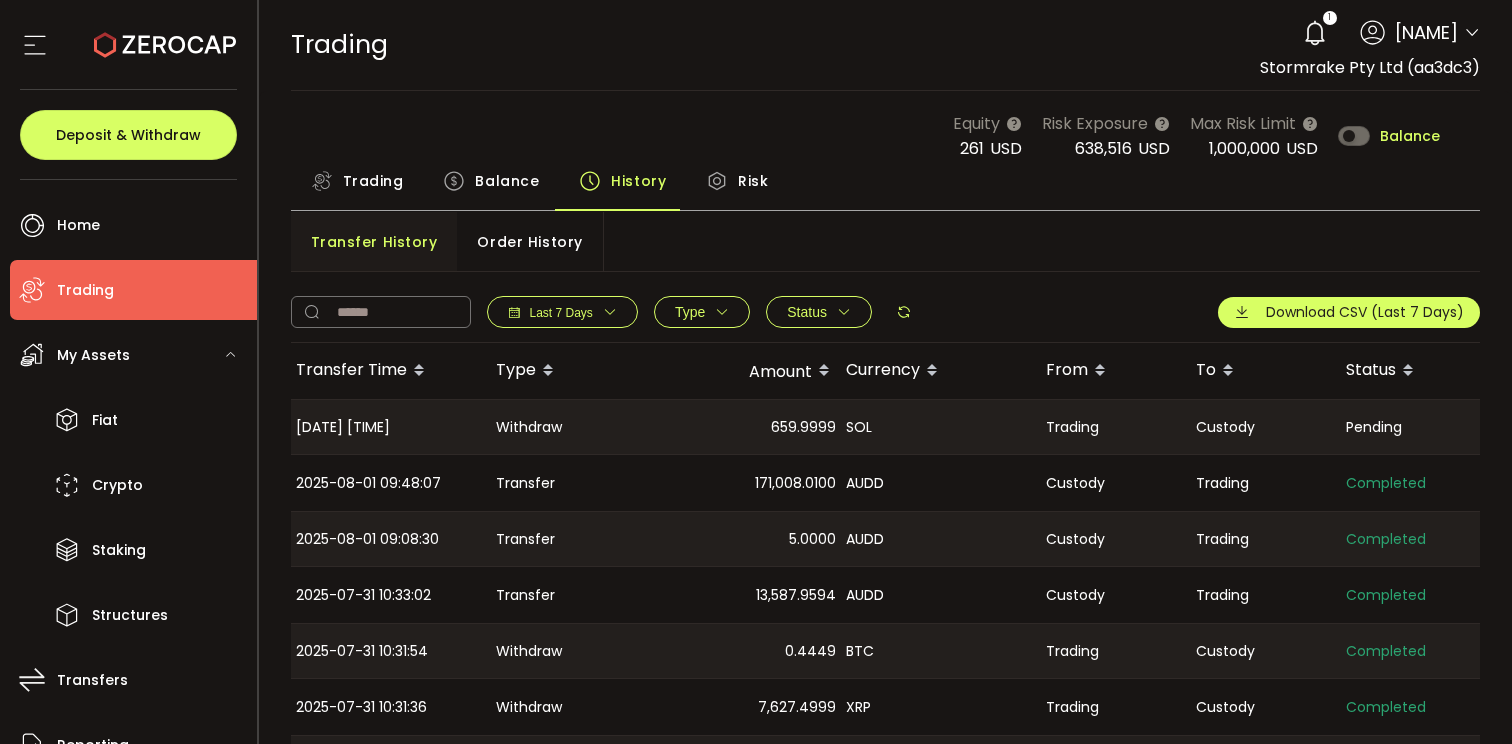 click on "Balance" at bounding box center (507, 181) 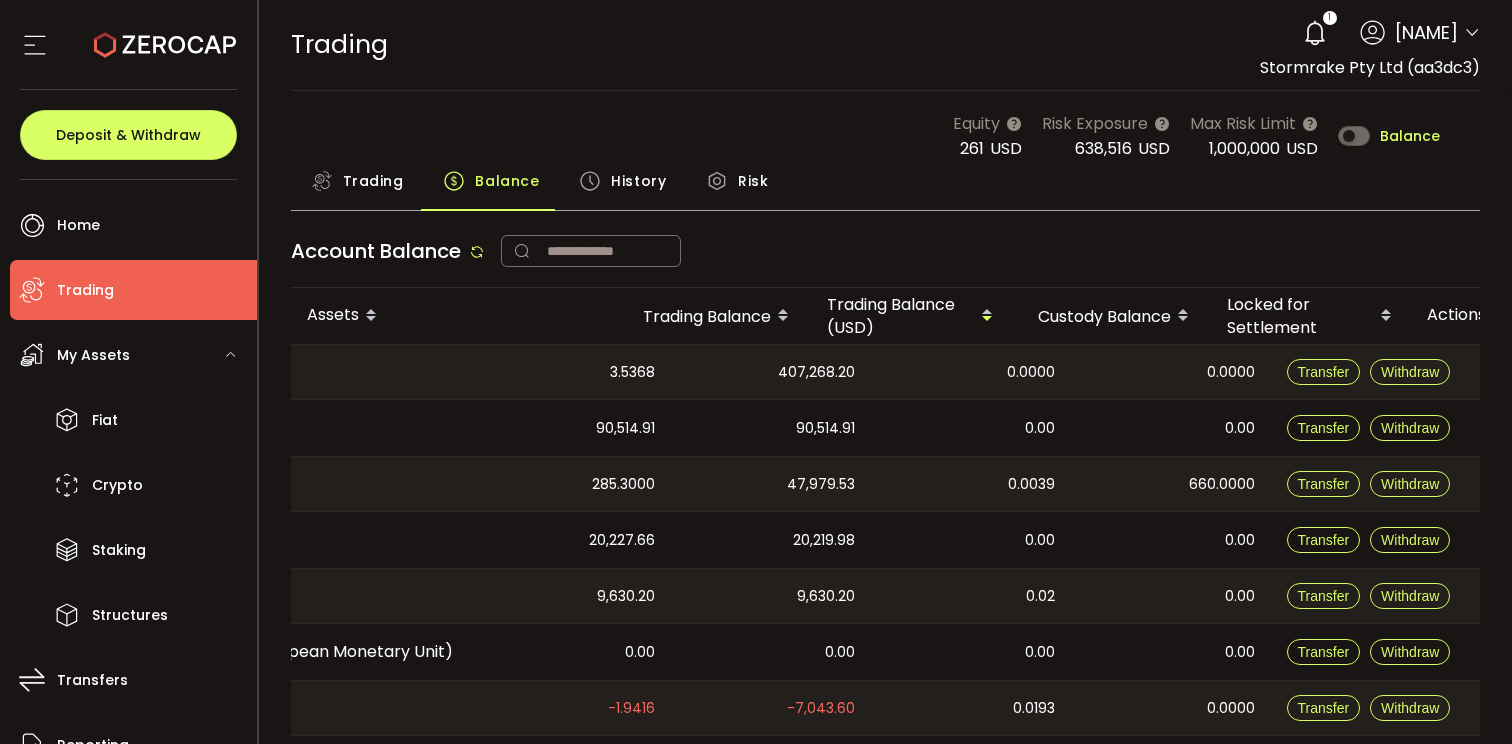 scroll, scrollTop: 0, scrollLeft: 42, axis: horizontal 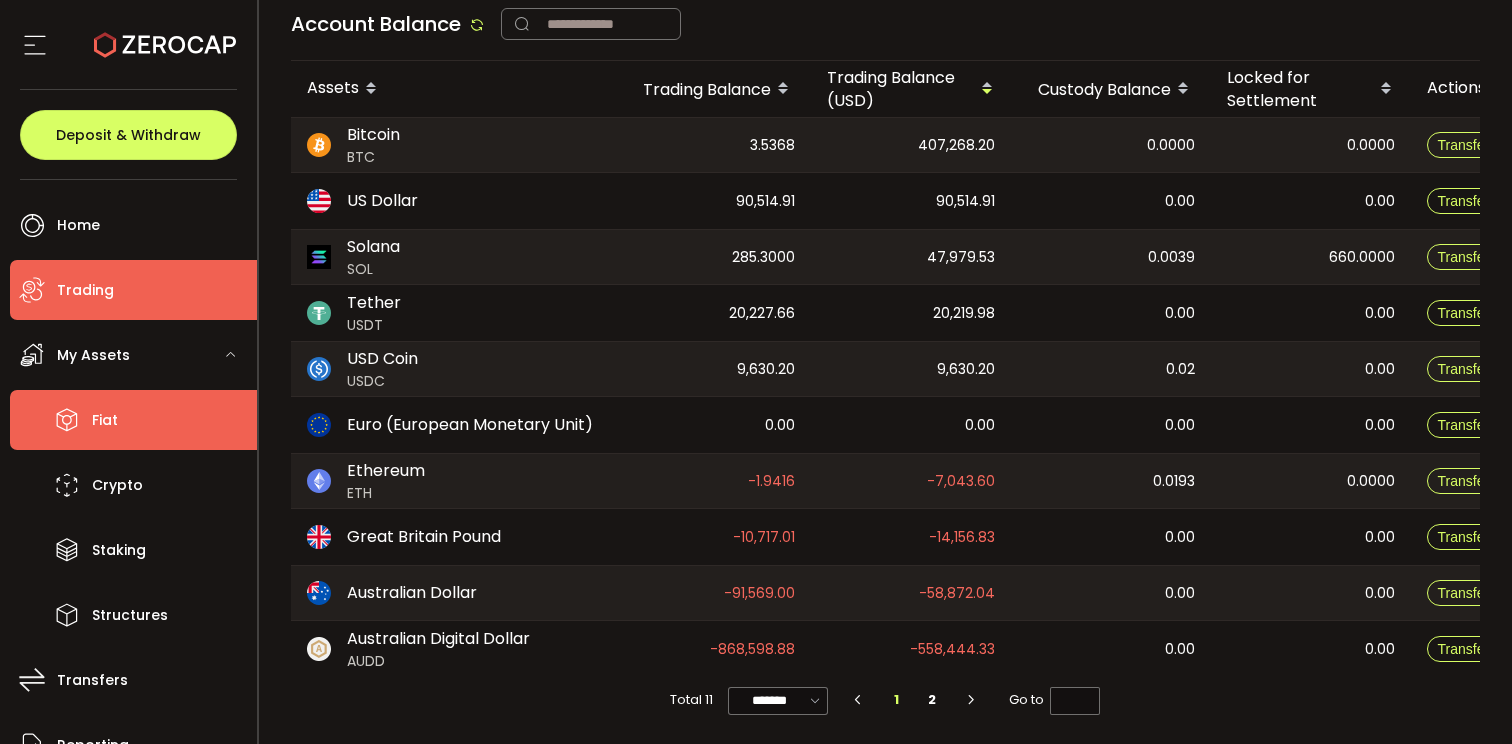 click on "Fiat" at bounding box center (133, 420) 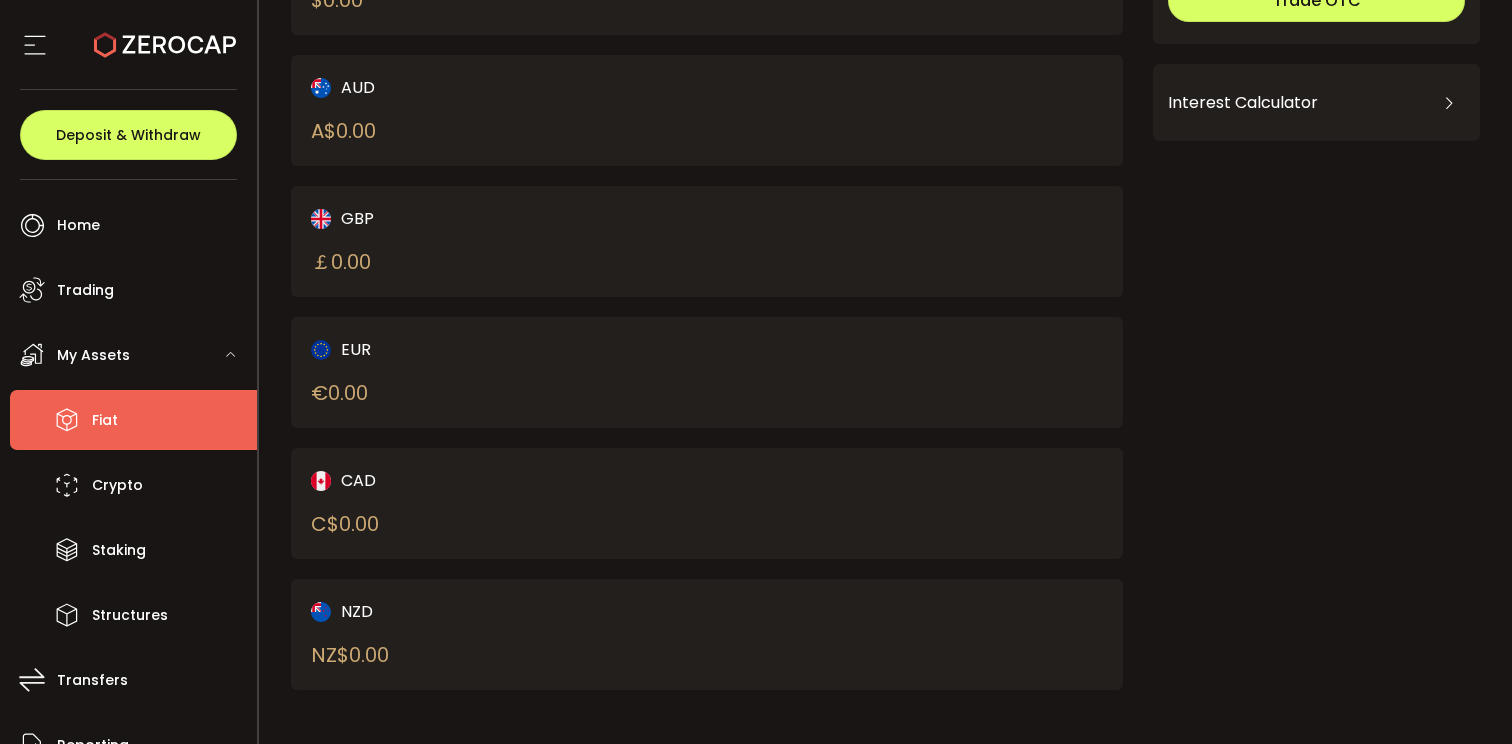 scroll, scrollTop: 0, scrollLeft: 0, axis: both 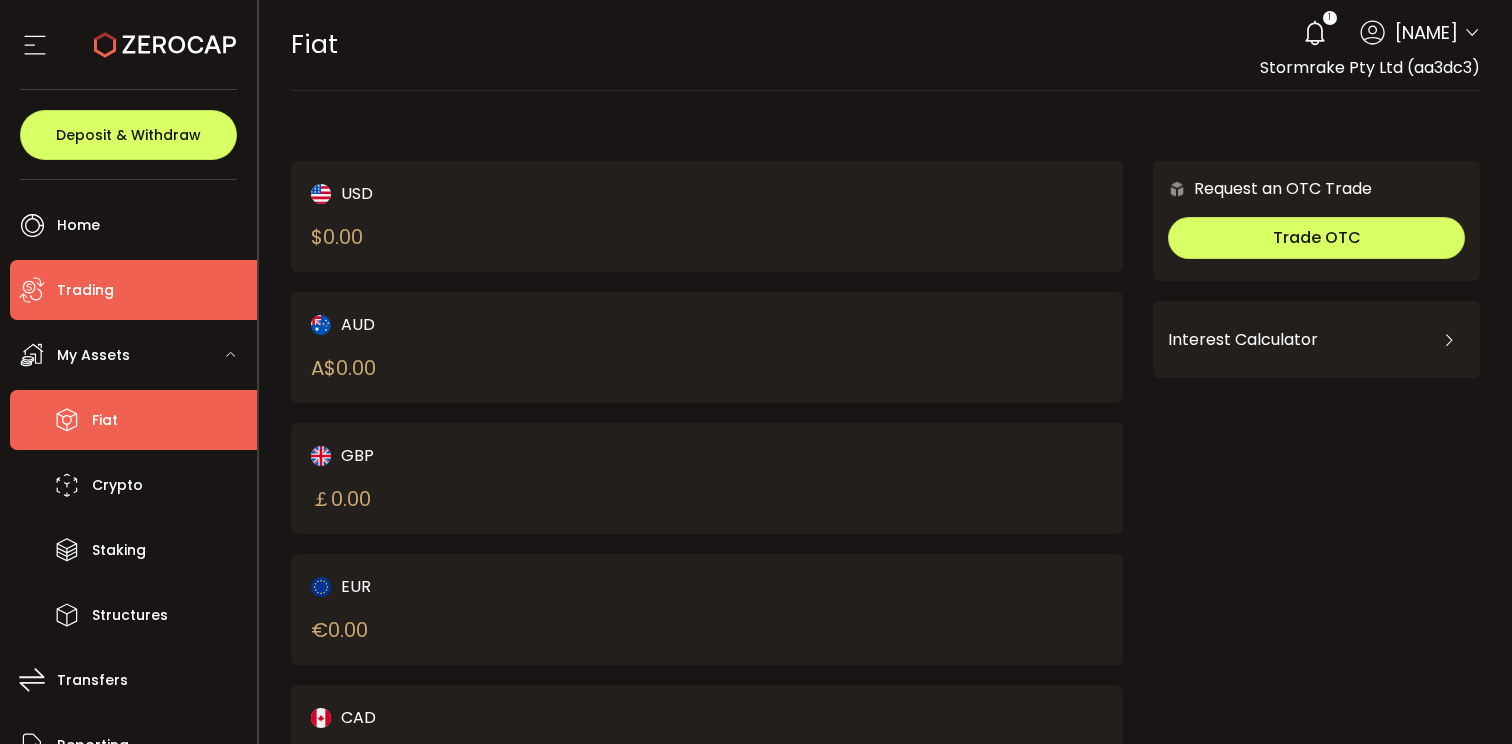 click on "Trading" at bounding box center [85, 290] 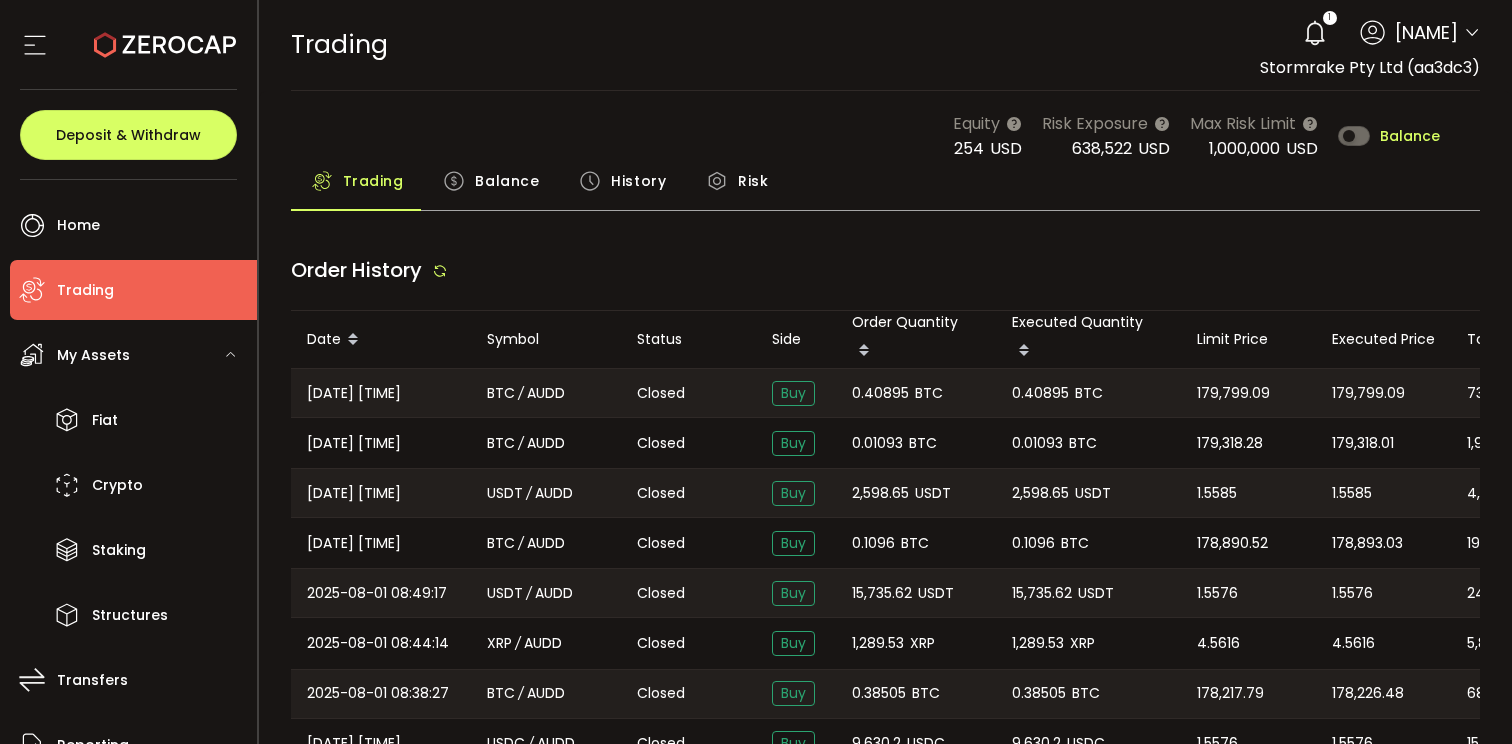 type on "***" 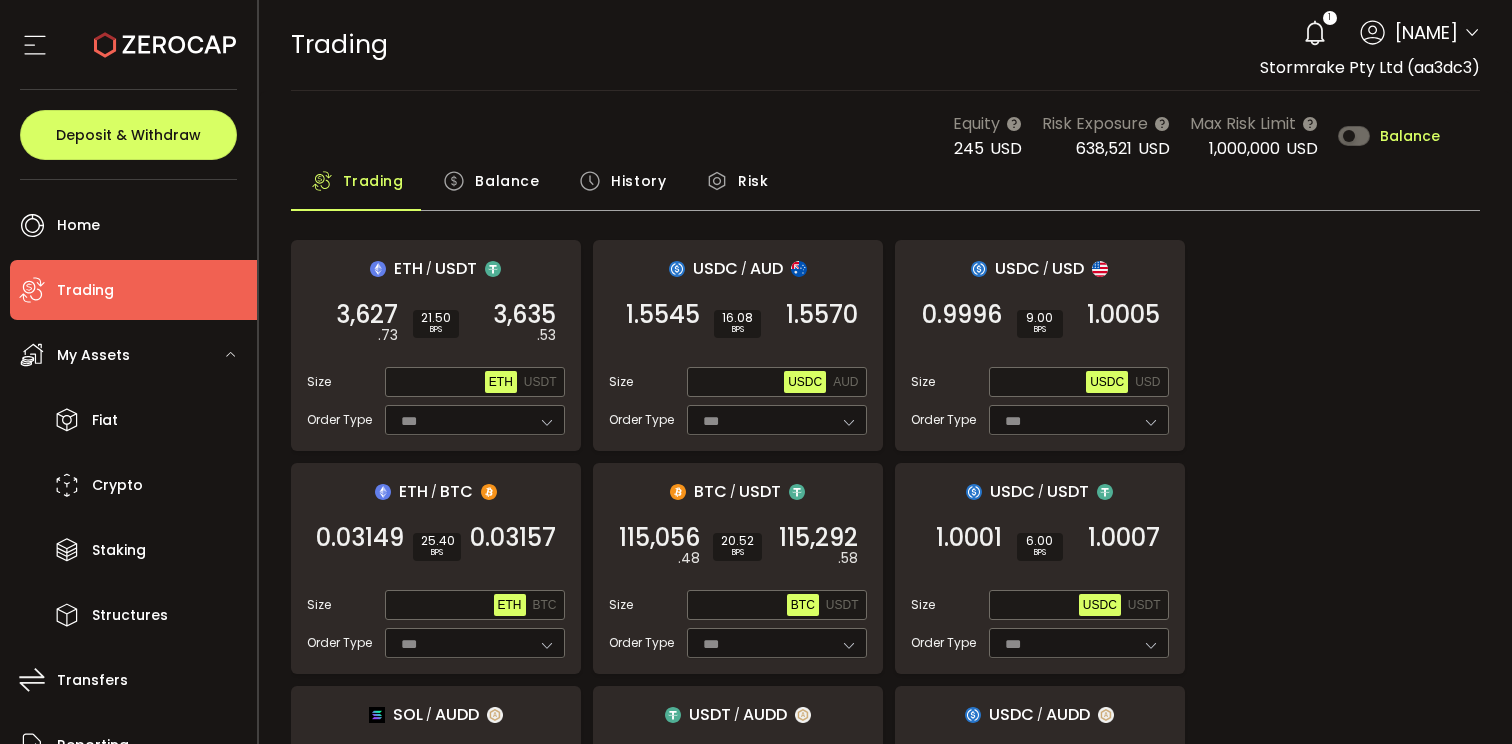 click on "Balance" at bounding box center [491, 186] 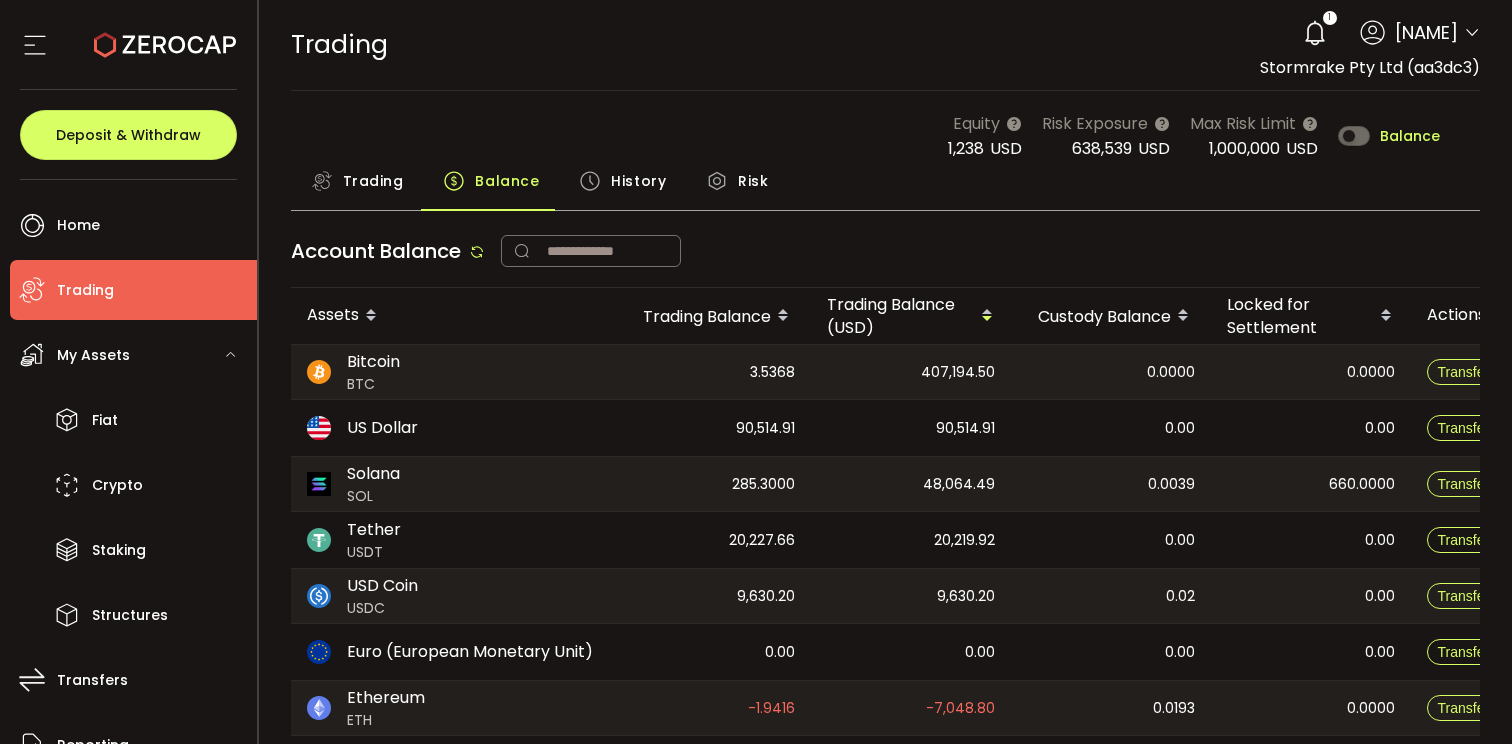 click on "Trading Balance History Risk ETH / USDT 3,636   .92 SELL 21.53 BPS 3,644  .75 BUY Size Max ETH USDT Order Type *** FOK USDC / AUD 1.5548    SELL 16.08 BPS 1.5573   BUY Size Max USDC AUD Order Type *** FOK USDC / USD 0.9996    SELL 9.00 BPS 1.0005   BUY Size Max USDC USD Order Type *** FOK ETH / BTC 0.03152    SELL 28.55 BPS 0.03161   BUY Size Max ETH BTC Order Type *** FOK BTC / USDT 115,232   .99 SELL 20.52 BPS 115,469  .46 BUY Size Max BTC USDT Order Type *** FOK USDC / USDT 1.0001    SELL 6.00 BPS 1.0007   BUY Size Max USDC USDT Order Type *** FOK SOL / AUDD 262   .5359 SELL 41.08 BPS 263  .6145 BUY Size Max SOL AUDD Order Type *** FOK USDT / AUDD 1.5531    SELL 29.62 BPS 1.5577   BUY Size Max USDT AUDD Order Type *** FOK USDC / AUDD 1.5537    SELL 29.61 BPS 1.5583   BUY Size Max USDC AUDD Order Type *** FOK ETH / AUDD 5,652   .94 SELL 35.56 BPS 5,673  .04 BUY Size Max ETH AUDD Order Type *** FOK BTC / AUDD 179,142   .00 SELL 31.55 BPS 179,707  .21 BUY Size Max BTC AUDD Order Type ***" at bounding box center (886, 556) 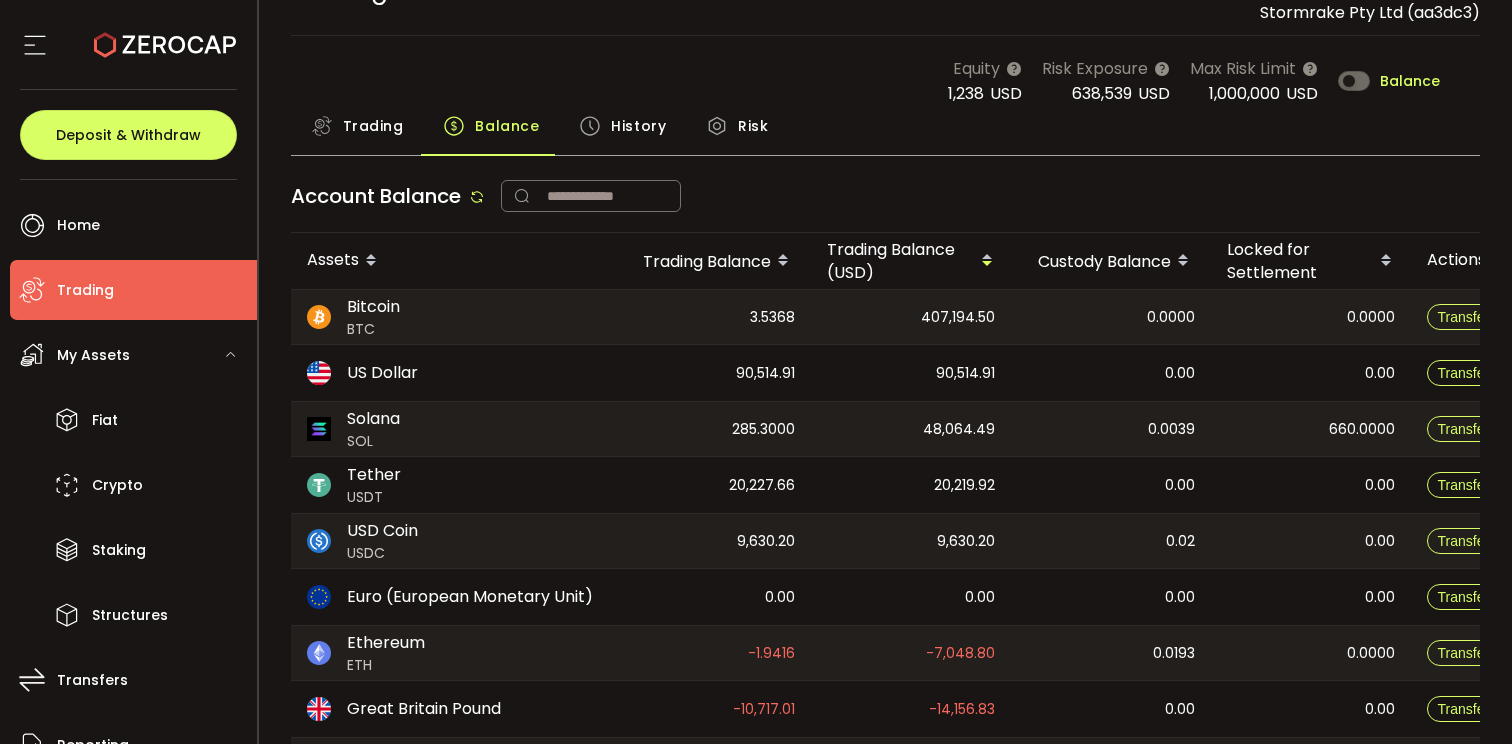 scroll, scrollTop: 32, scrollLeft: 0, axis: vertical 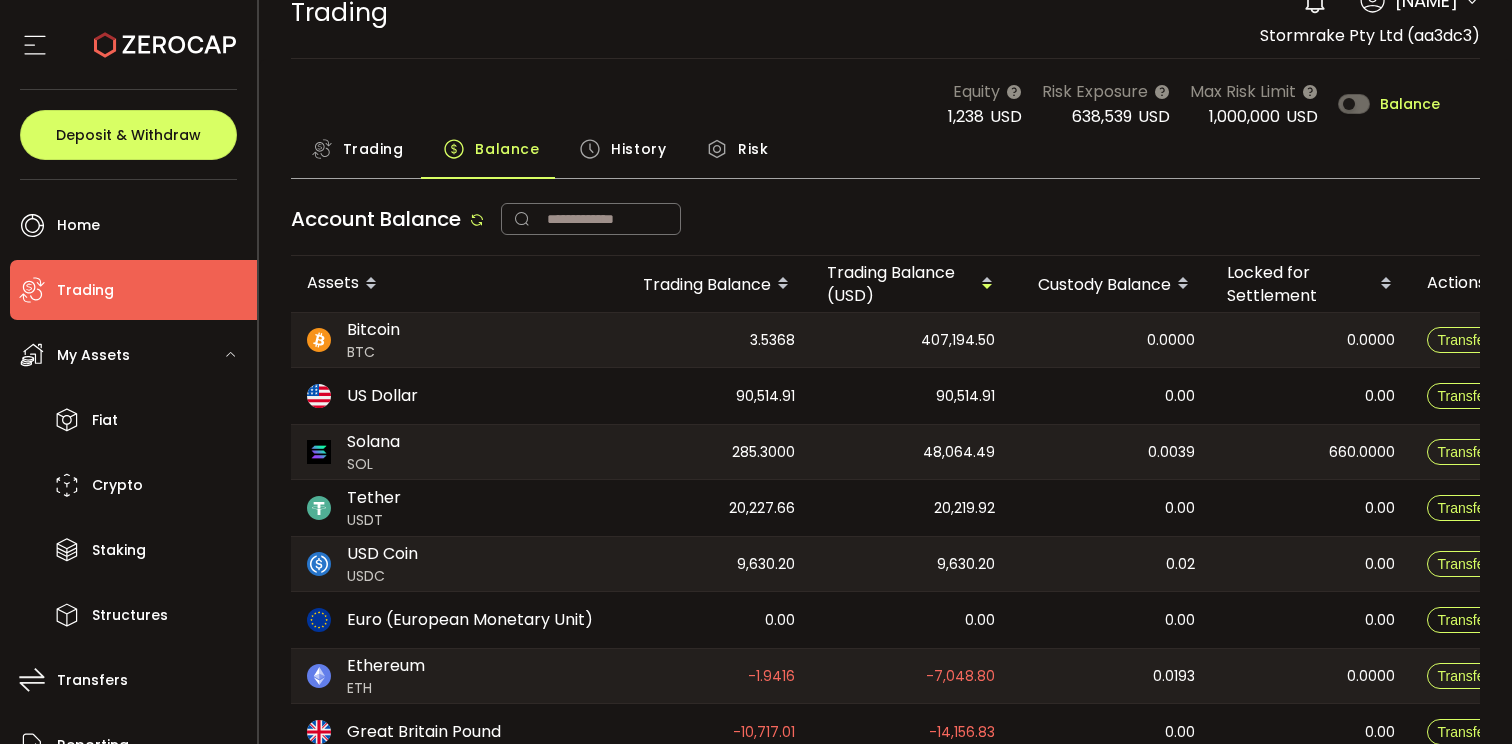 click on "Account Balance" at bounding box center [886, 224] 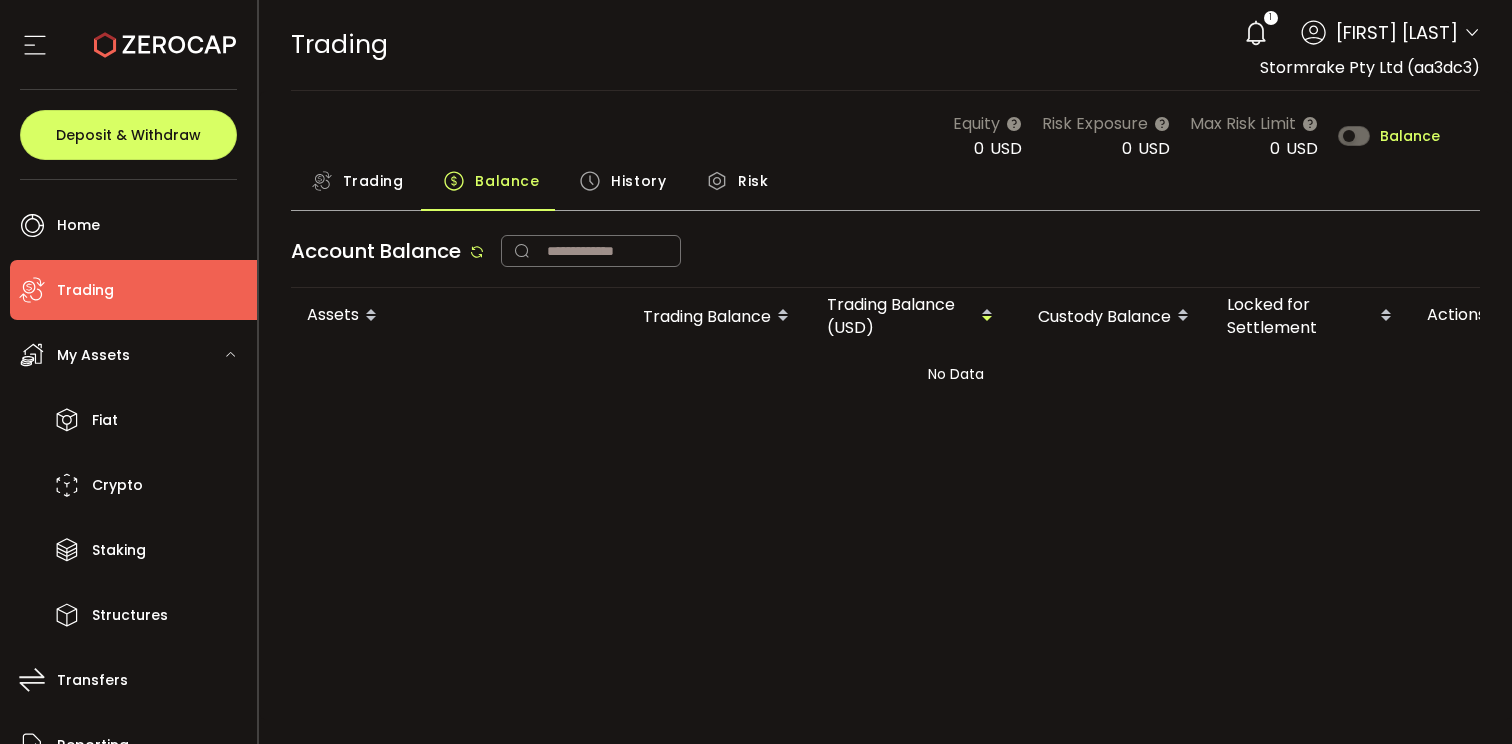 scroll, scrollTop: 0, scrollLeft: 0, axis: both 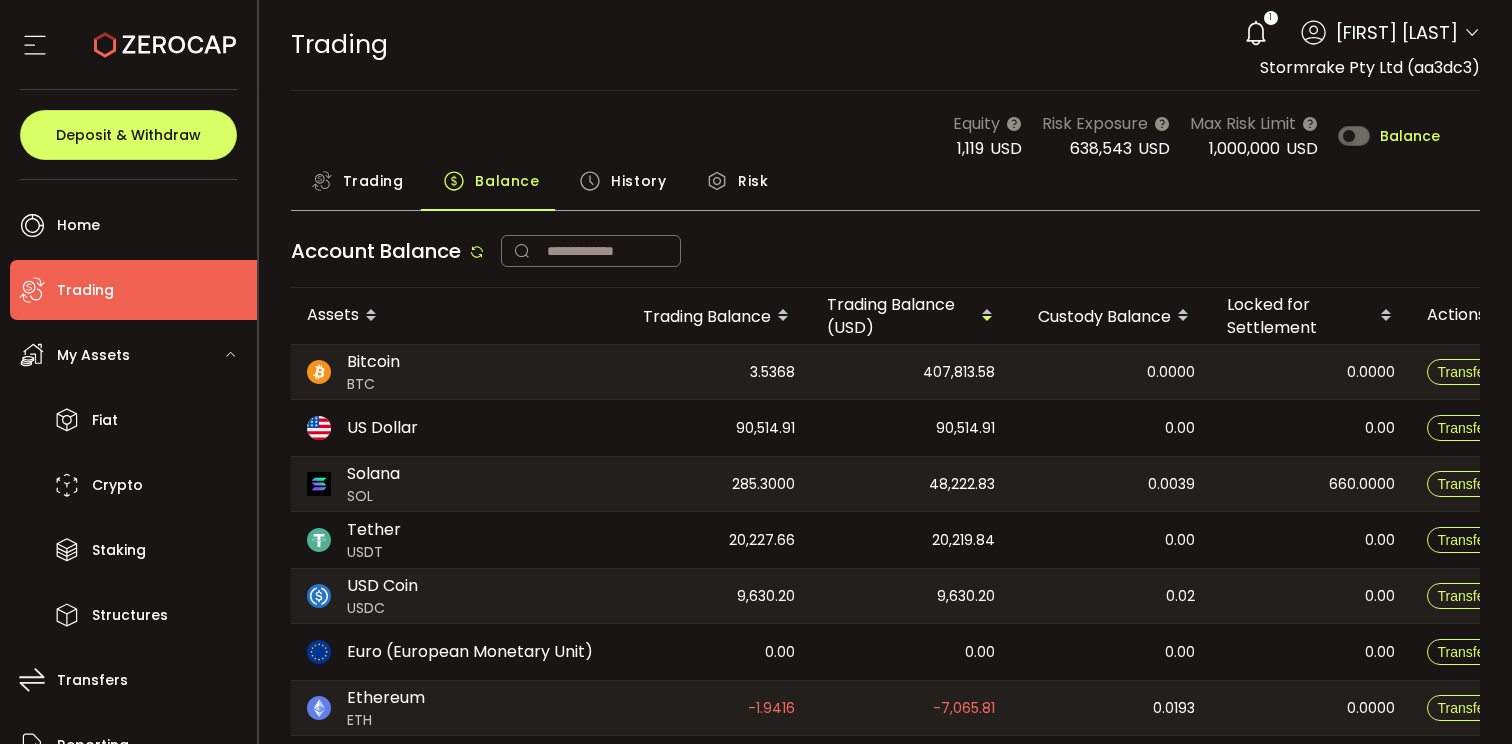 click on "Account Balance" at bounding box center [886, 256] 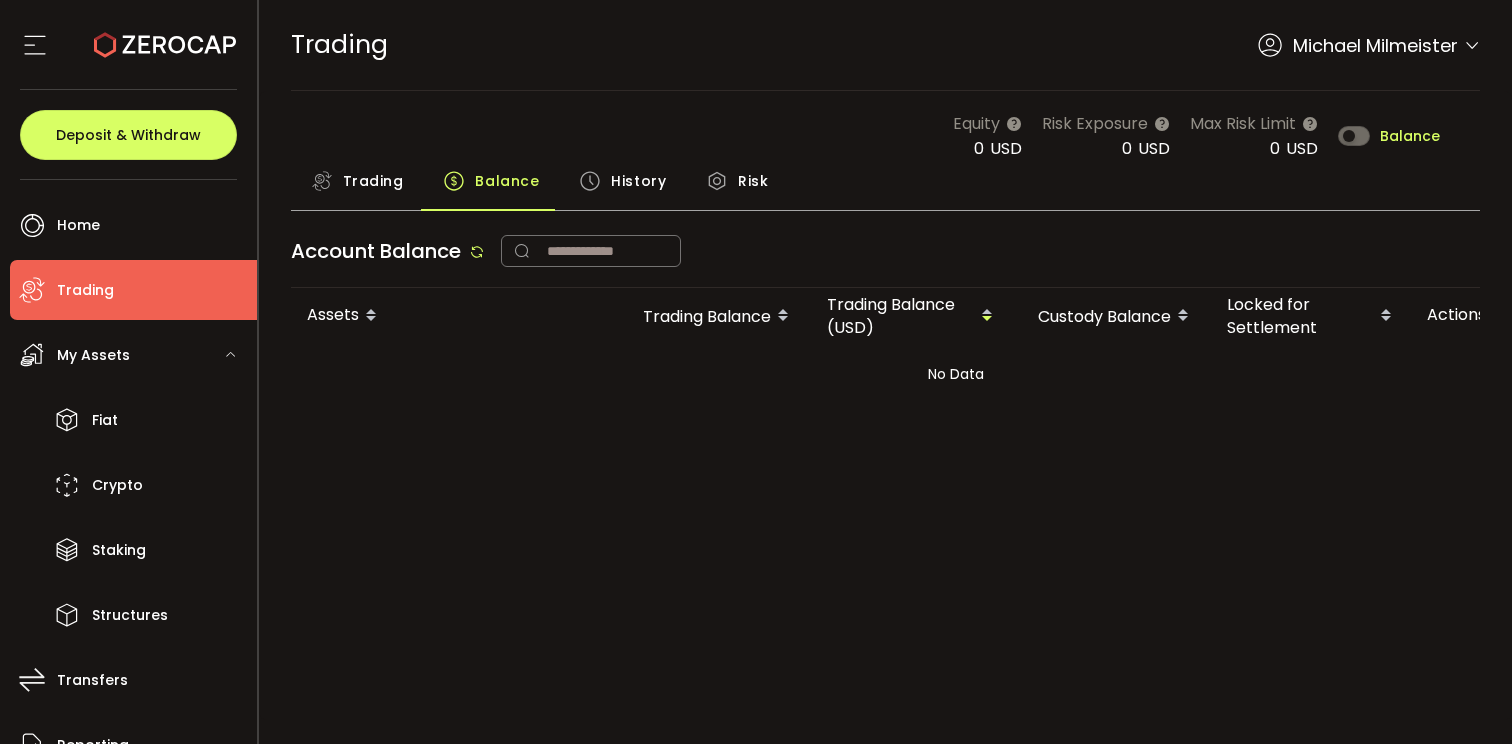 scroll, scrollTop: 0, scrollLeft: 0, axis: both 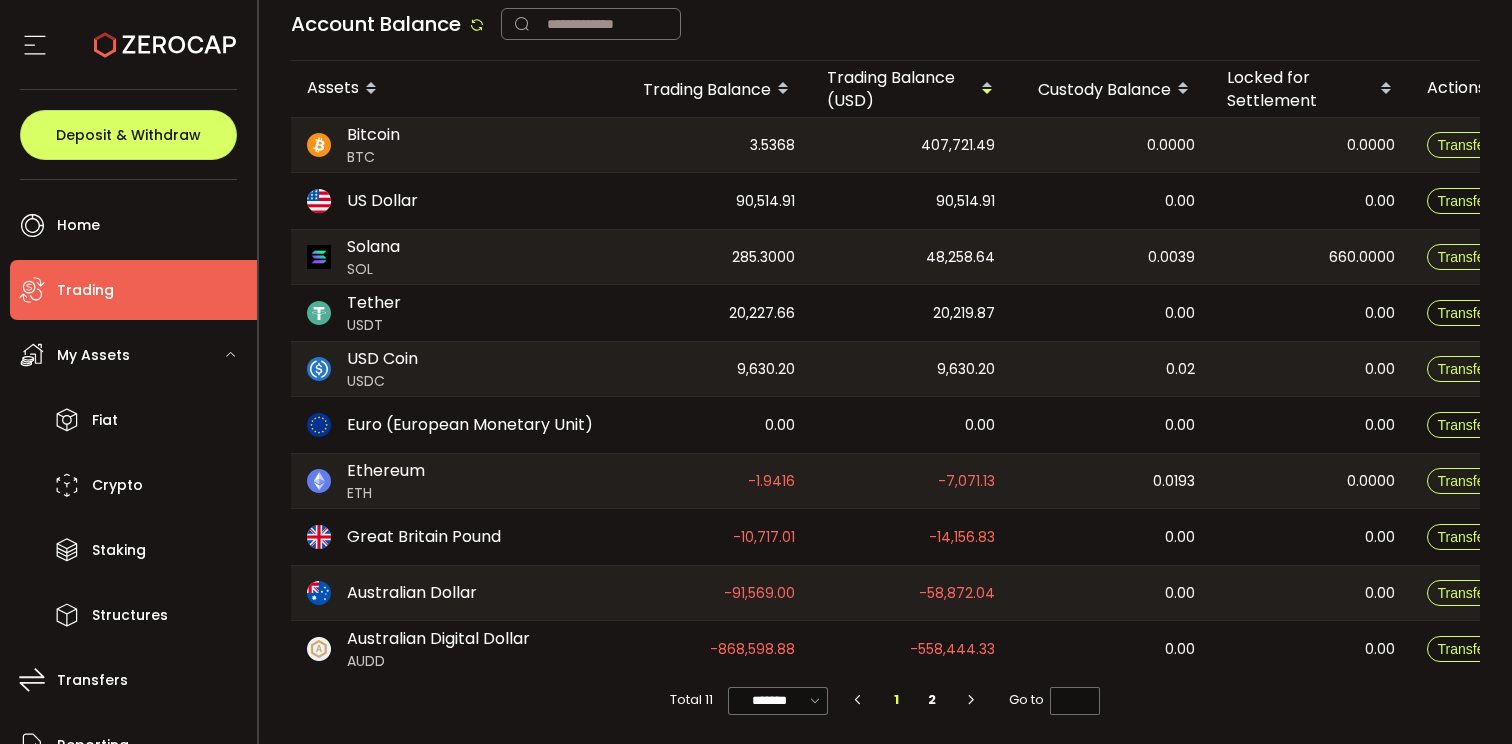 click on "Account Balance" at bounding box center [886, 29] 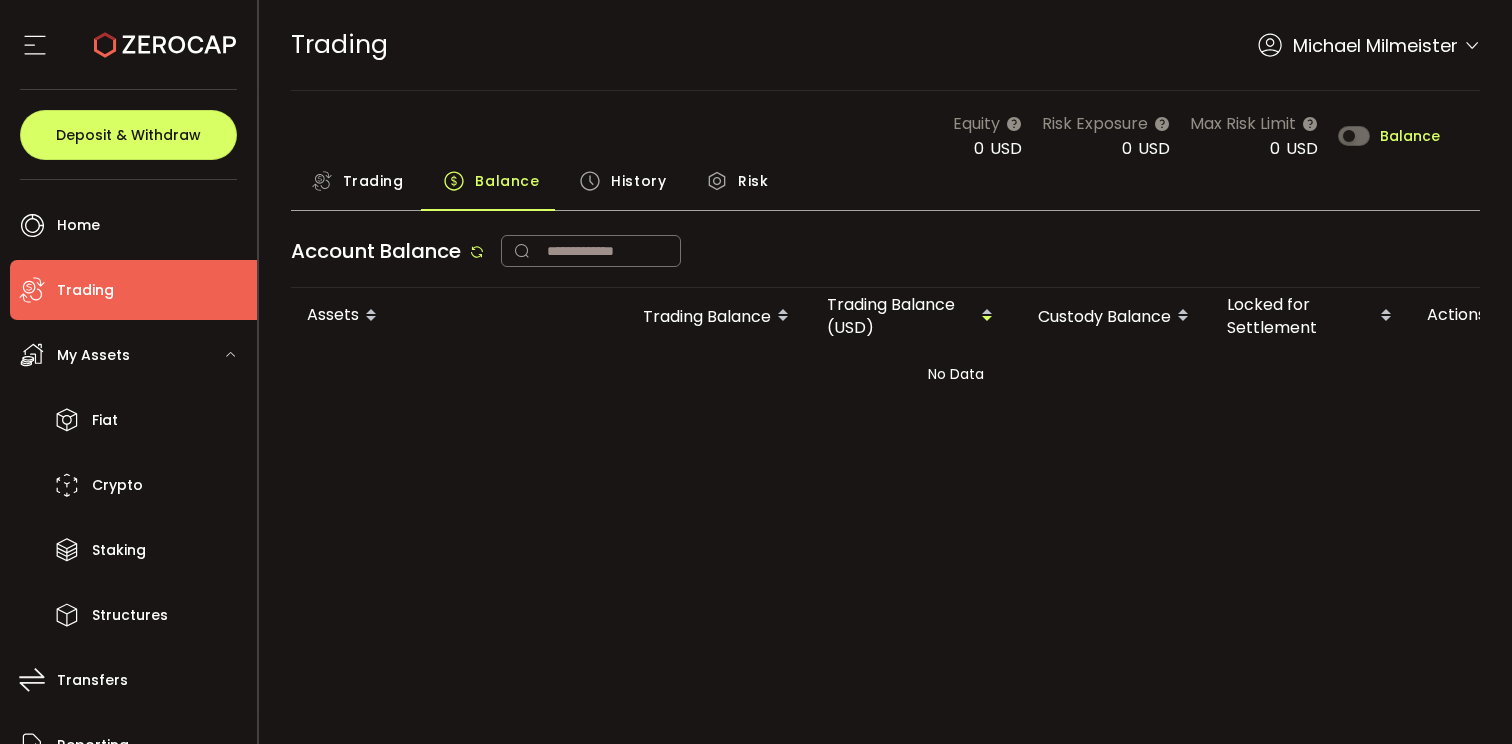 scroll, scrollTop: 0, scrollLeft: 0, axis: both 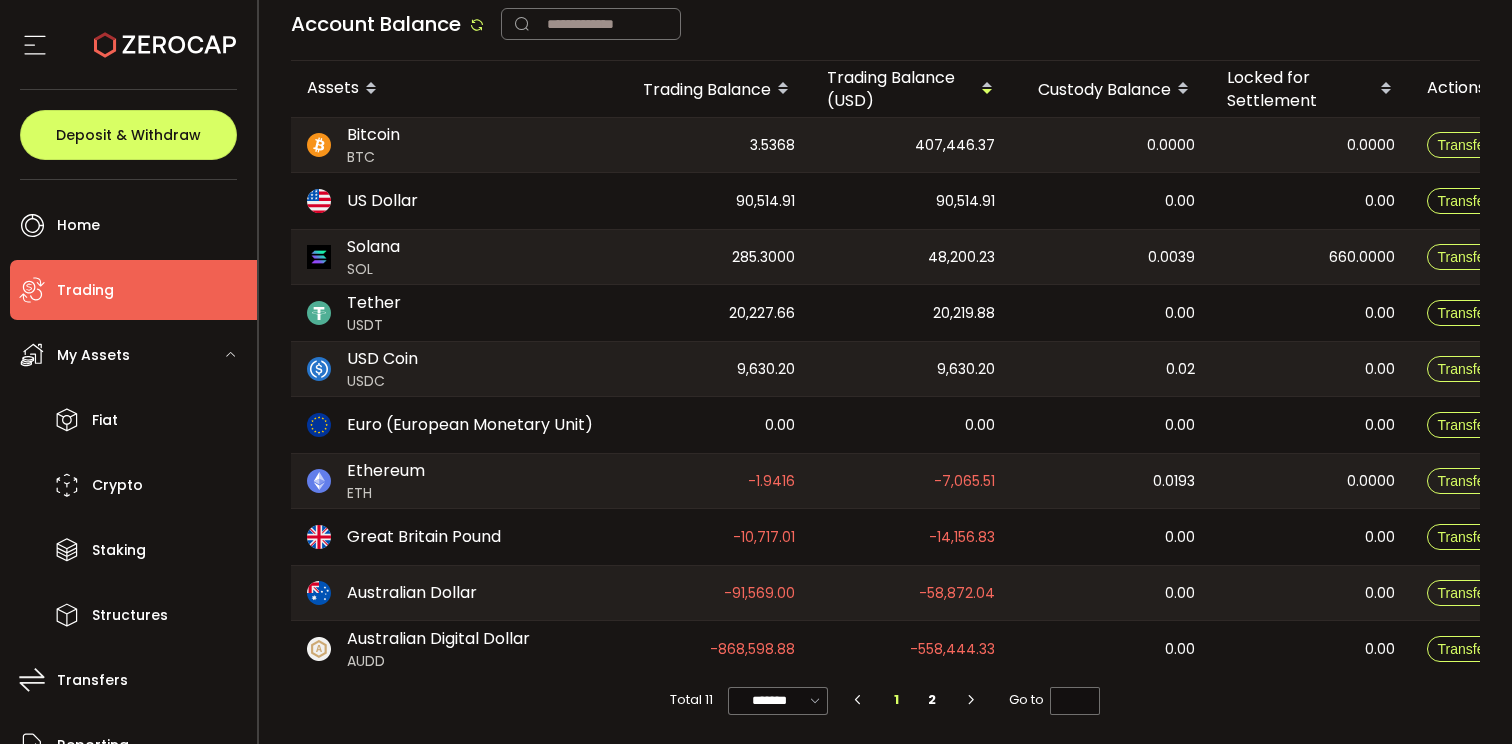 click on "Account Balance" at bounding box center [886, 29] 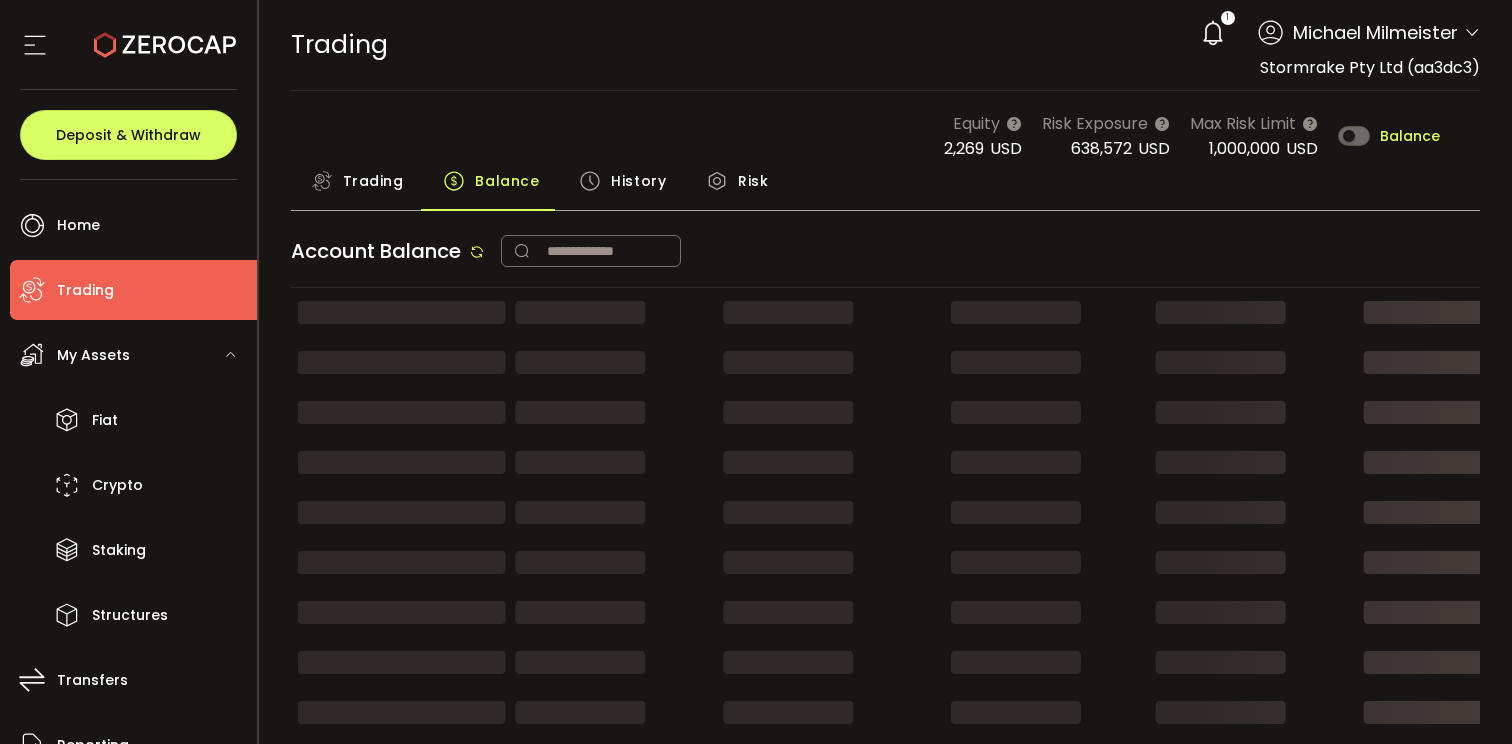 scroll, scrollTop: 0, scrollLeft: 0, axis: both 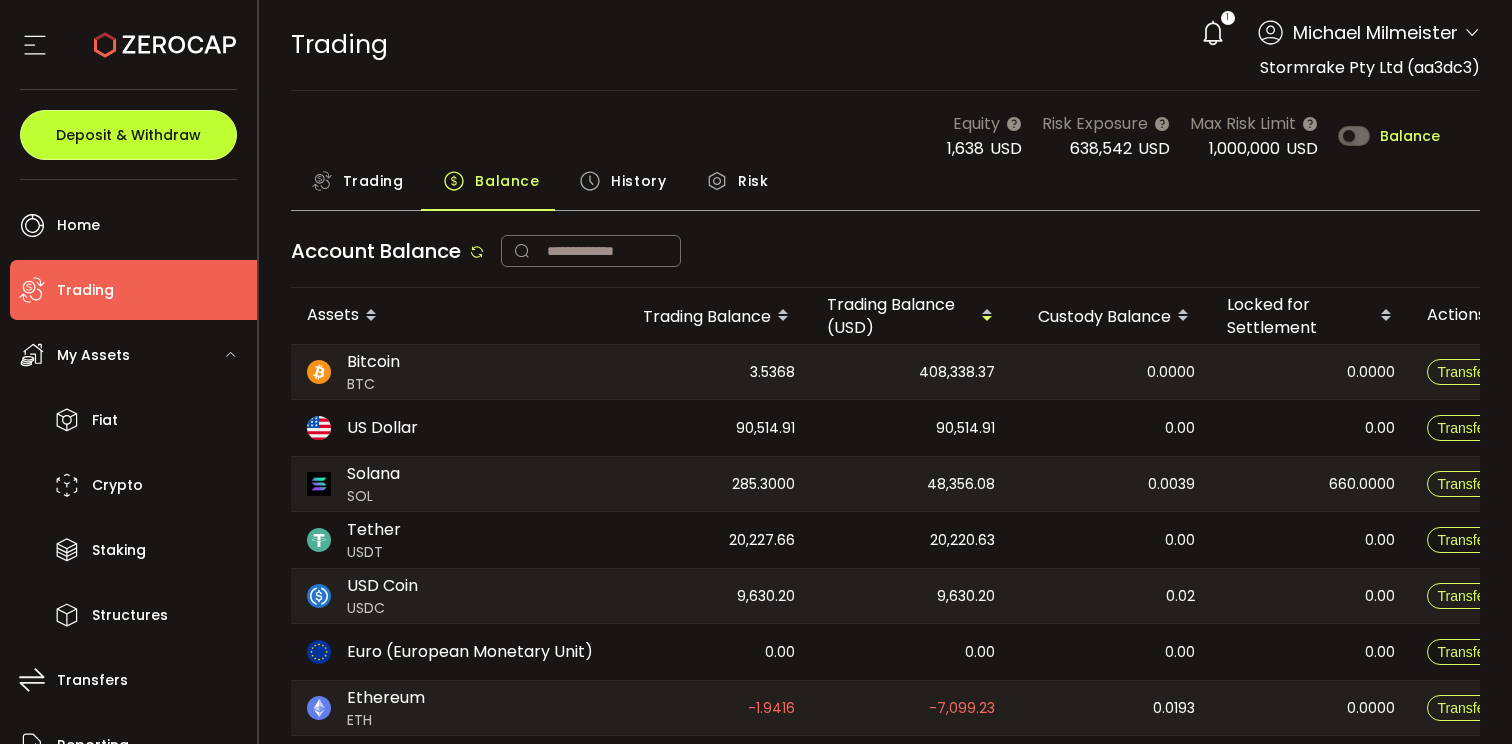 click on "Deposit & Withdraw" at bounding box center (128, 135) 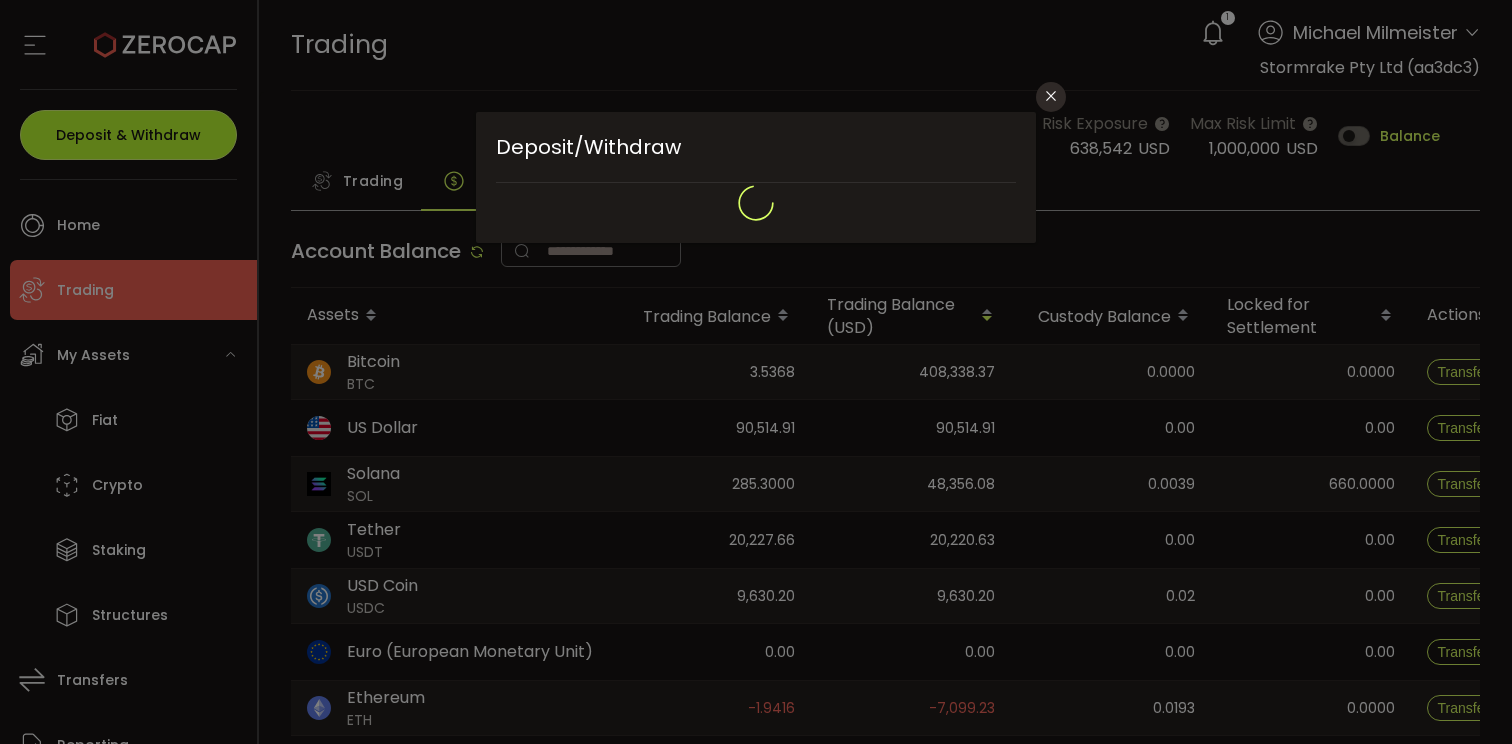 type on "**********" 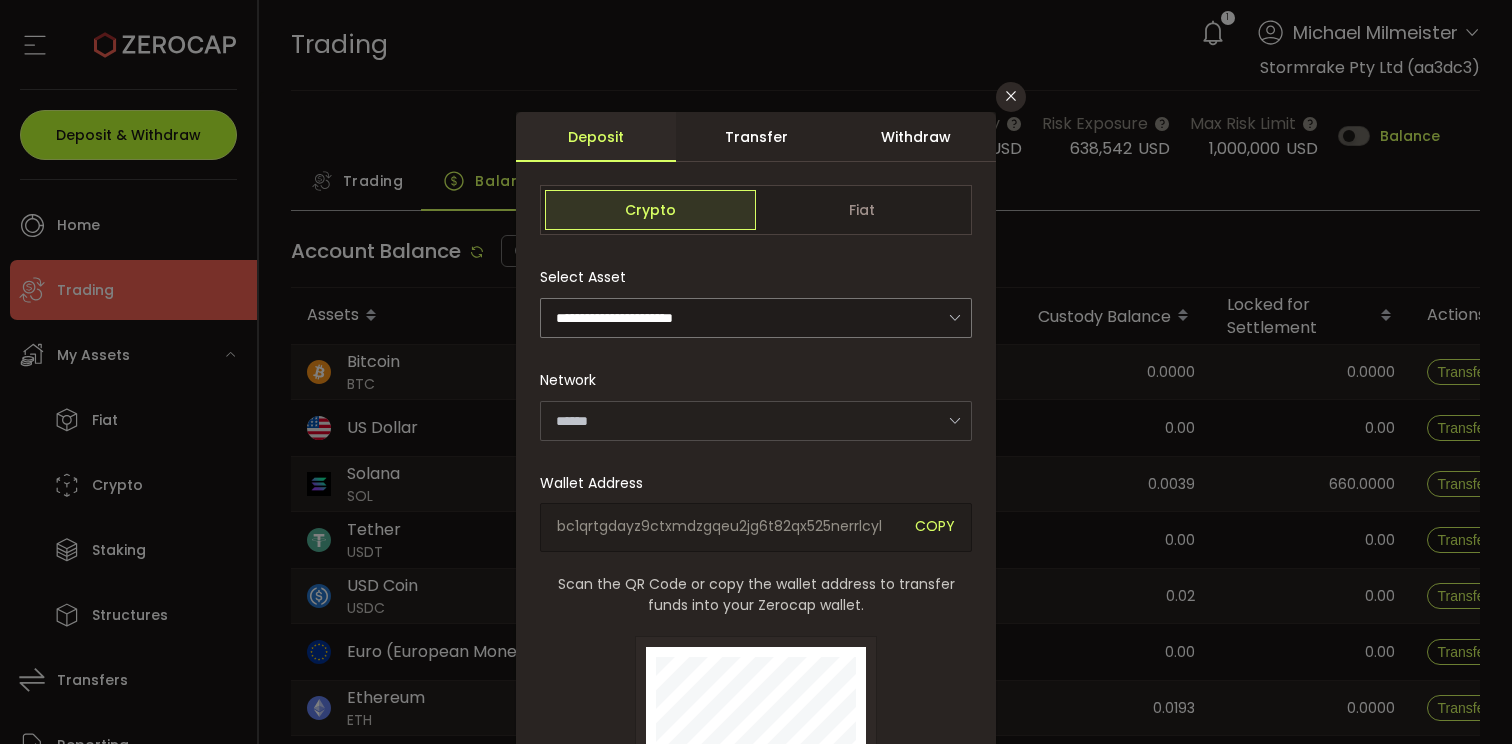 type on "*******" 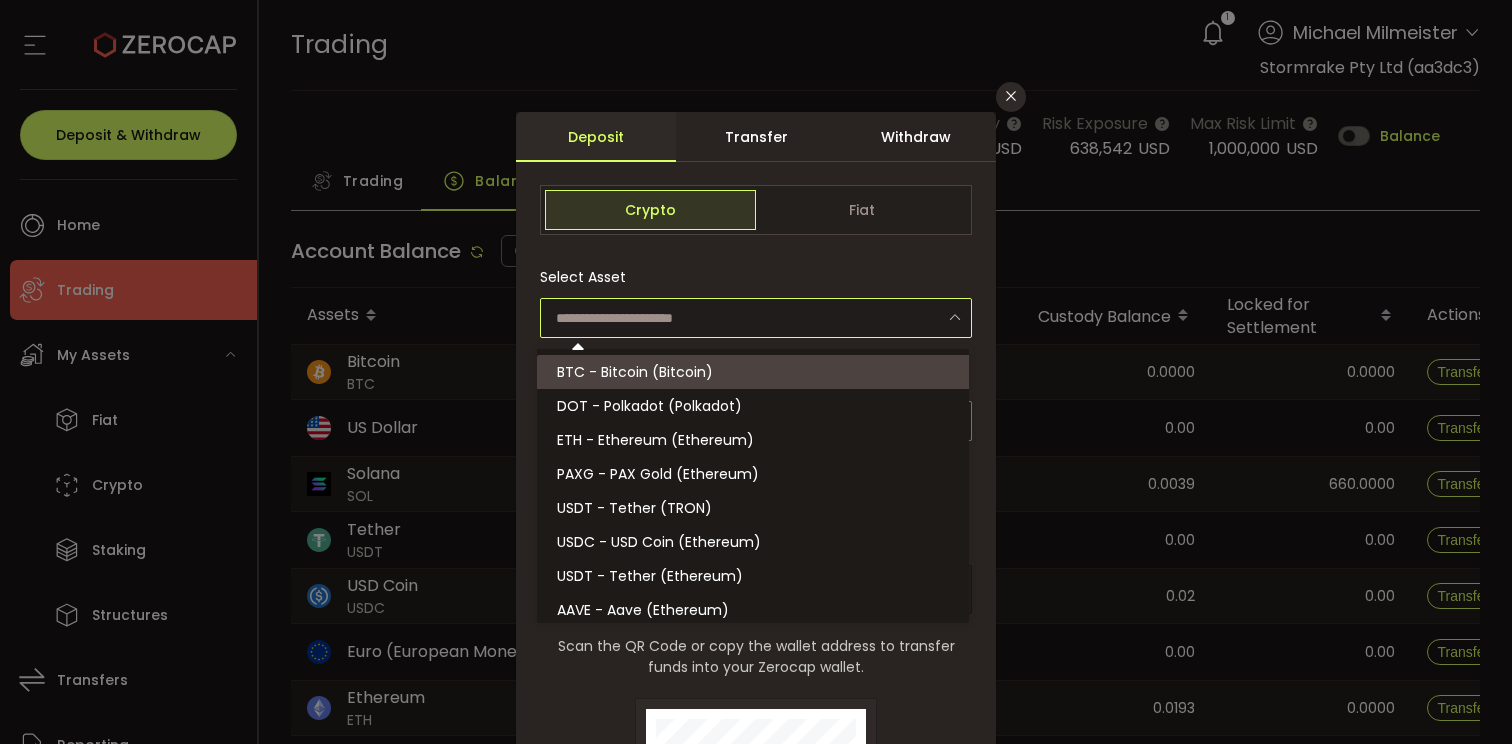 click at bounding box center (756, 318) 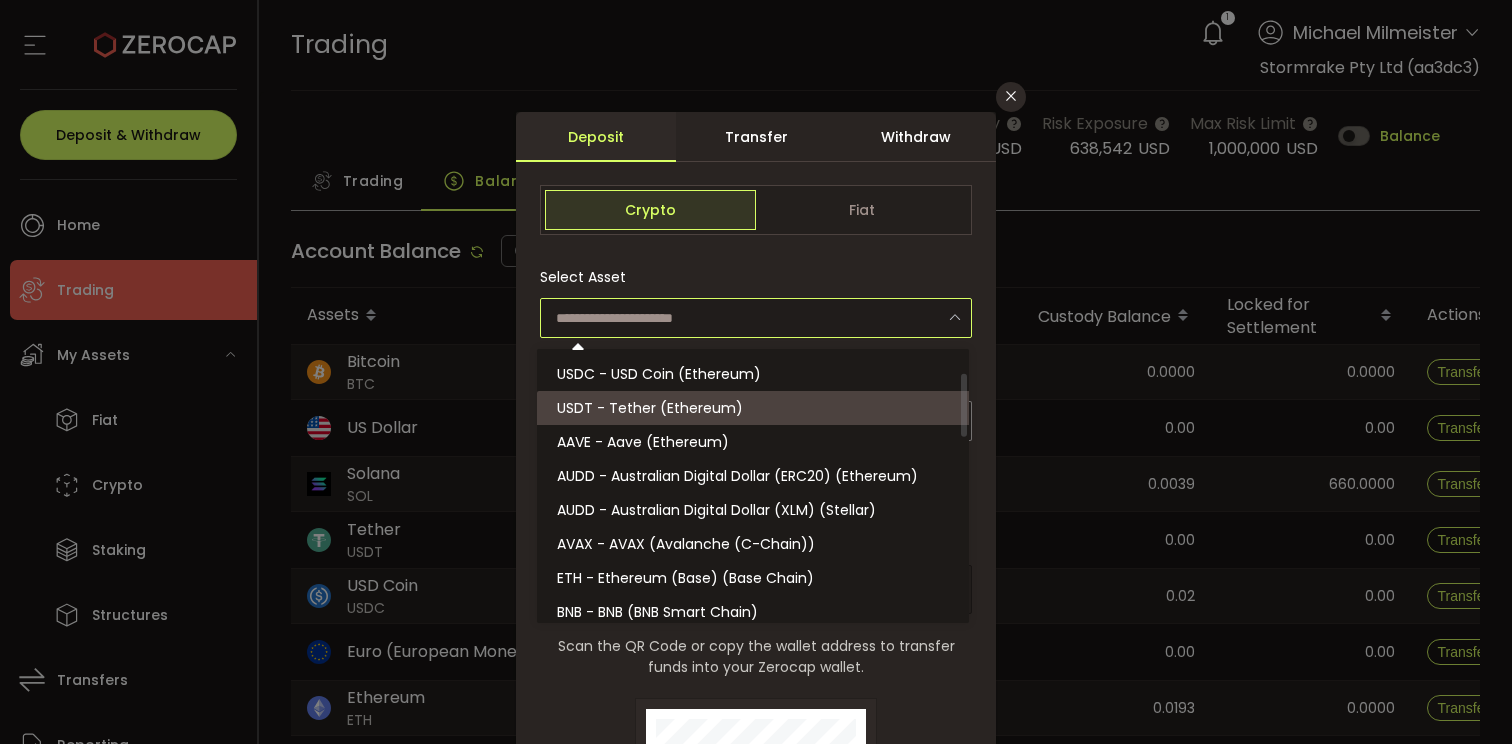 scroll, scrollTop: 177, scrollLeft: 0, axis: vertical 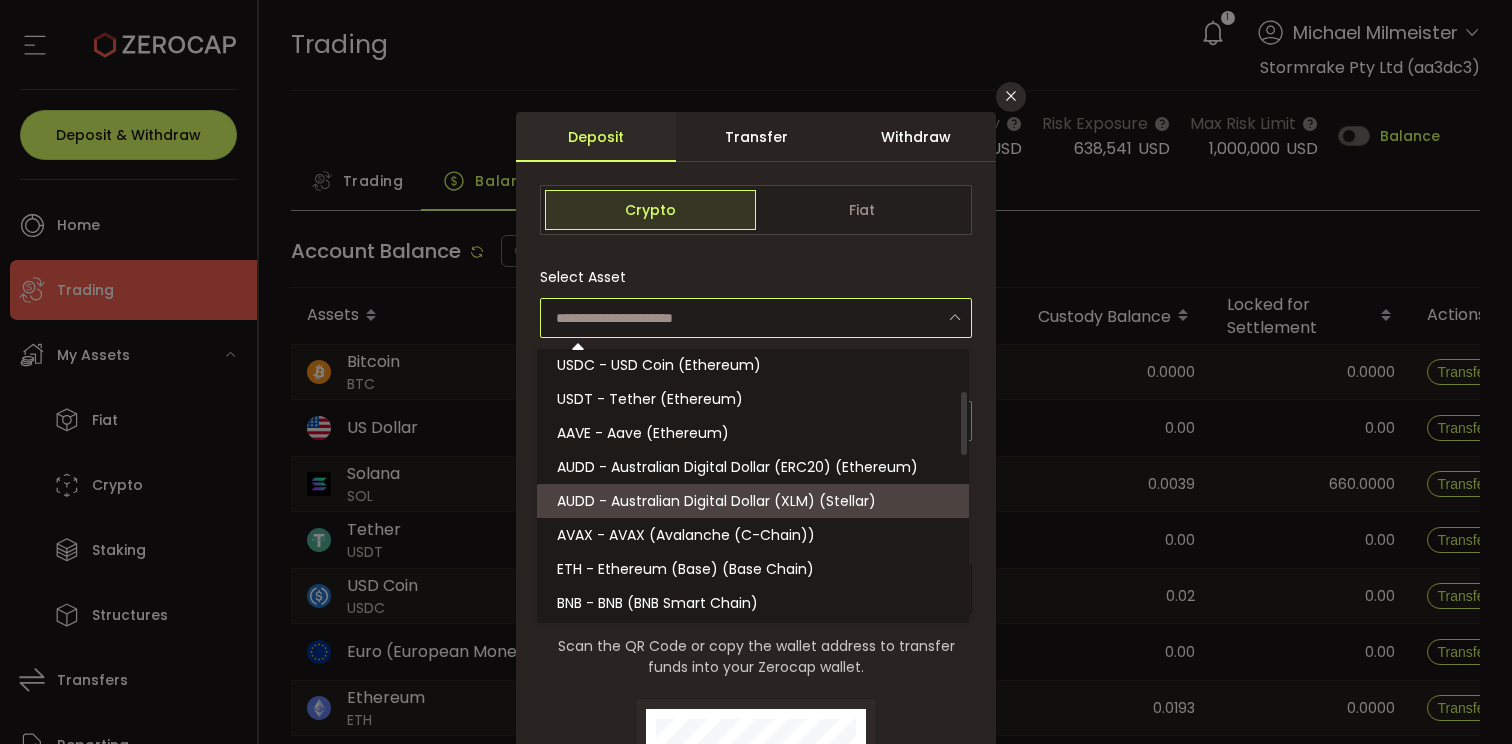click on "AUDD - Australian Digital Dollar (XLM) (Stellar)" at bounding box center (716, 501) 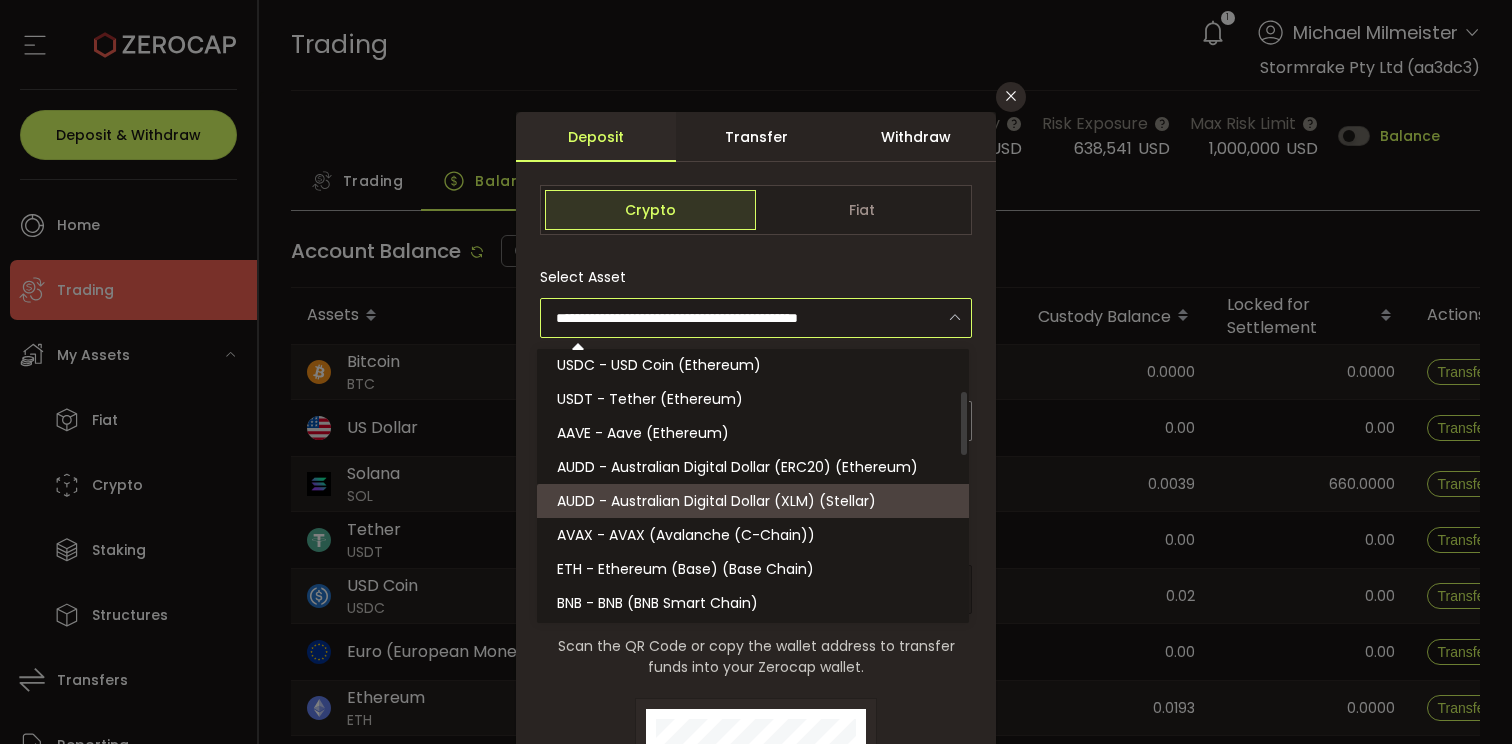 type on "*******" 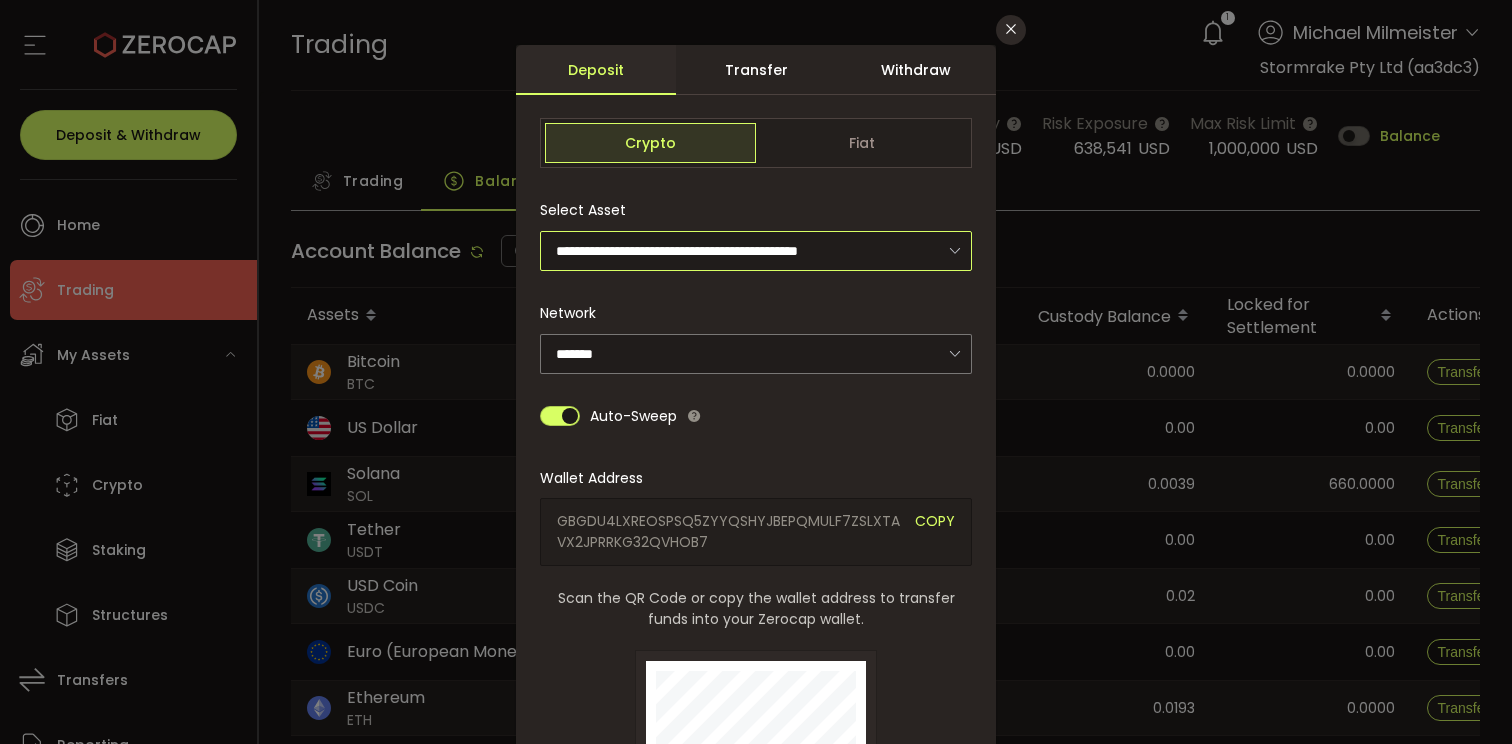 scroll, scrollTop: 169, scrollLeft: 0, axis: vertical 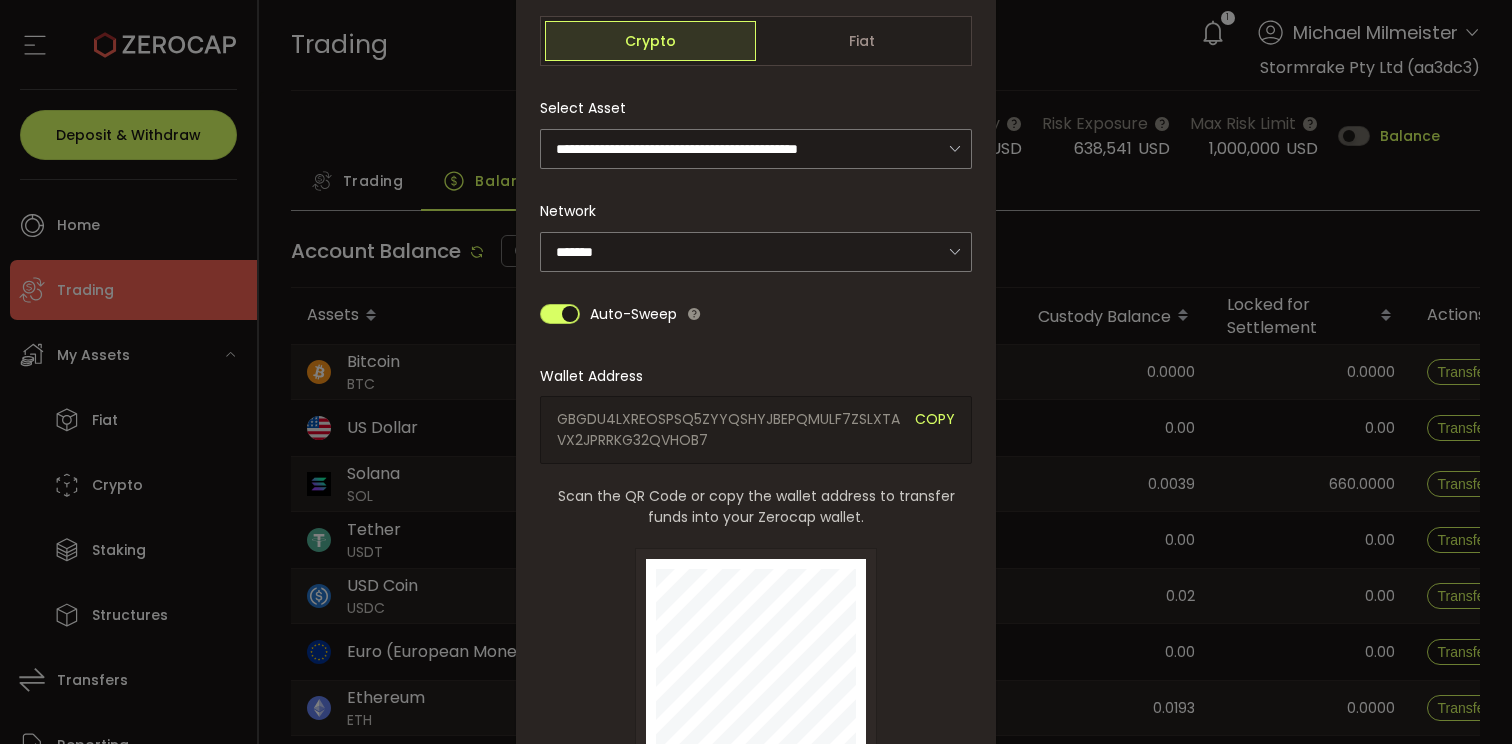 click on "COPY" at bounding box center [935, 430] 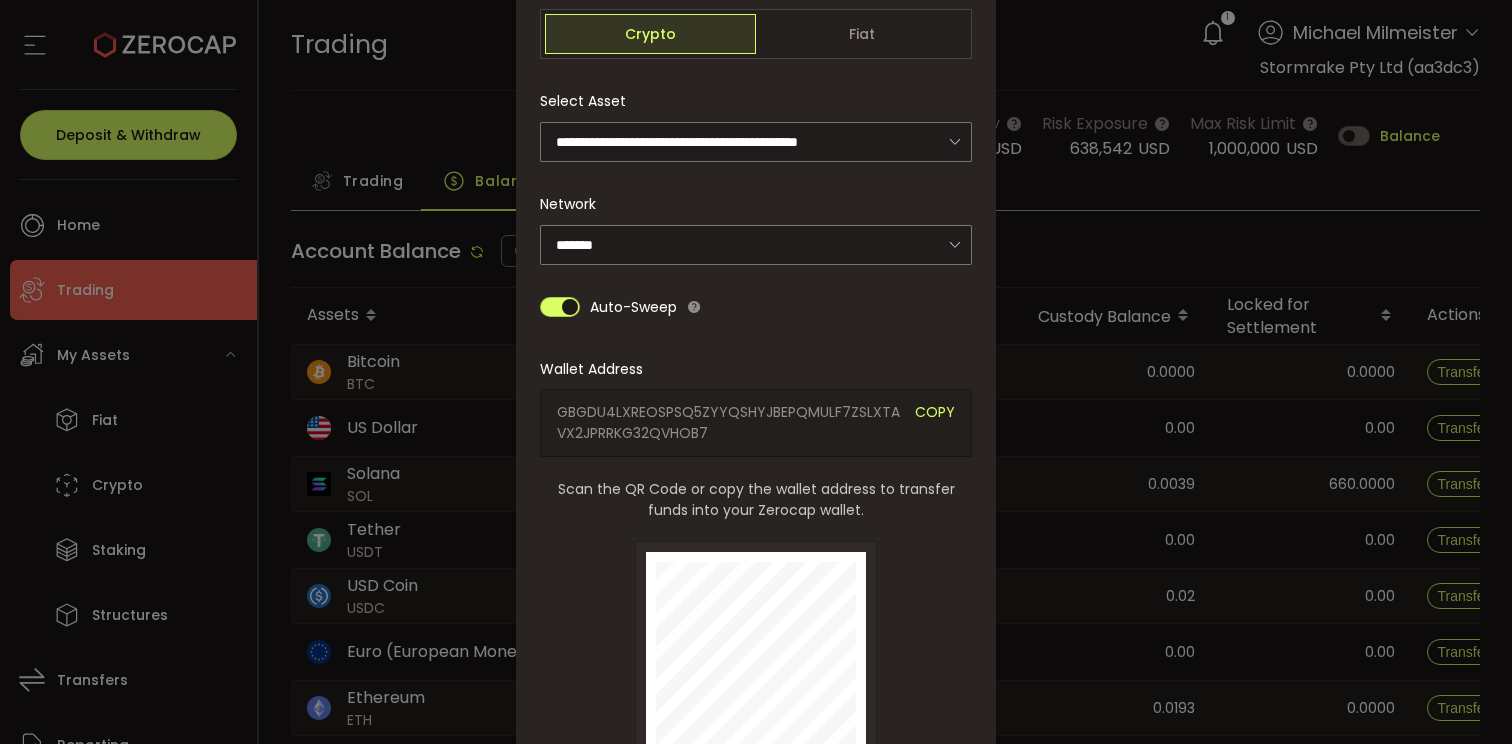 scroll, scrollTop: 0, scrollLeft: 0, axis: both 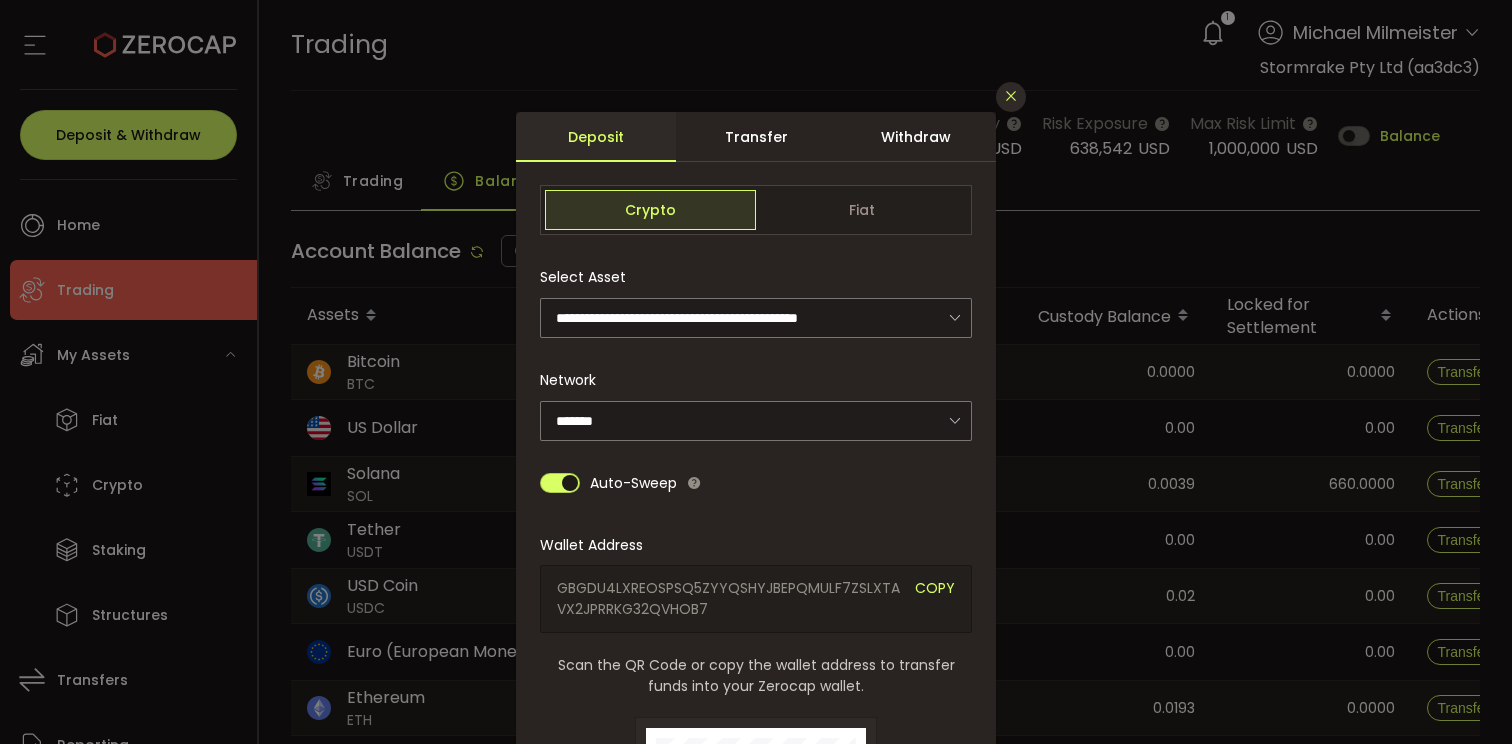 click at bounding box center [1011, 96] 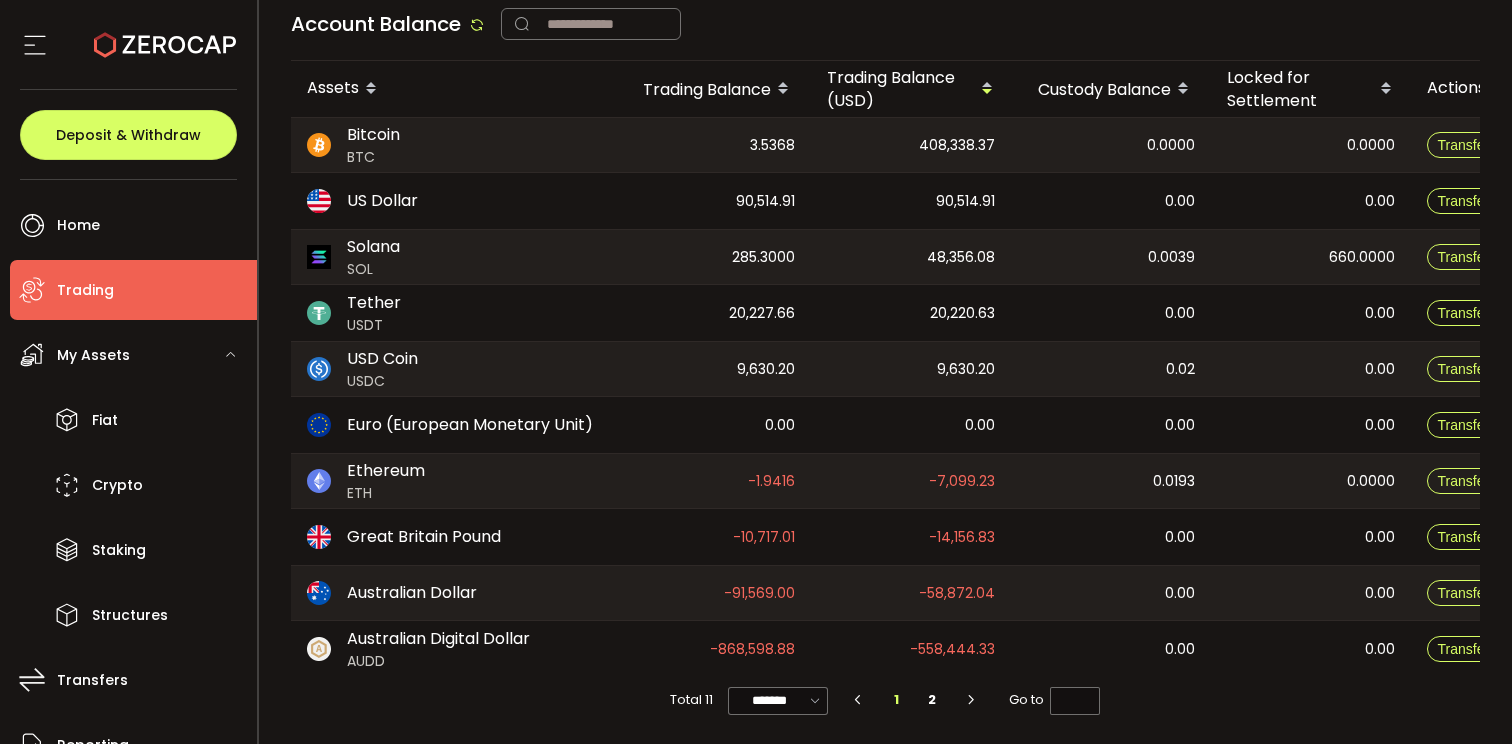 scroll, scrollTop: 225, scrollLeft: 0, axis: vertical 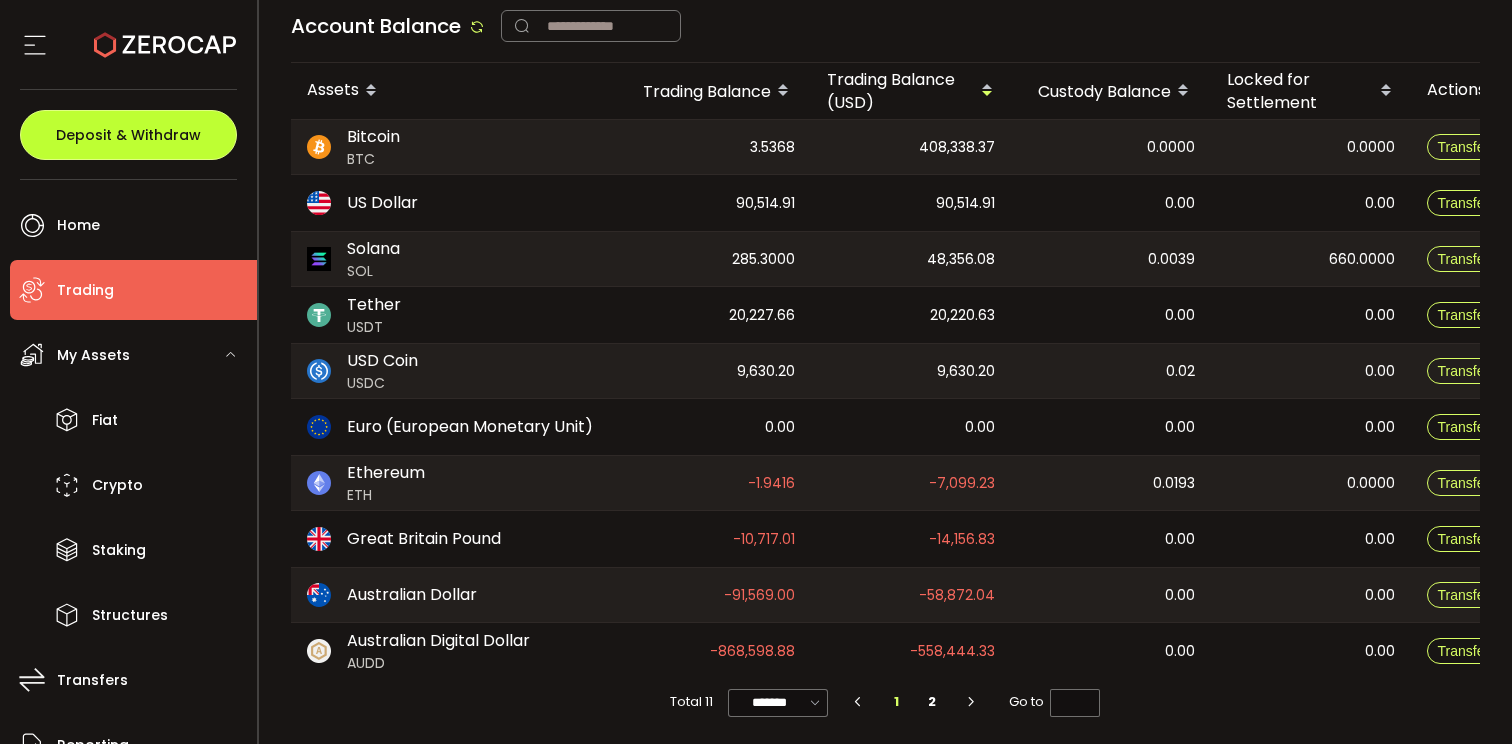click on "Deposit & Withdraw" at bounding box center [128, 135] 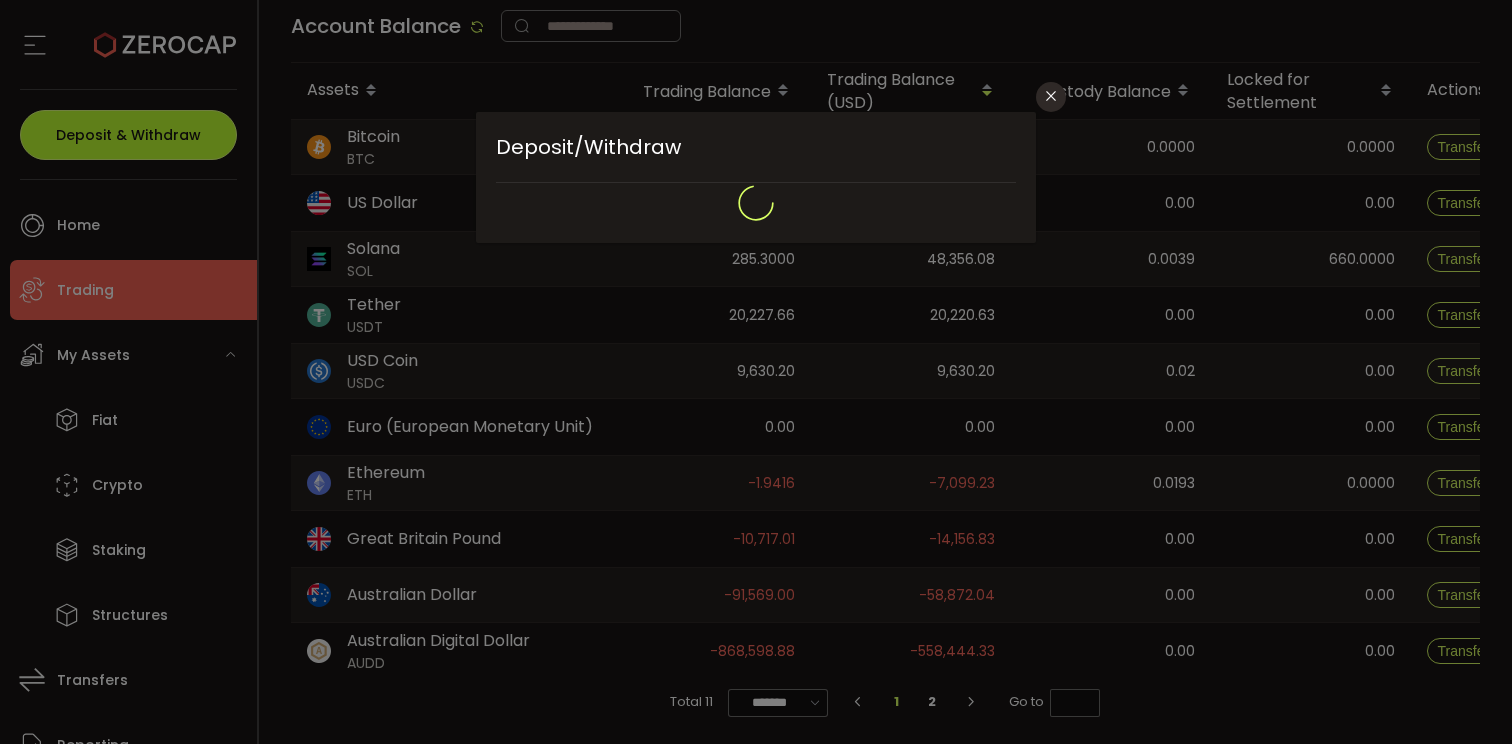 type on "**********" 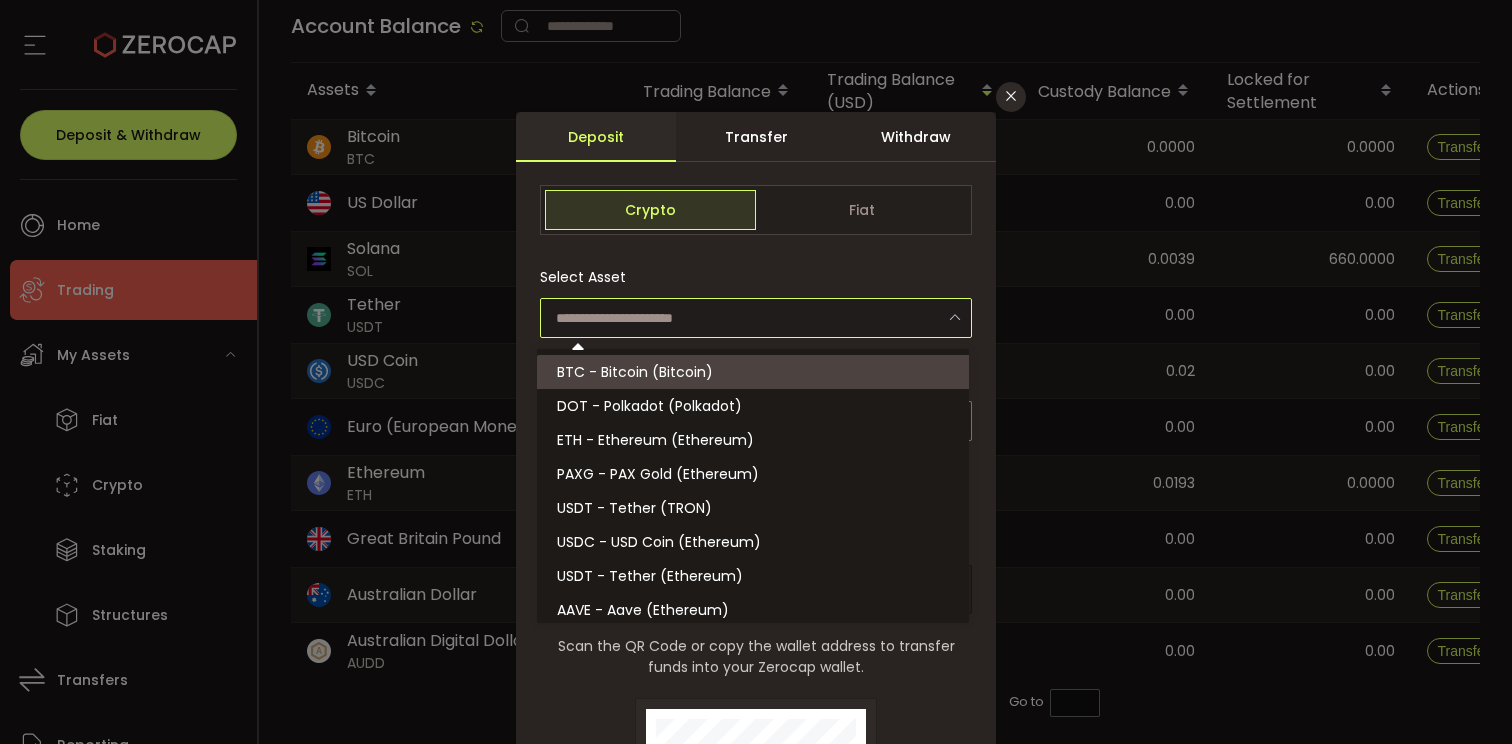 click at bounding box center (756, 318) 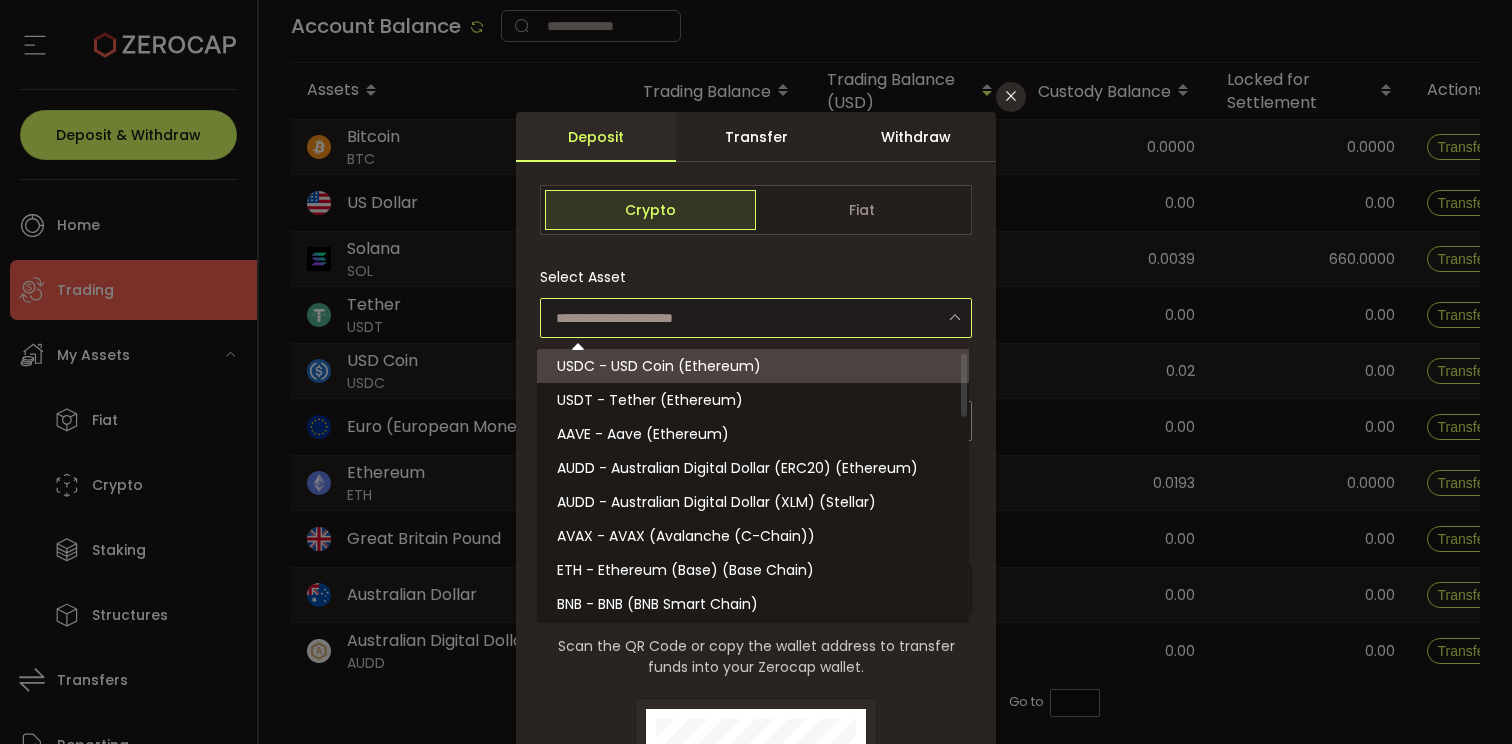 scroll, scrollTop: 197, scrollLeft: 0, axis: vertical 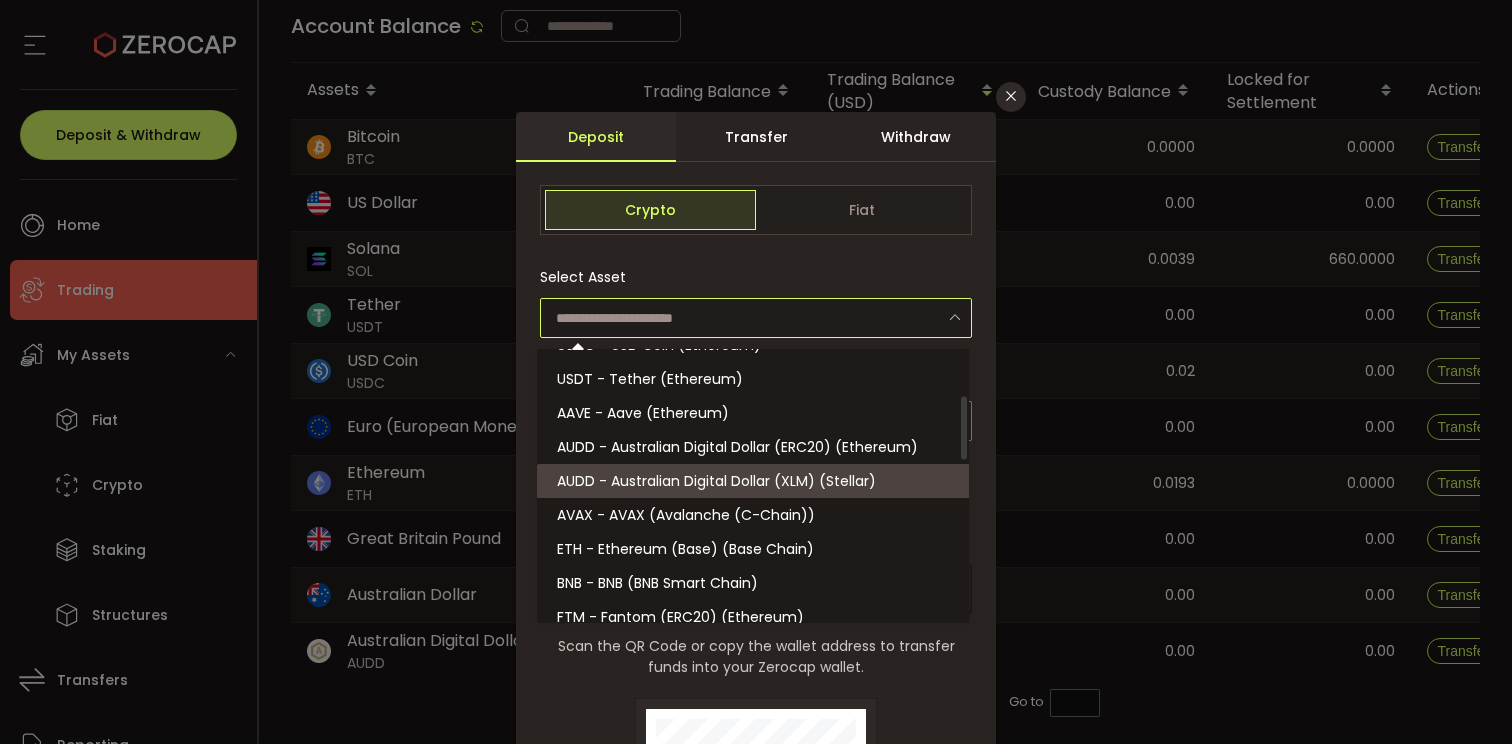 click on "AUDD - Australian Digital Dollar (XLM) (Stellar)" at bounding box center [716, 481] 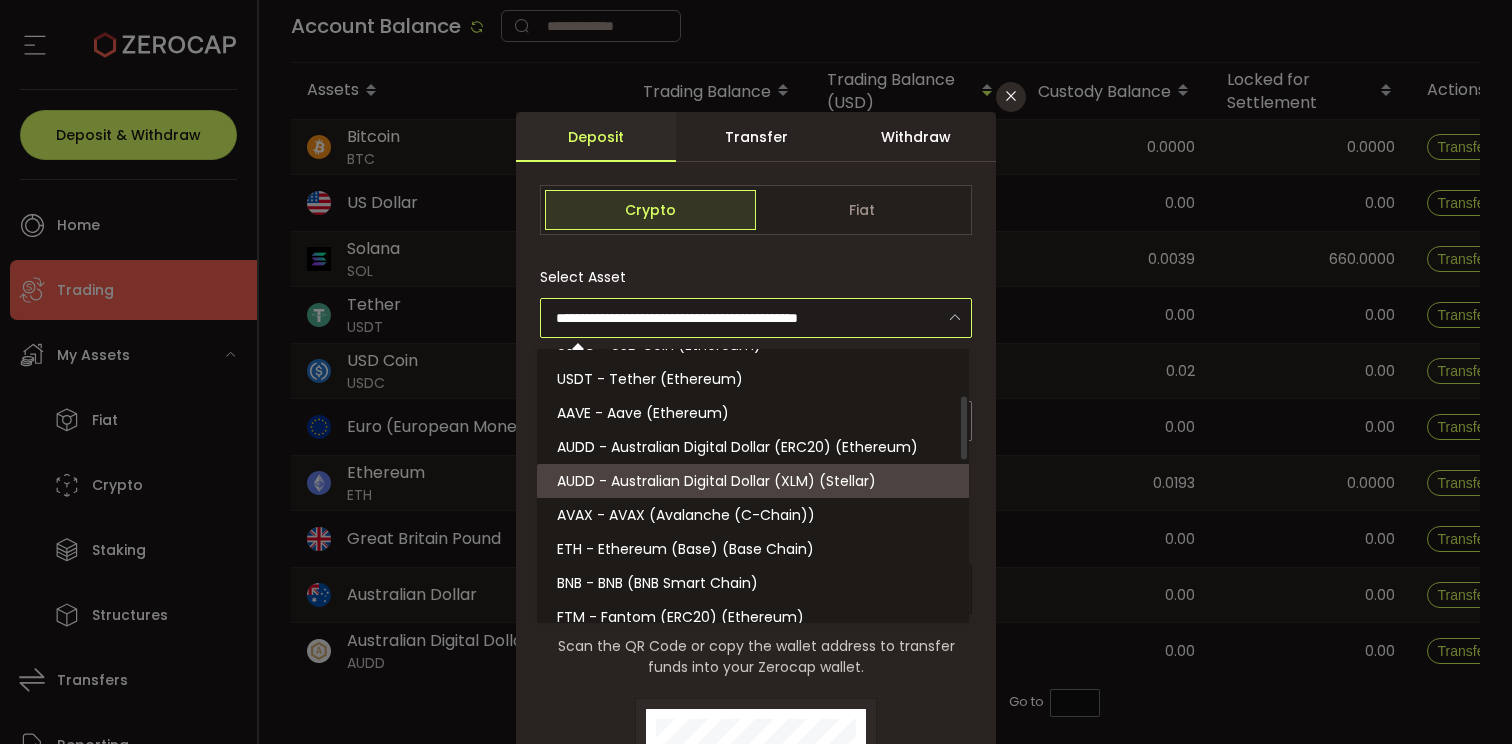 type on "*******" 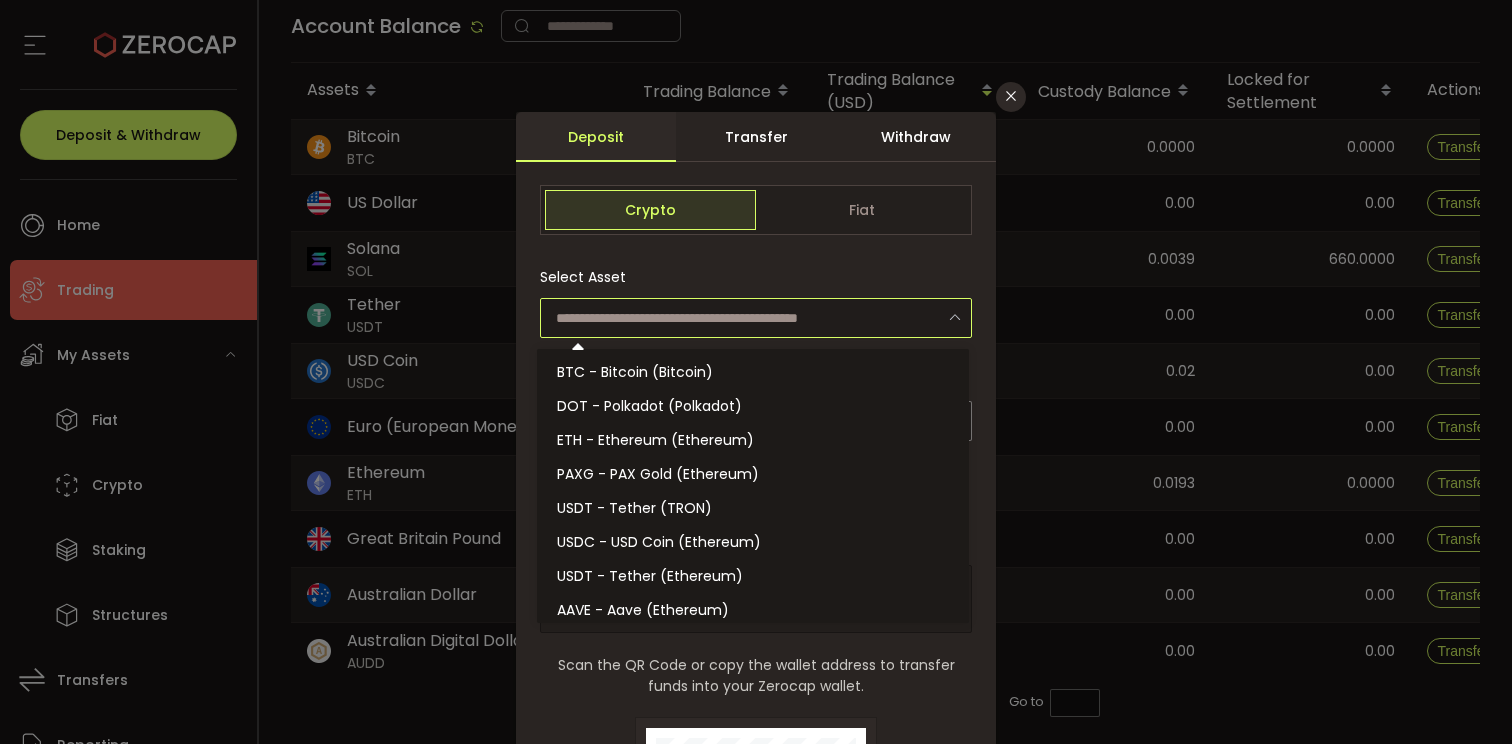 scroll, scrollTop: 72, scrollLeft: 0, axis: vertical 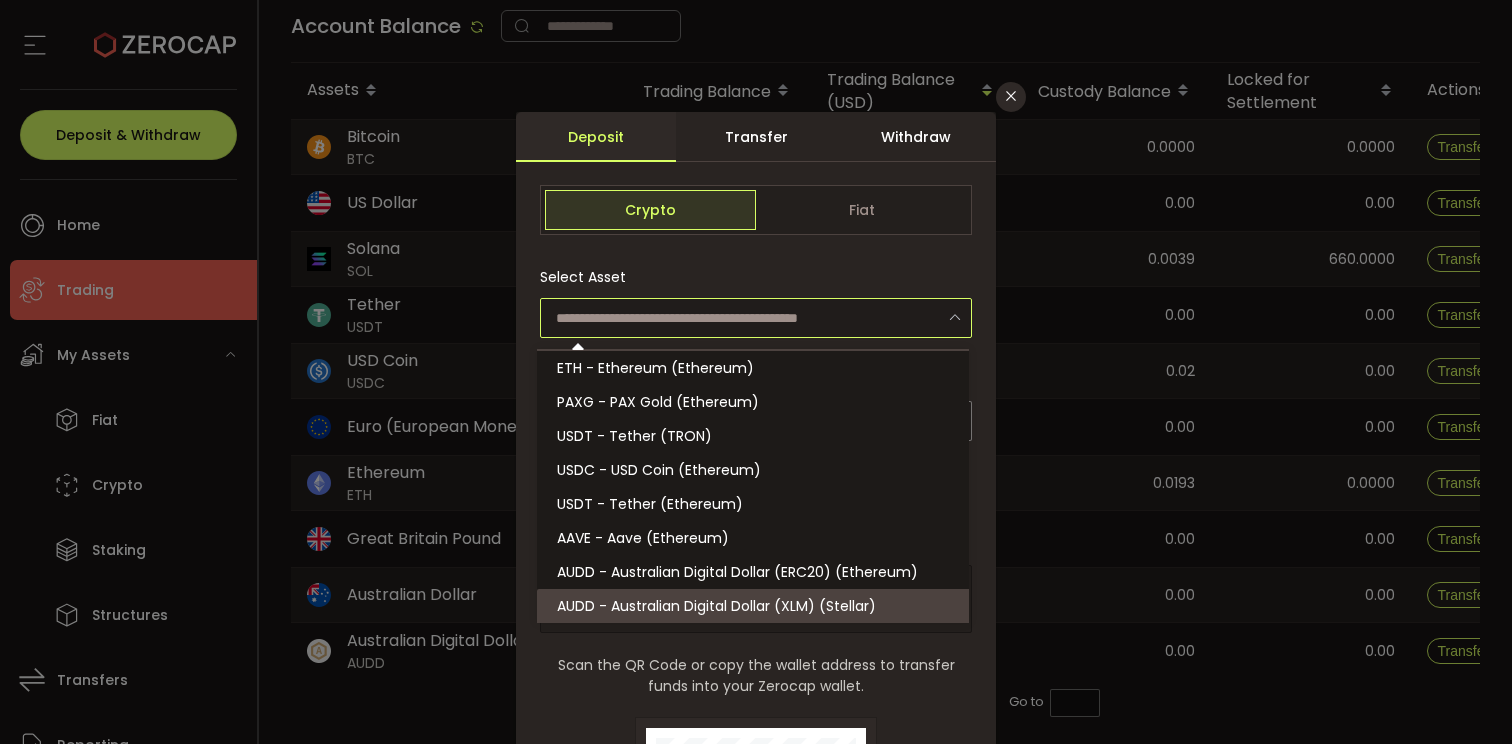 click on "Deposit/Withdraw
Before you can begin a deposit, we’ll need to complete your KYC.  If you have any questions, please chat with our team.
Withdraw Confirmation Deposit Transfer Withdraw Crypto Fiat Select Asset Token Name Network ******* Ethereum Stellar Auto-Sweep Wallet Address GBGDU4LXREOSPSQ5ZYYQSHYJBEPQMULF7ZSLXTAVX2JPRRKG32QVHOB7 COPY Scan the QR Code or copy the wallet address to transfer funds into your Zerocap wallet. Send only AUDD - Australian Digital Dollar (XLM) (Stellar) to wallet address as shown. Any other asset sent to this address may be permanently lost and we will not be able to retrieve it.
Chat with our team to get started with your deposit.
Select Currency US Dollar (USD) Australian Dollar (AUD) Great Britain Pound (GBP) European Monetary Unit (EUR) Canadian Dollar (CAD) New Zealand Dollar (NZD) From Bank Account Add other account
Please add a bank info first.
Amount Auto-Sweep Click here Done Continue Submit USD" at bounding box center (756, 372) 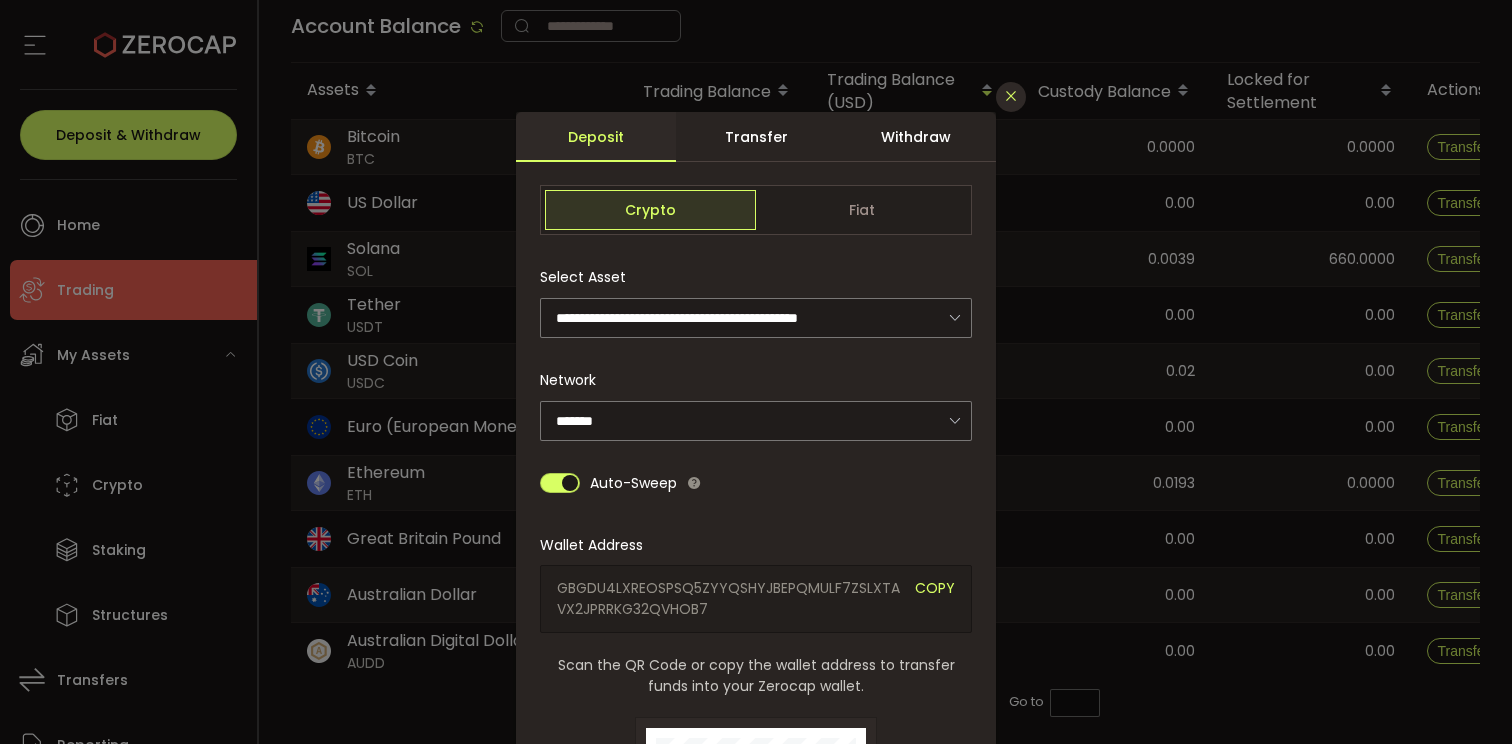 click at bounding box center [1011, 96] 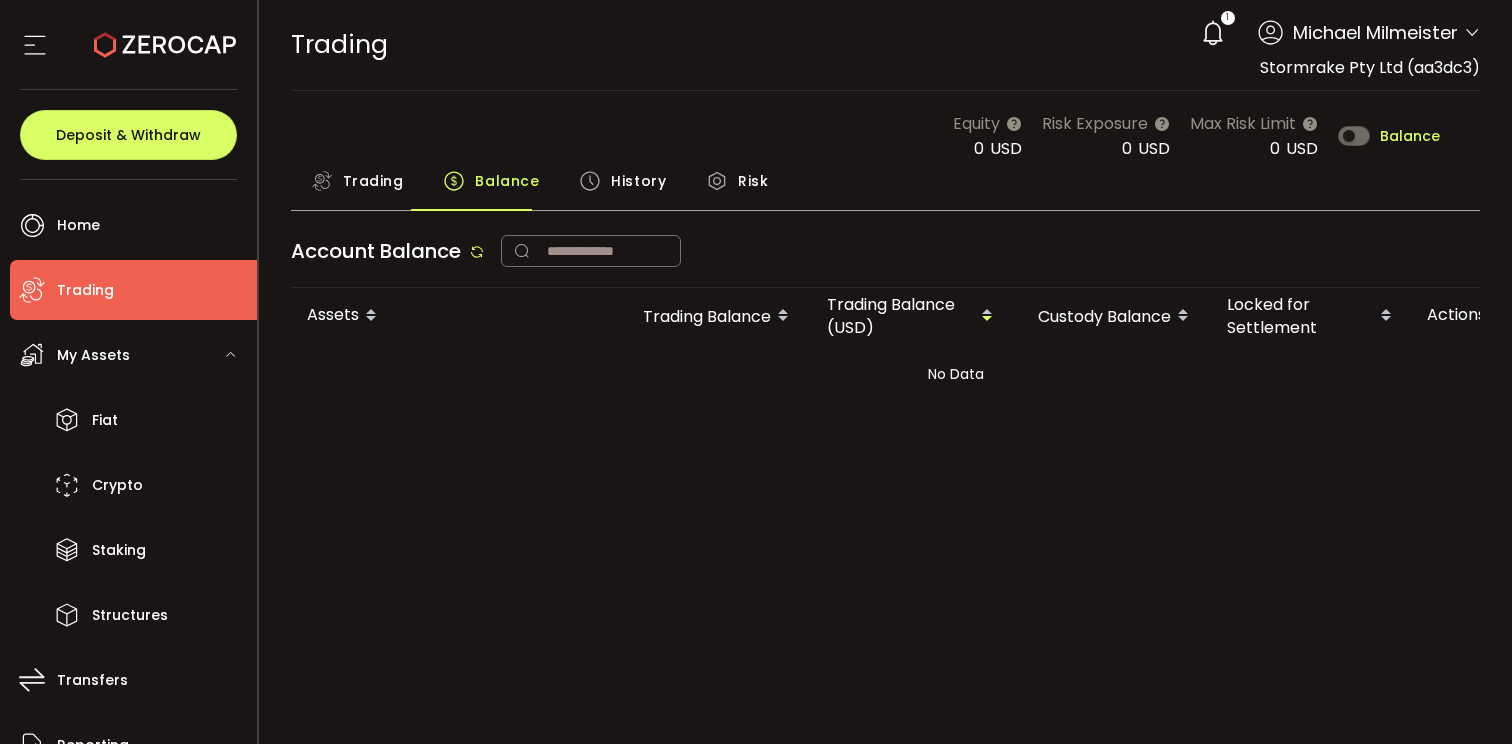 scroll, scrollTop: 0, scrollLeft: 0, axis: both 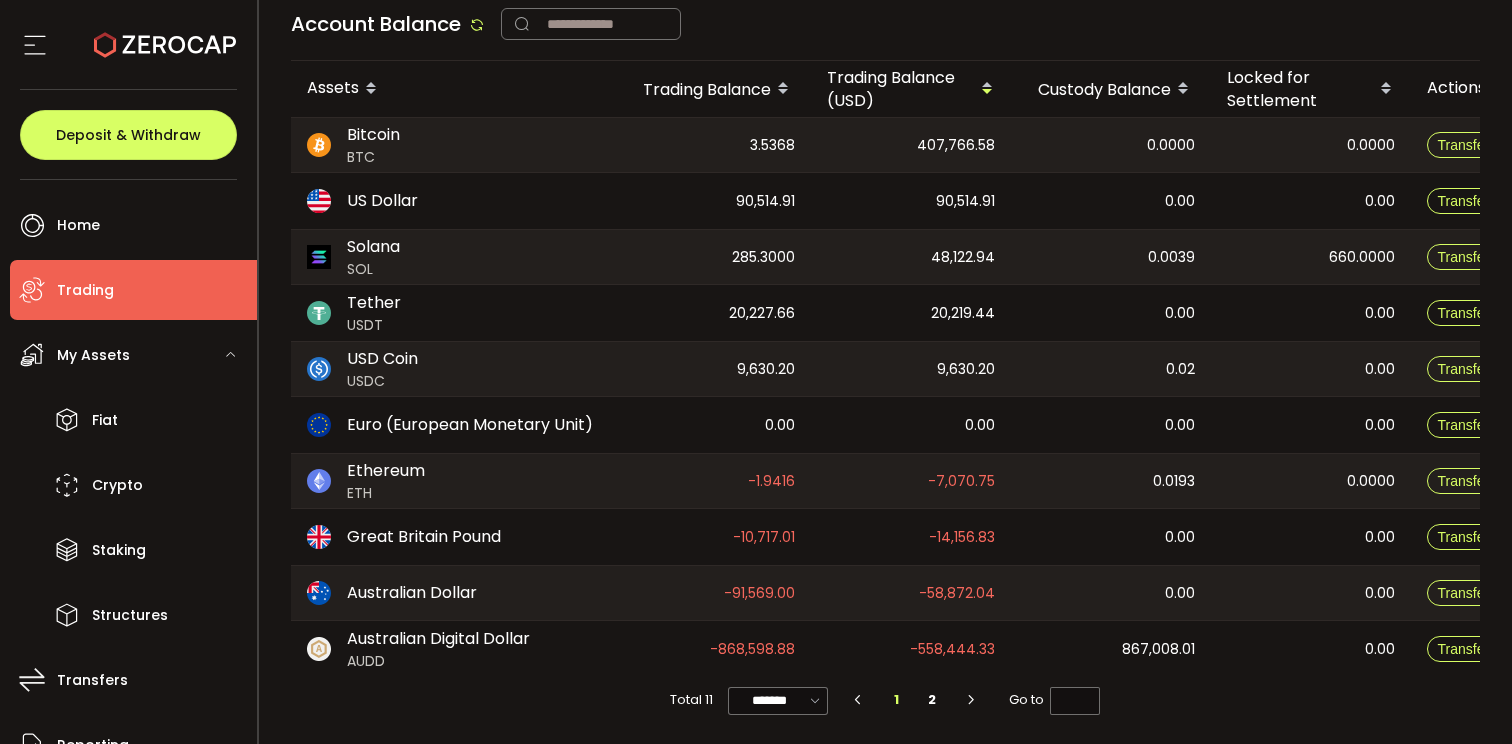 click on "Account Balance" at bounding box center [886, 29] 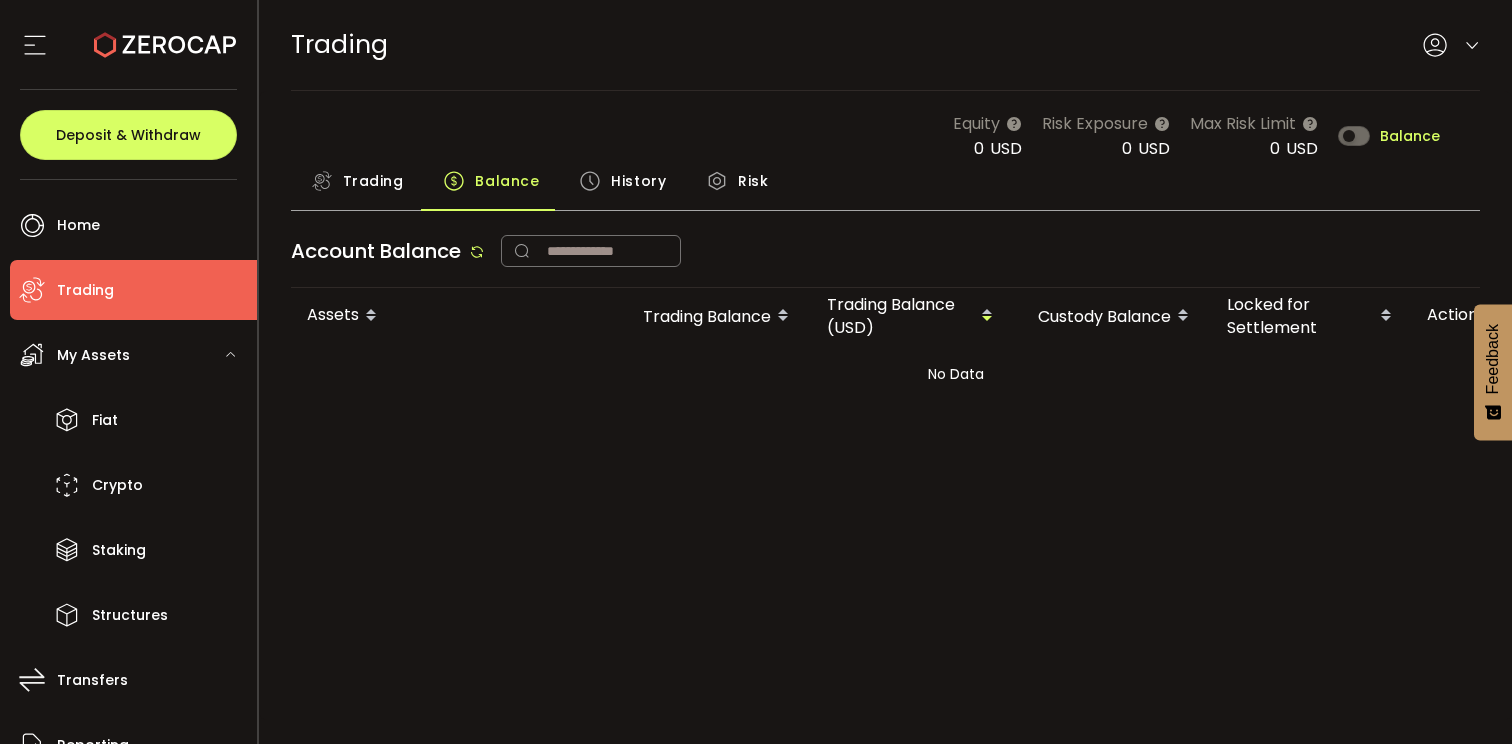scroll, scrollTop: 0, scrollLeft: 0, axis: both 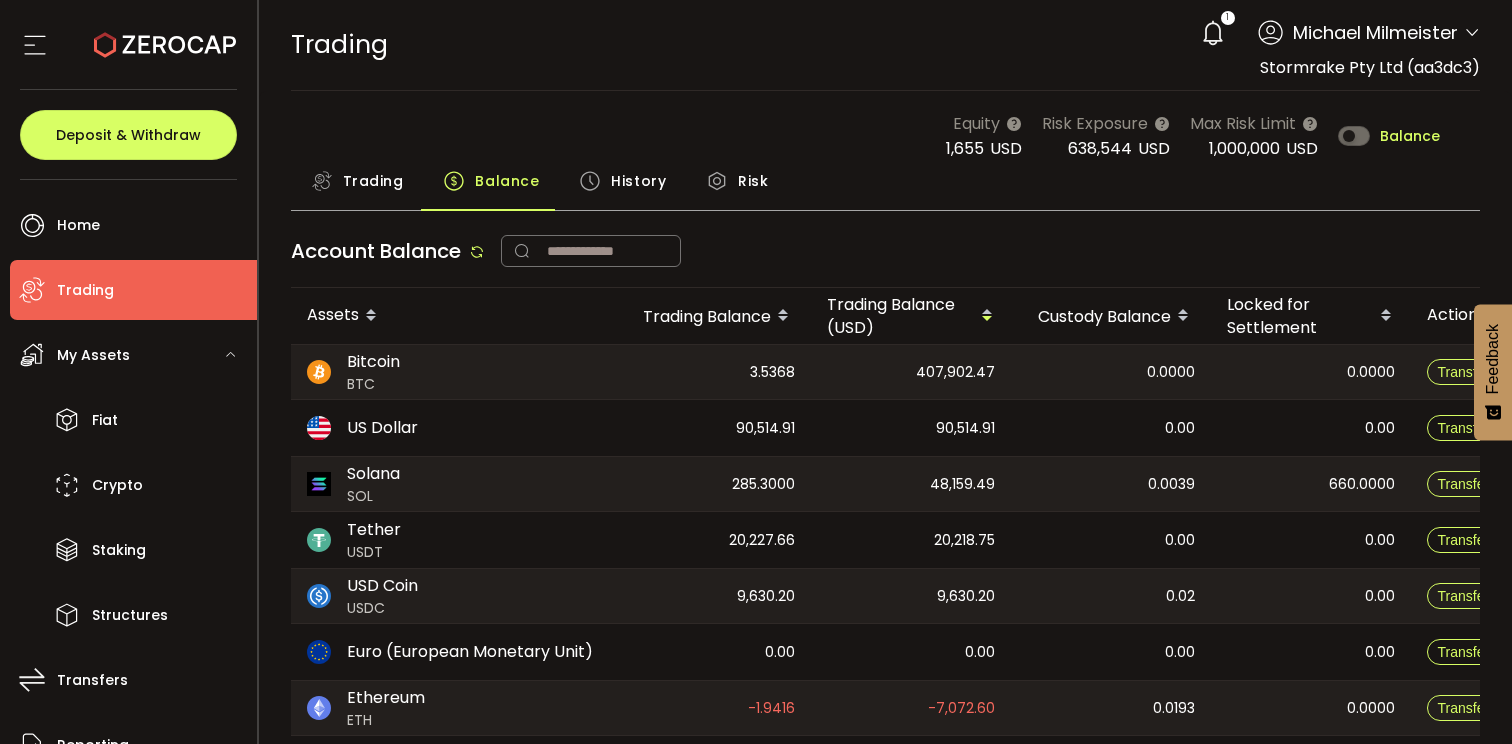click on "Account Balance" at bounding box center (886, 256) 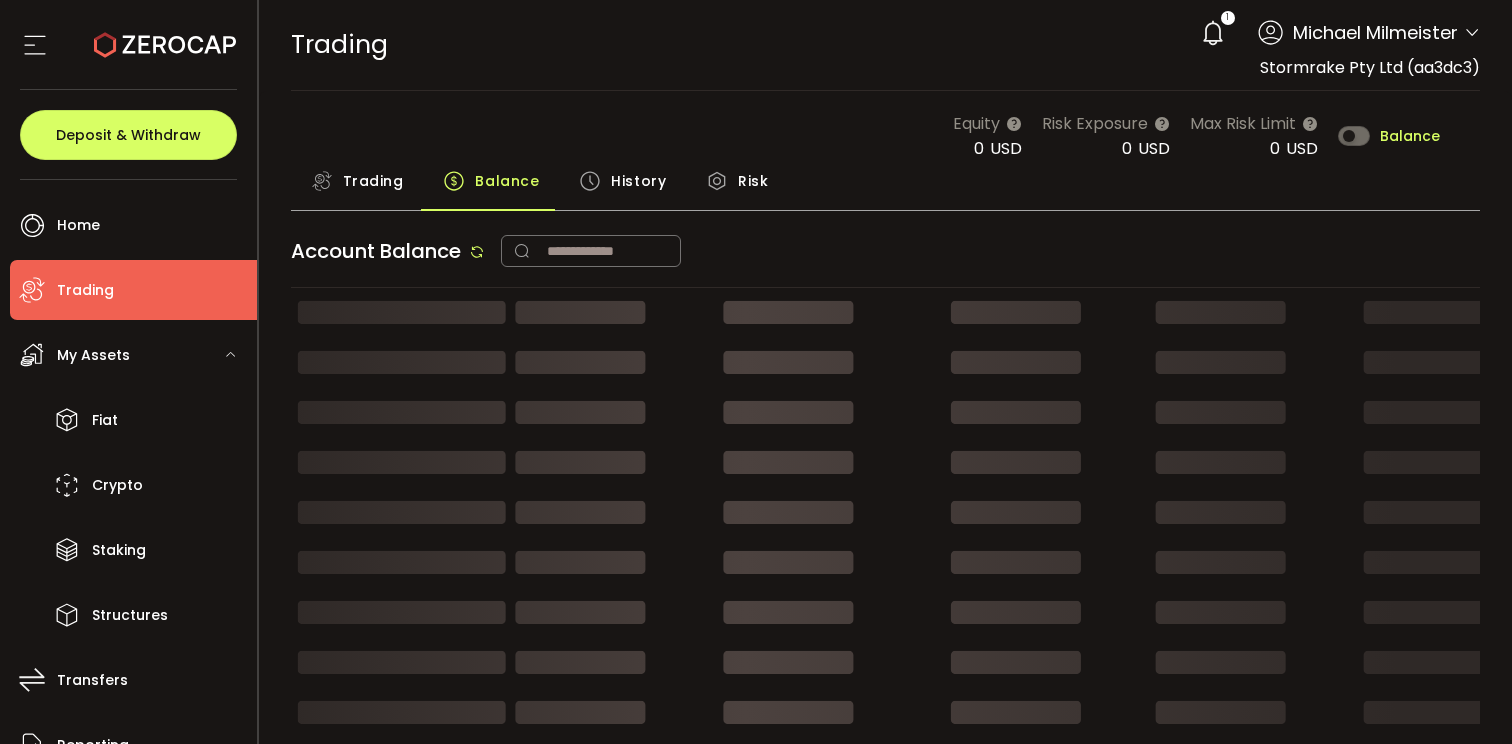 scroll, scrollTop: 0, scrollLeft: 0, axis: both 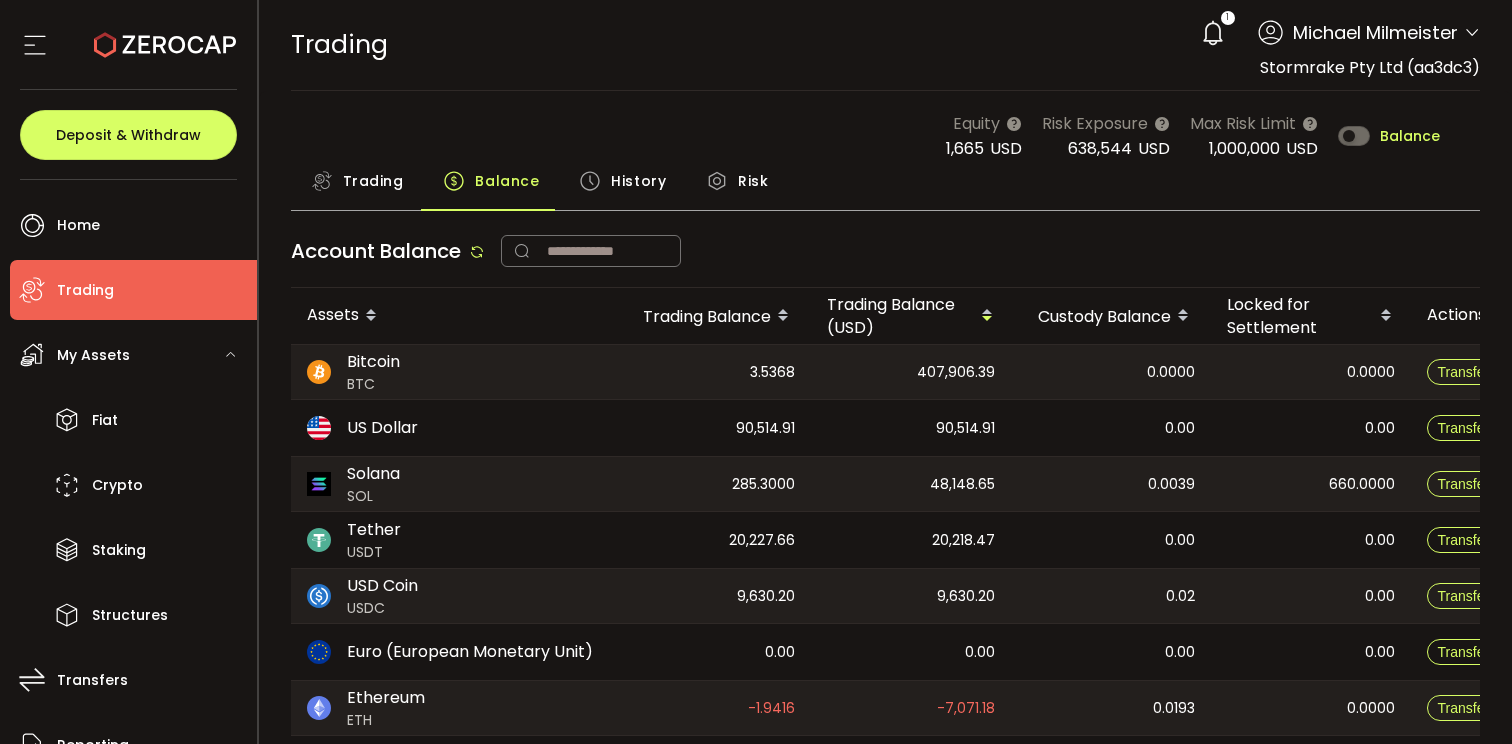 click on "Trading Balance History Risk" at bounding box center [886, 186] 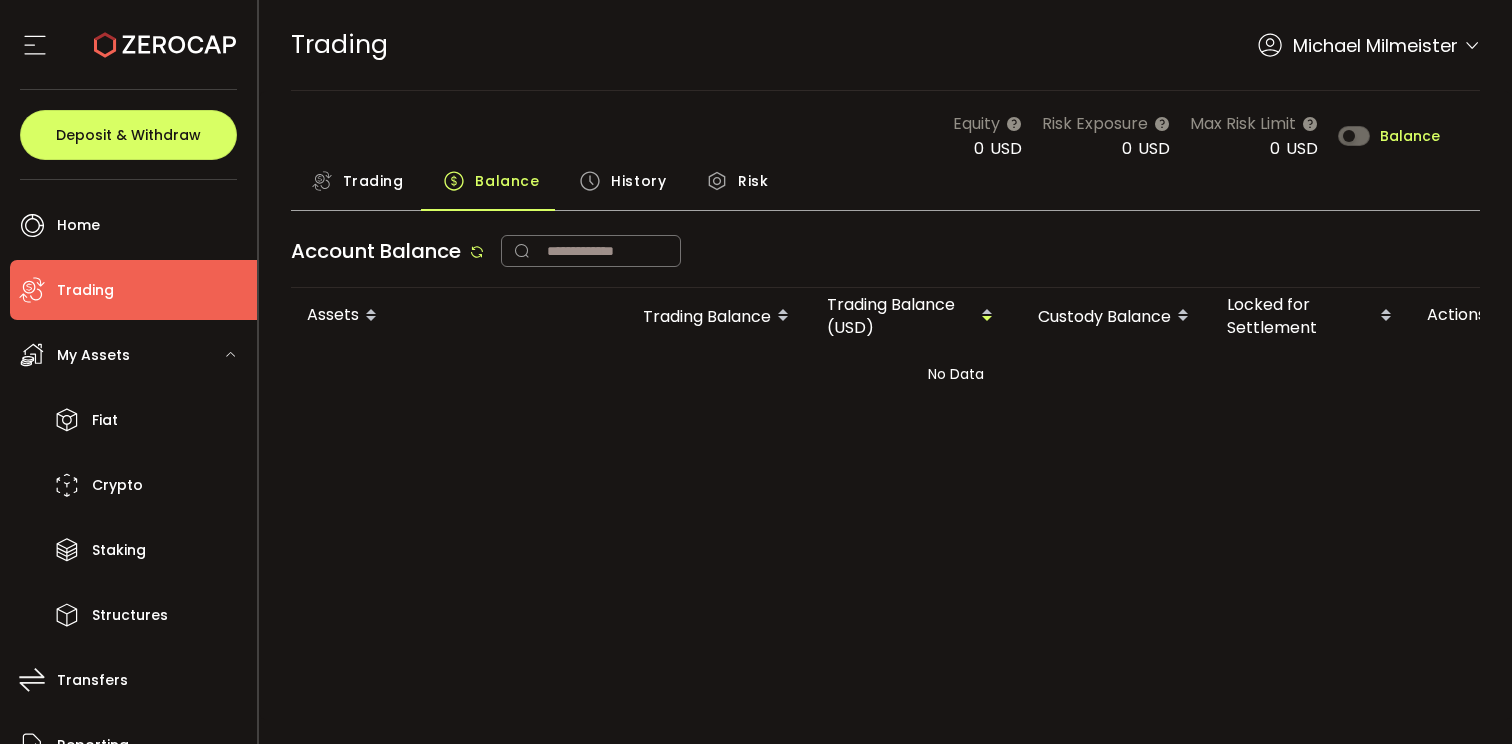 scroll, scrollTop: 0, scrollLeft: 0, axis: both 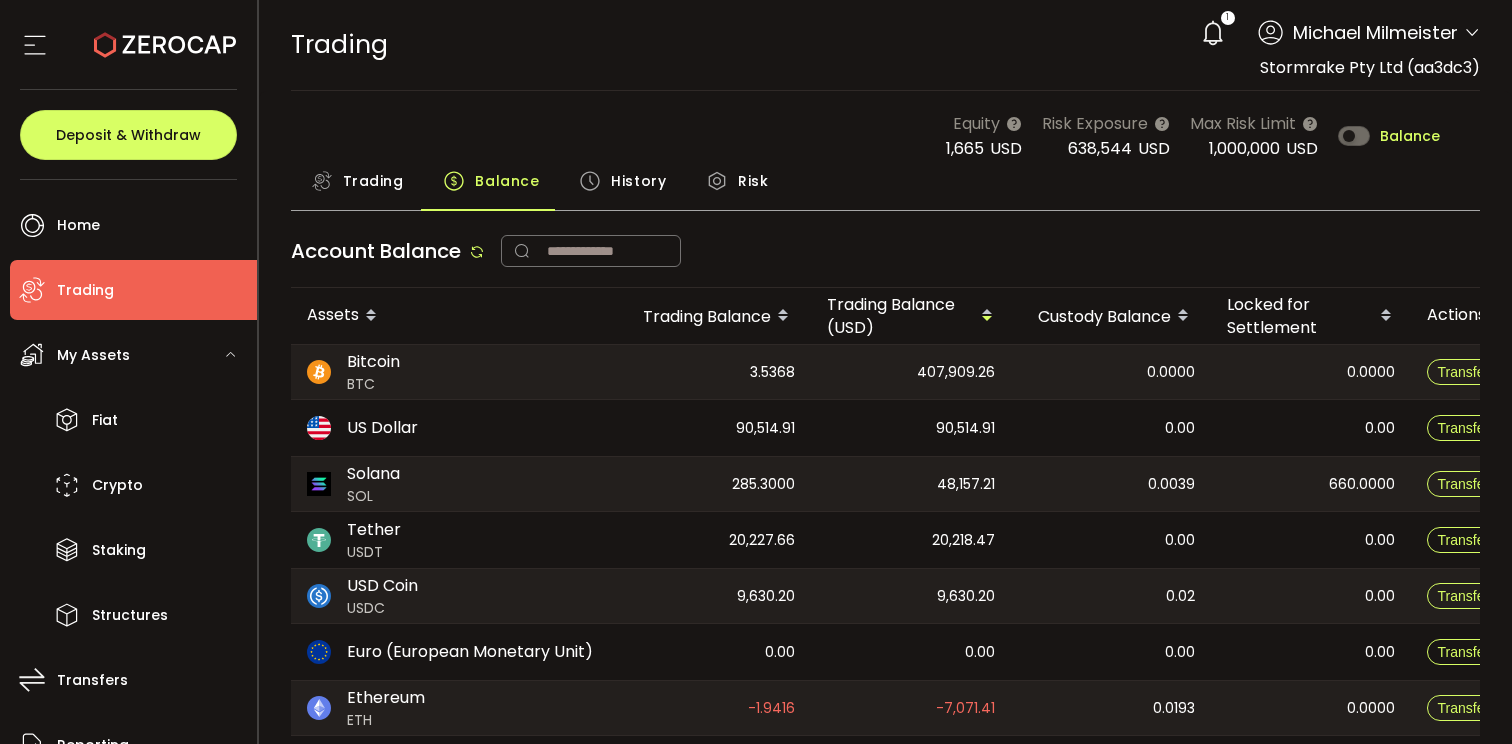 click on "Equity
[NUMBER]
USD Risk Exposure
[NUMBER]
USD Max Risk Limit
[NUMBER]
USD Balance" at bounding box center [886, 136] 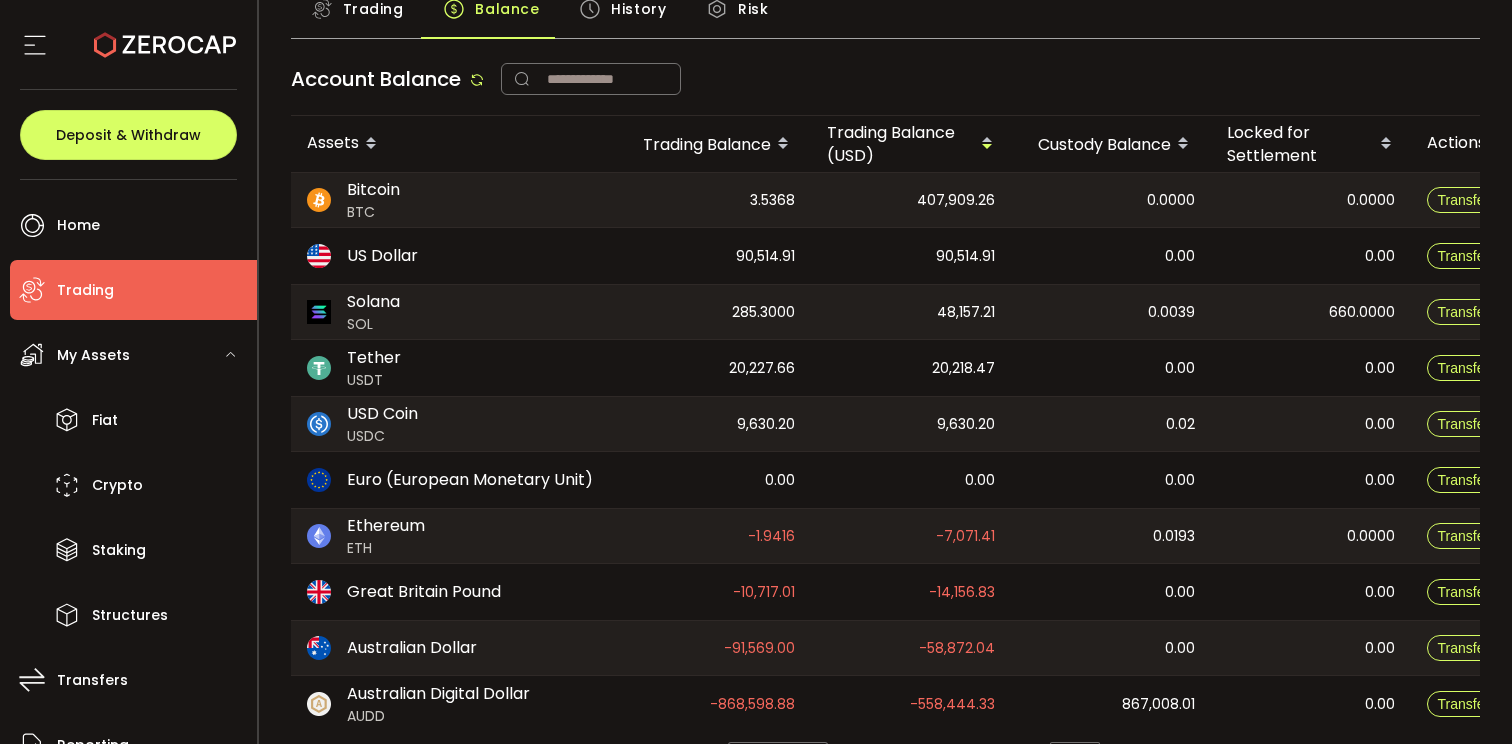 scroll, scrollTop: 145, scrollLeft: 0, axis: vertical 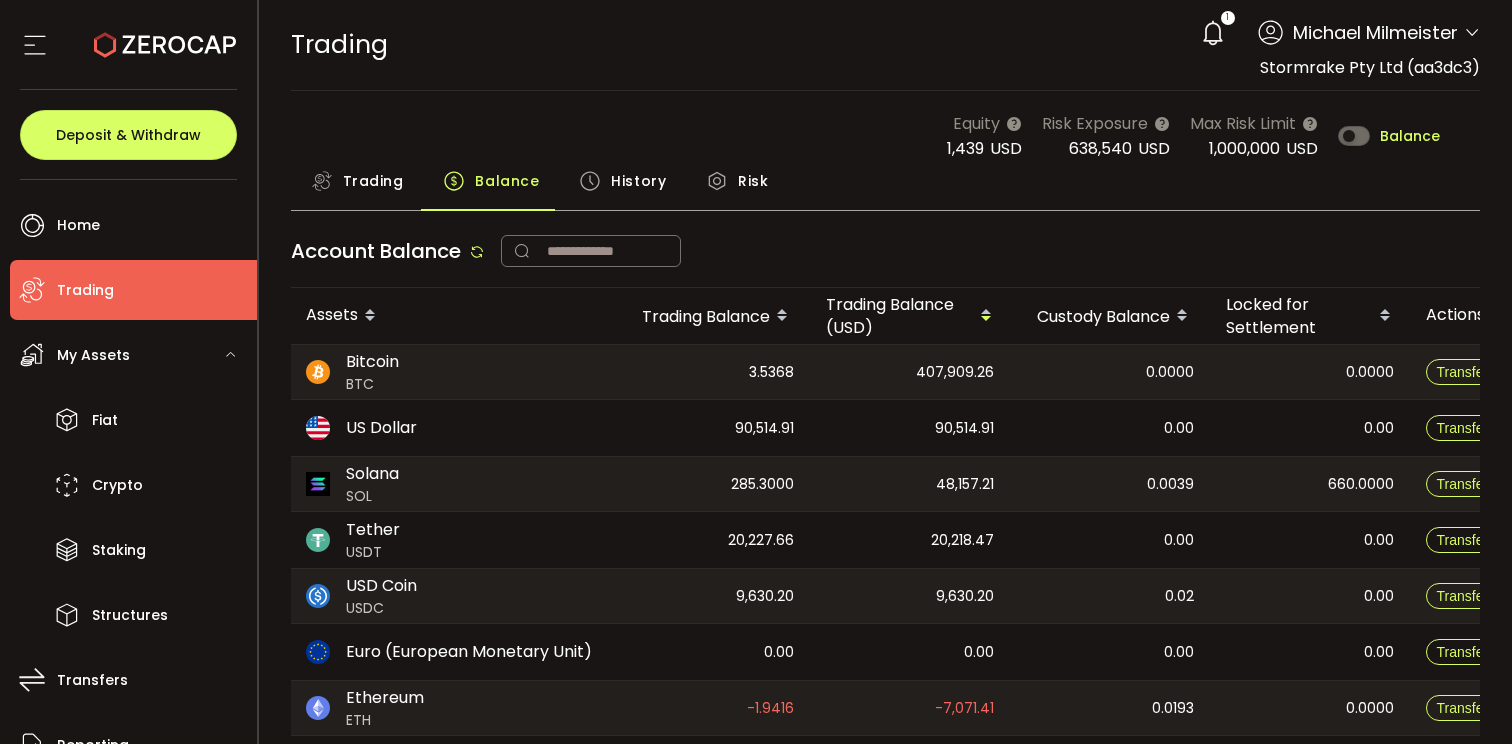 click on "TRADING Buy Power  $0.00
USD
Trading
Trading
Your verification is pending
1 Michael Milmeister Account Stormrake Pty Ltd (aa3dc3) Preferences Reporting Help Log out
Stormrake Pty Ltd (aa3dc3)" at bounding box center (886, 45) 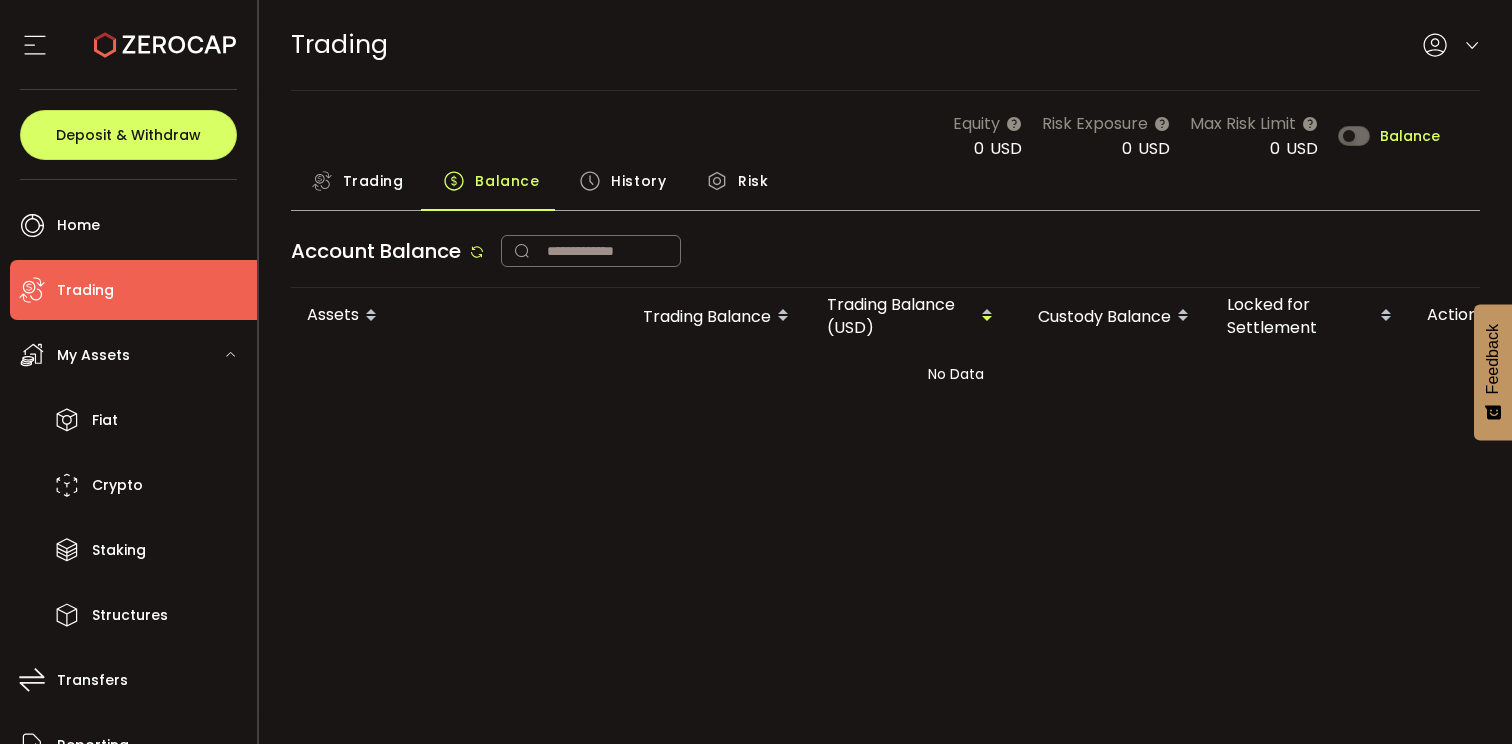 scroll, scrollTop: 0, scrollLeft: 0, axis: both 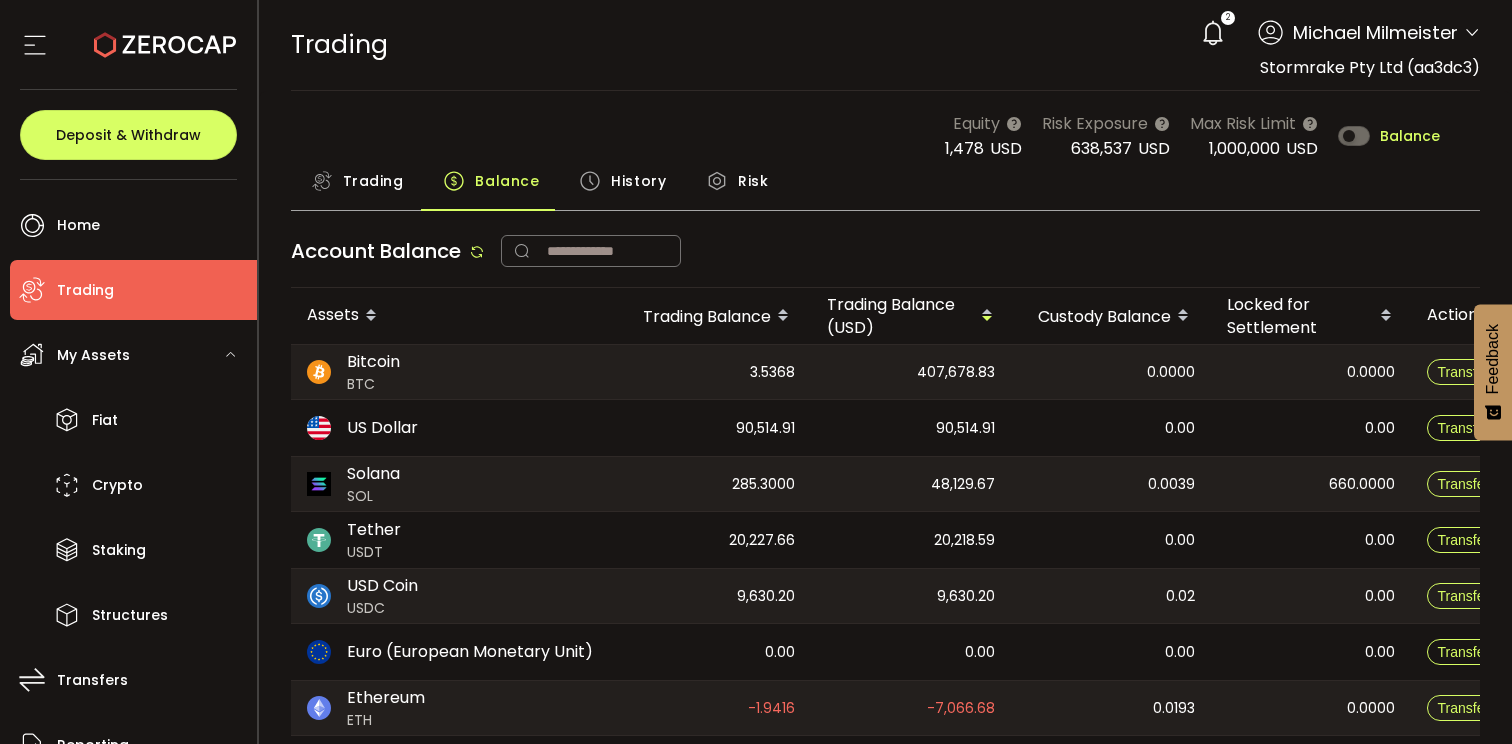 click on "Account Balance" at bounding box center (886, 256) 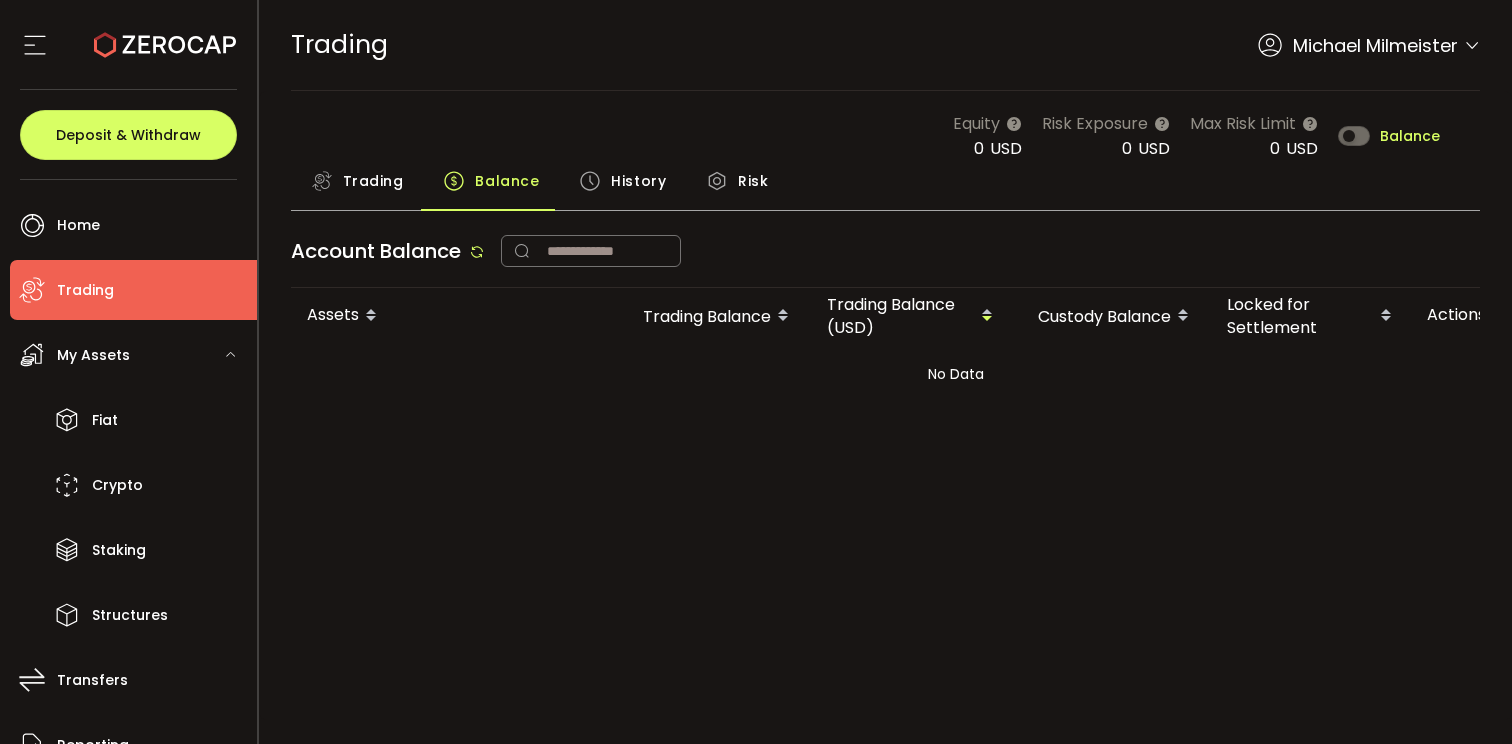 scroll, scrollTop: 0, scrollLeft: 0, axis: both 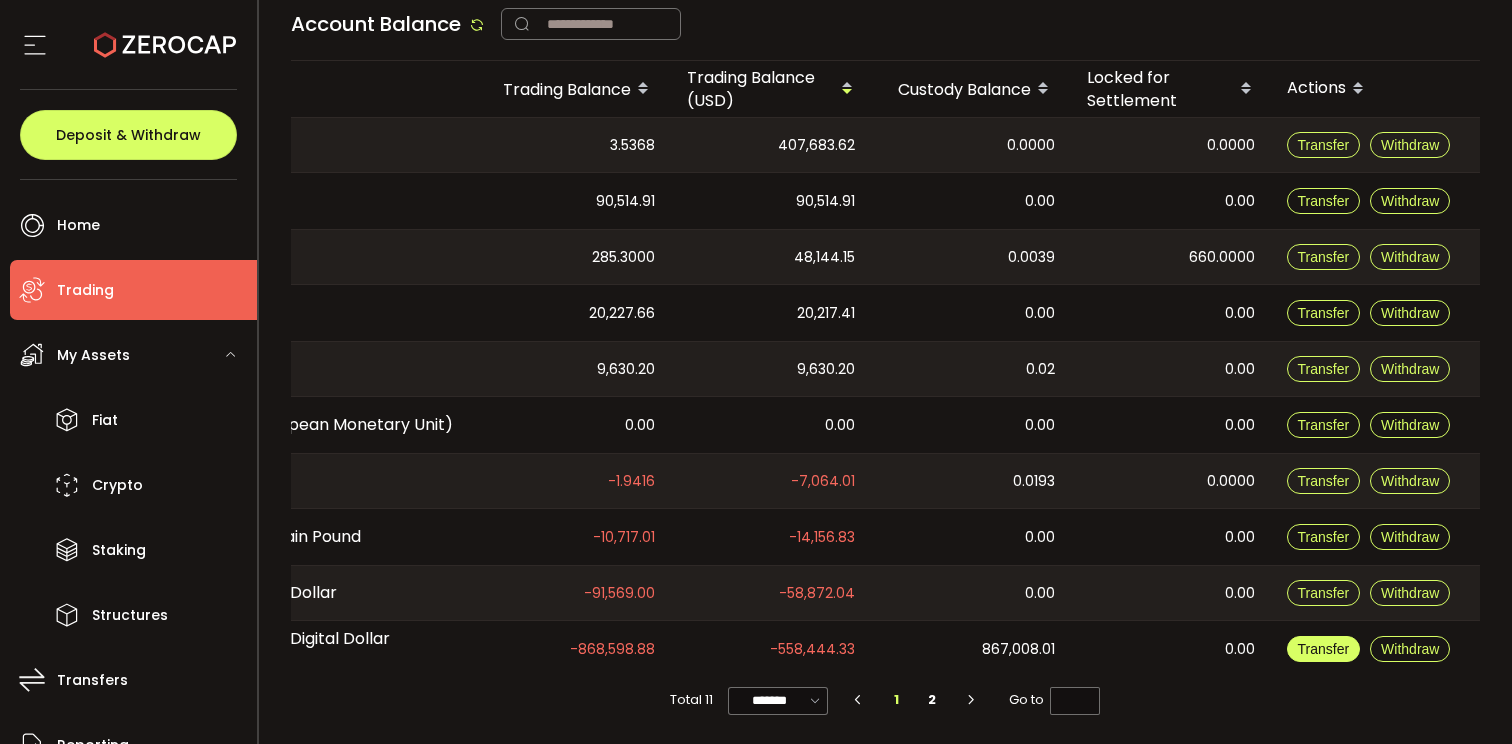 click on "Transfer" at bounding box center (1324, 649) 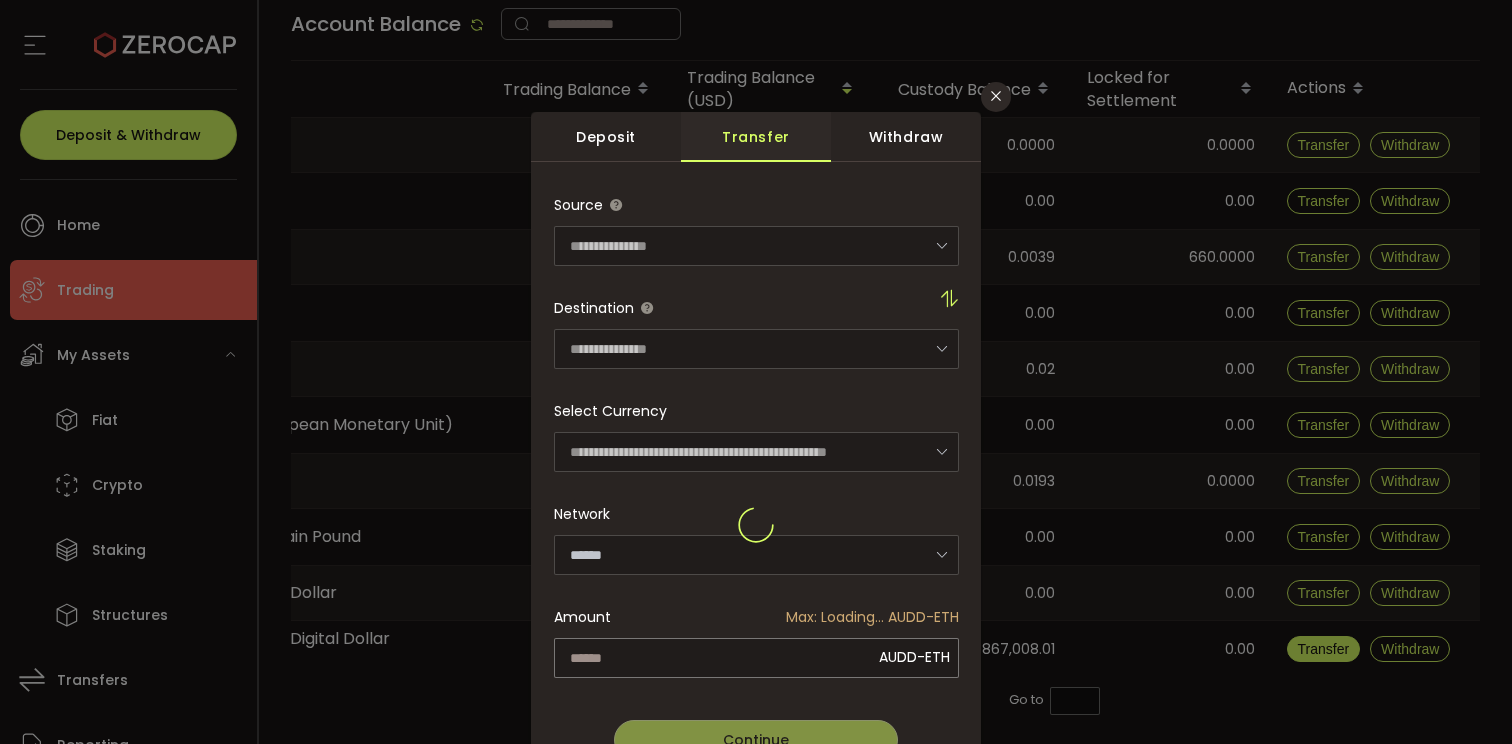 type on "********" 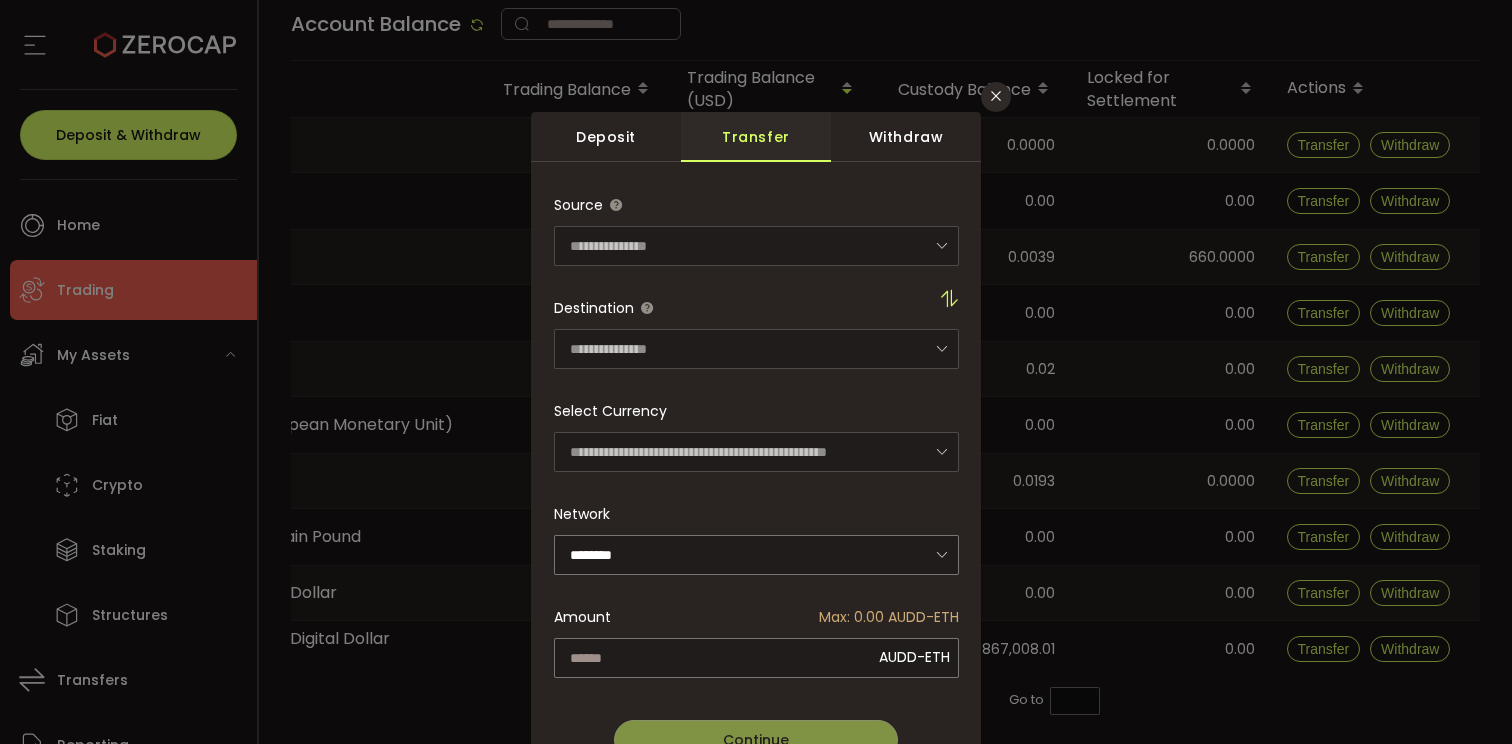 click at bounding box center [941, 451] 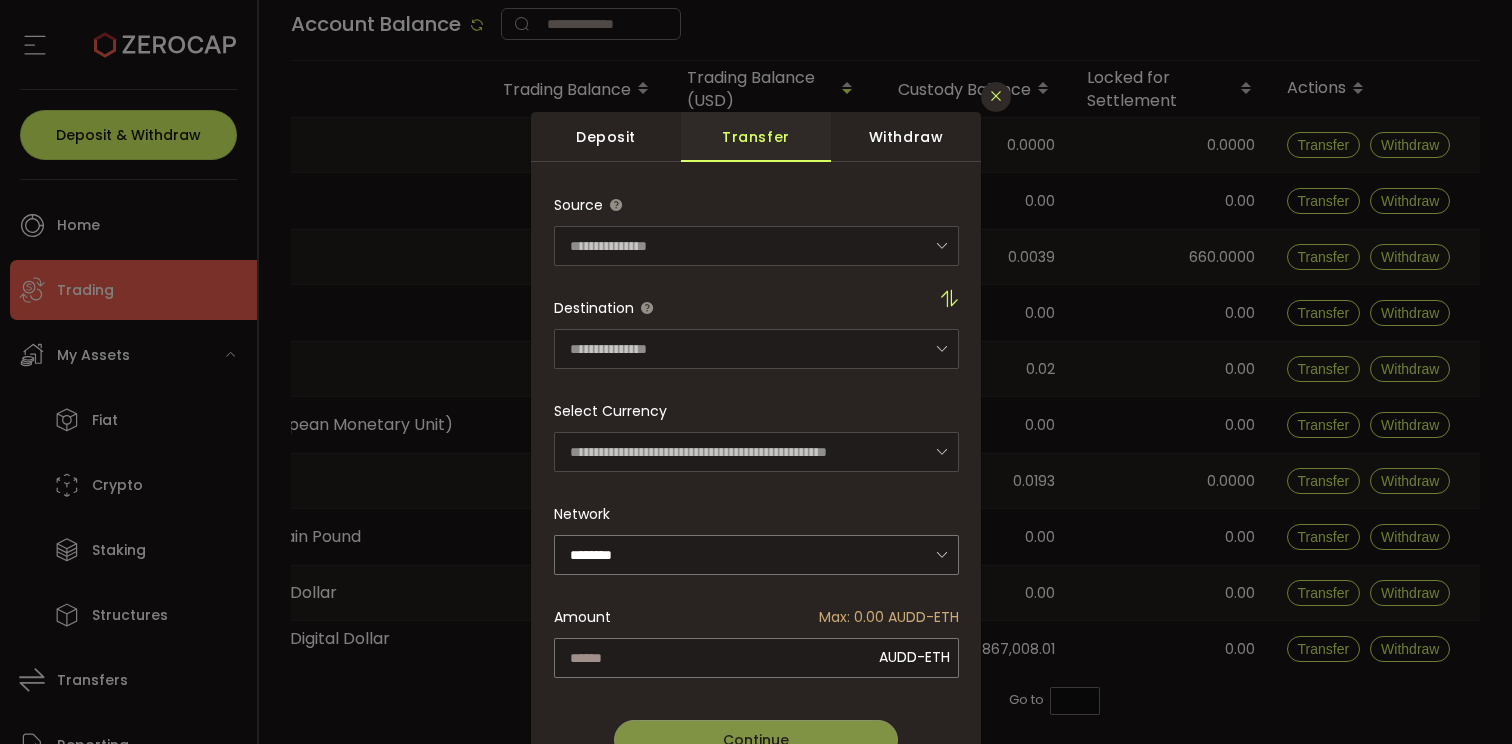click at bounding box center (996, 96) 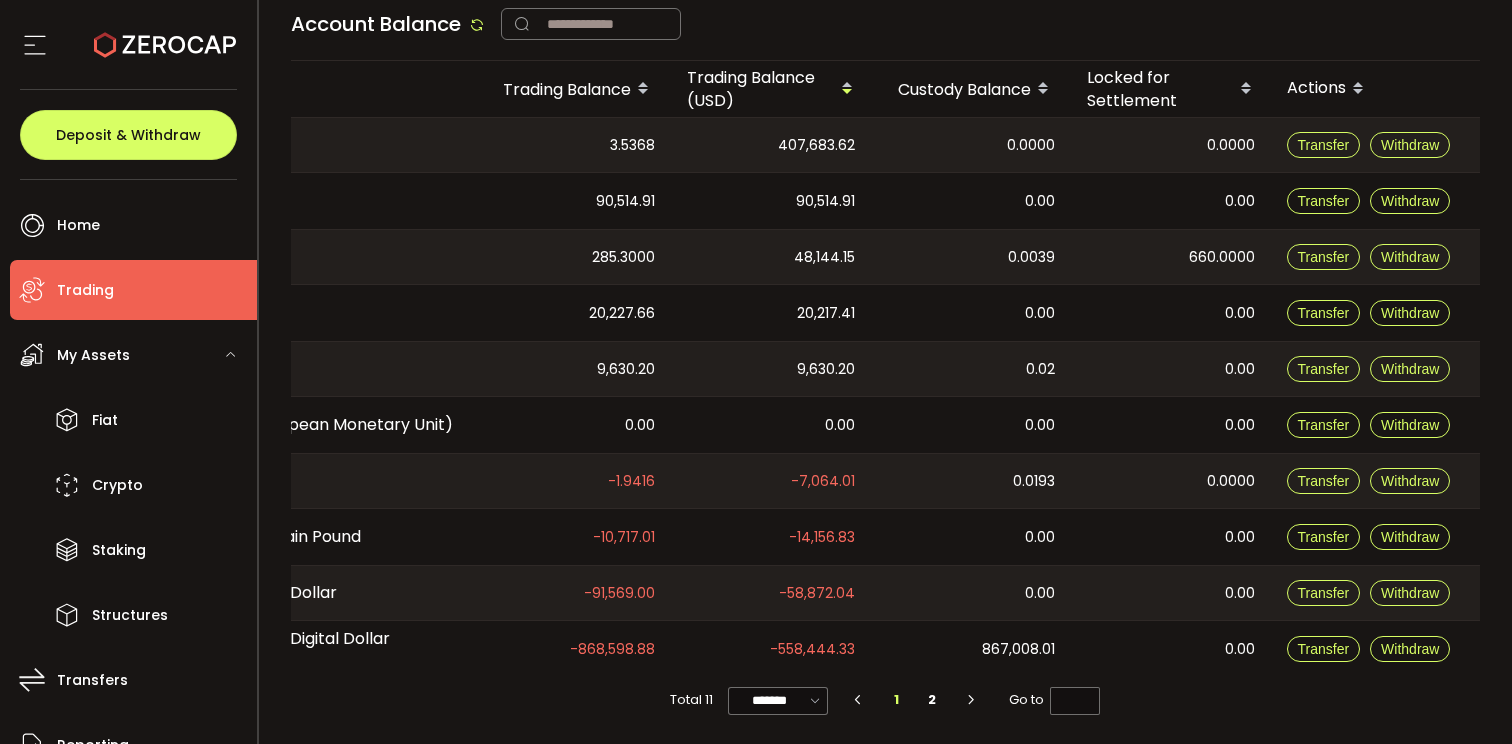 scroll, scrollTop: 0, scrollLeft: 0, axis: both 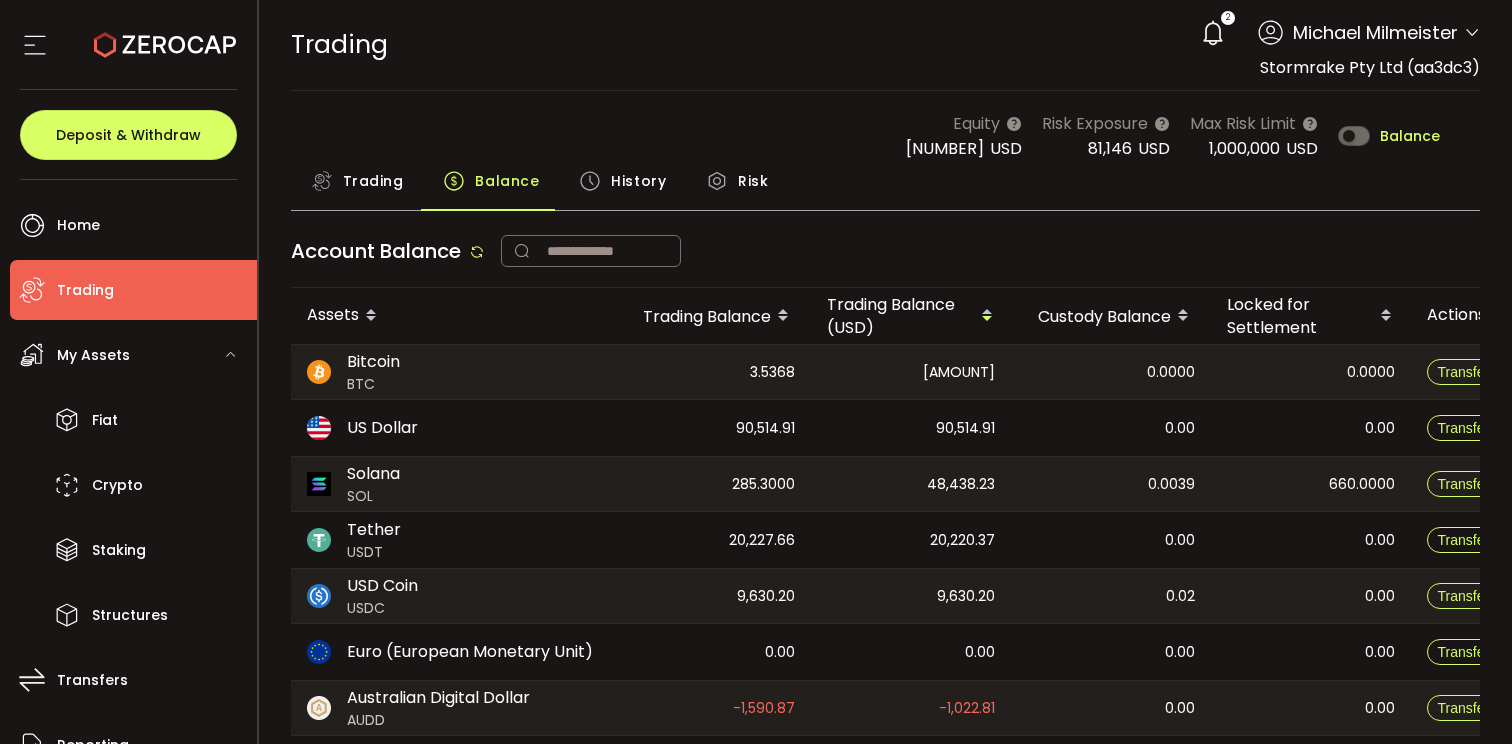 click on "History" at bounding box center (622, 186) 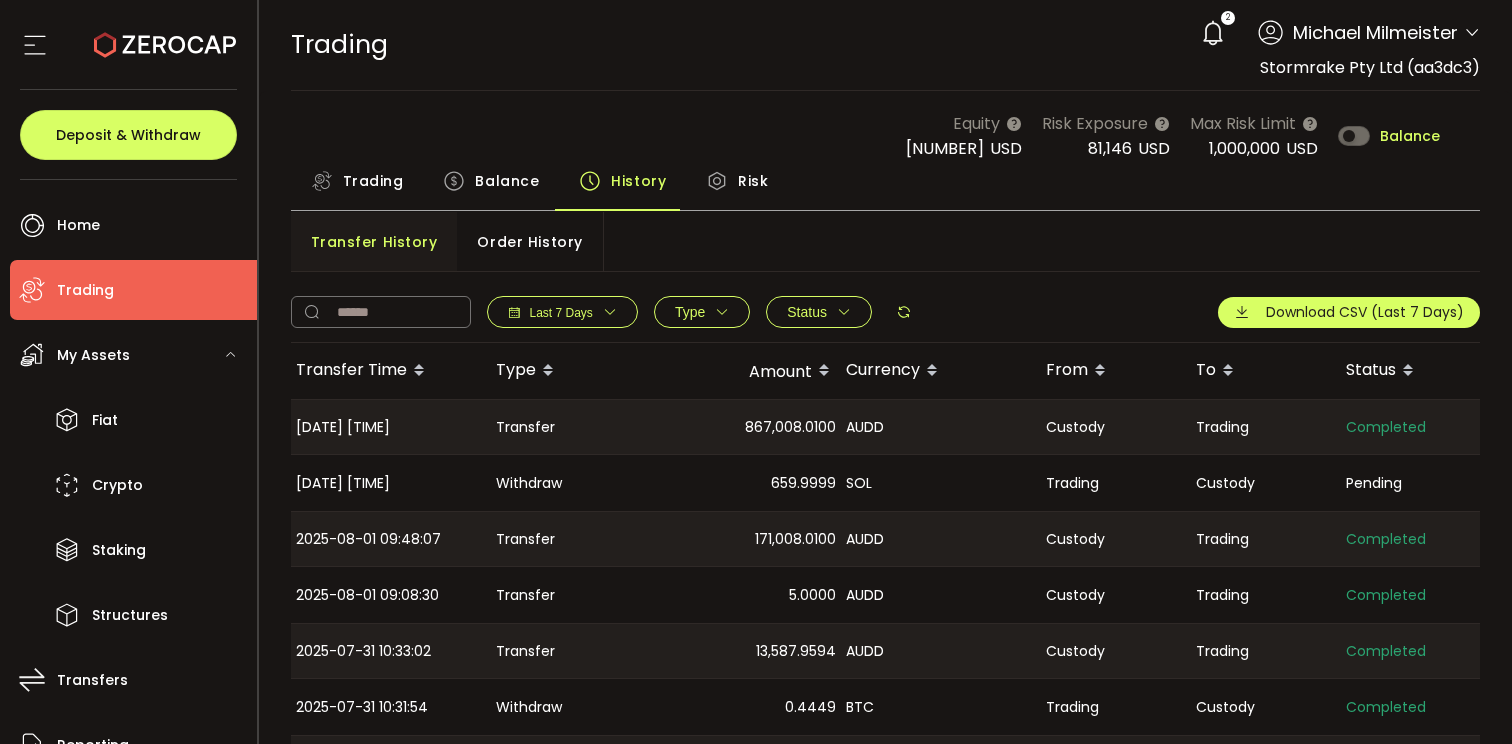 scroll, scrollTop: 0, scrollLeft: 196, axis: horizontal 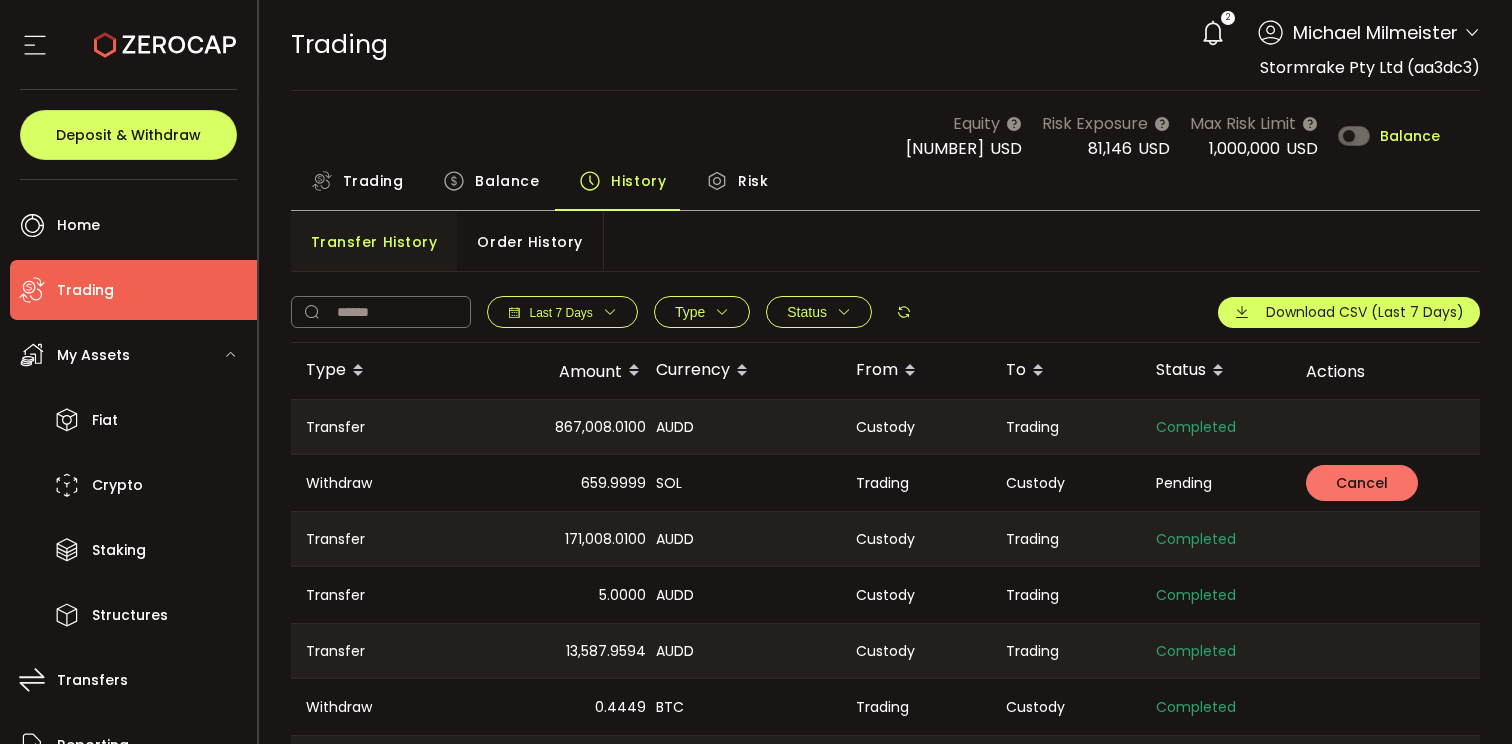 click on "Cancel" at bounding box center (1362, 483) 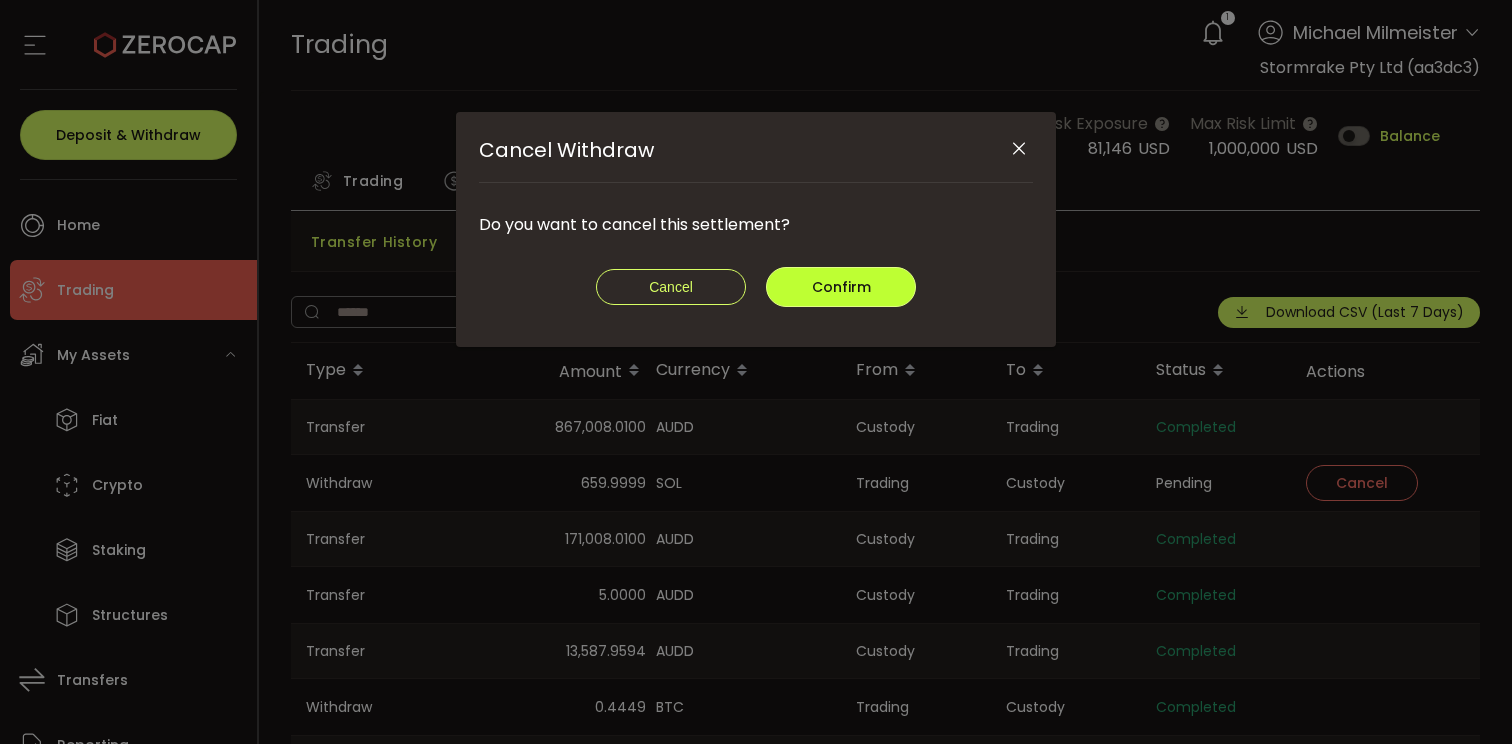 click on "Confirm" at bounding box center (841, 287) 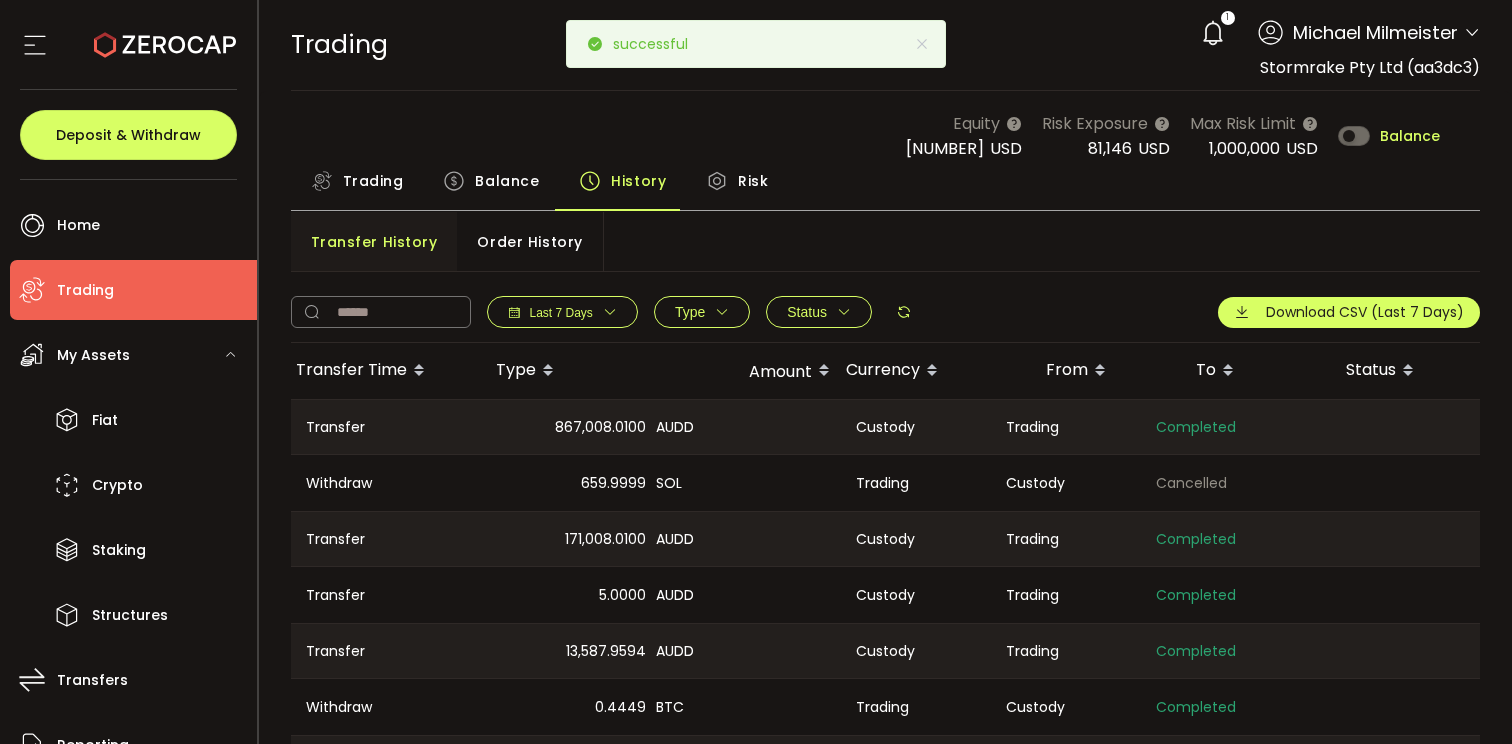 click on "Balance" at bounding box center [507, 181] 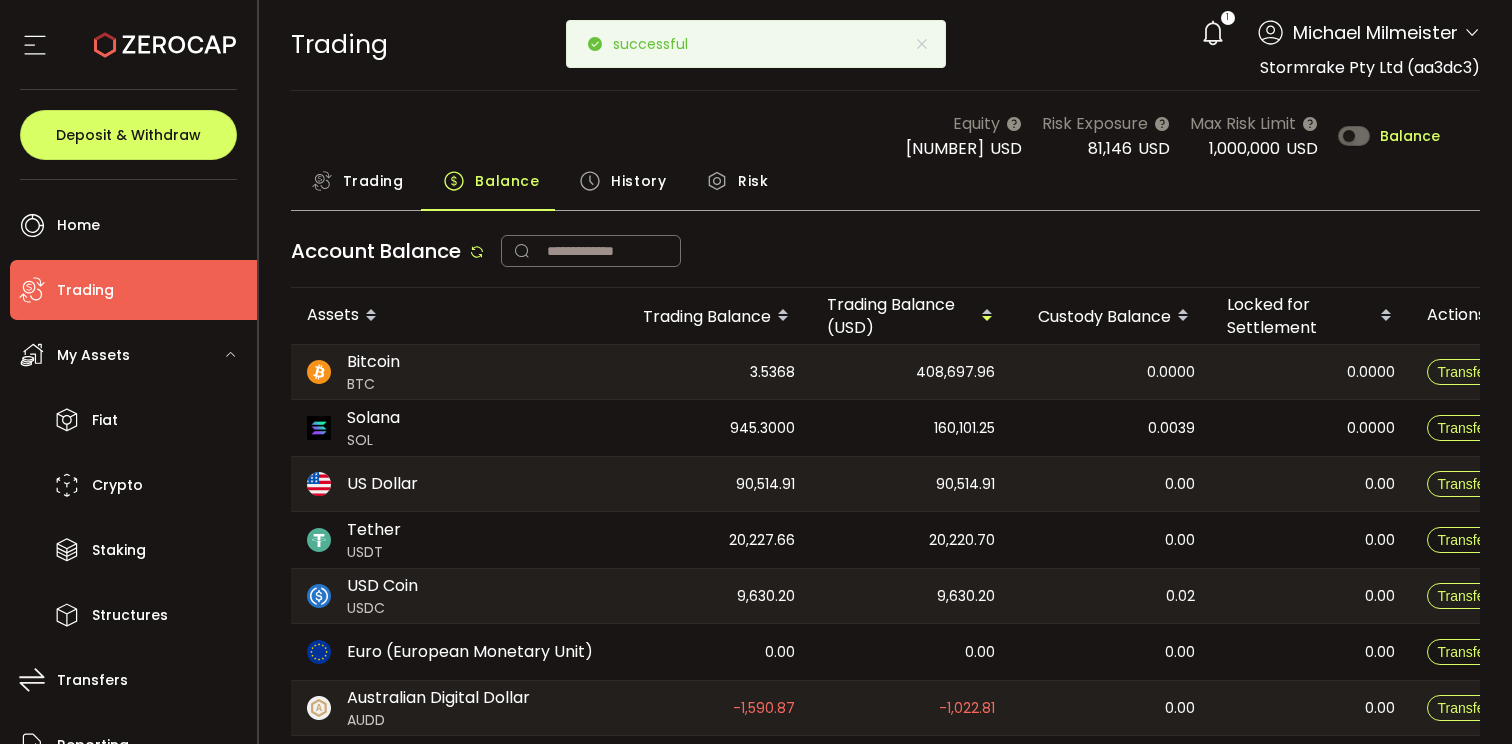 scroll, scrollTop: 0, scrollLeft: 146, axis: horizontal 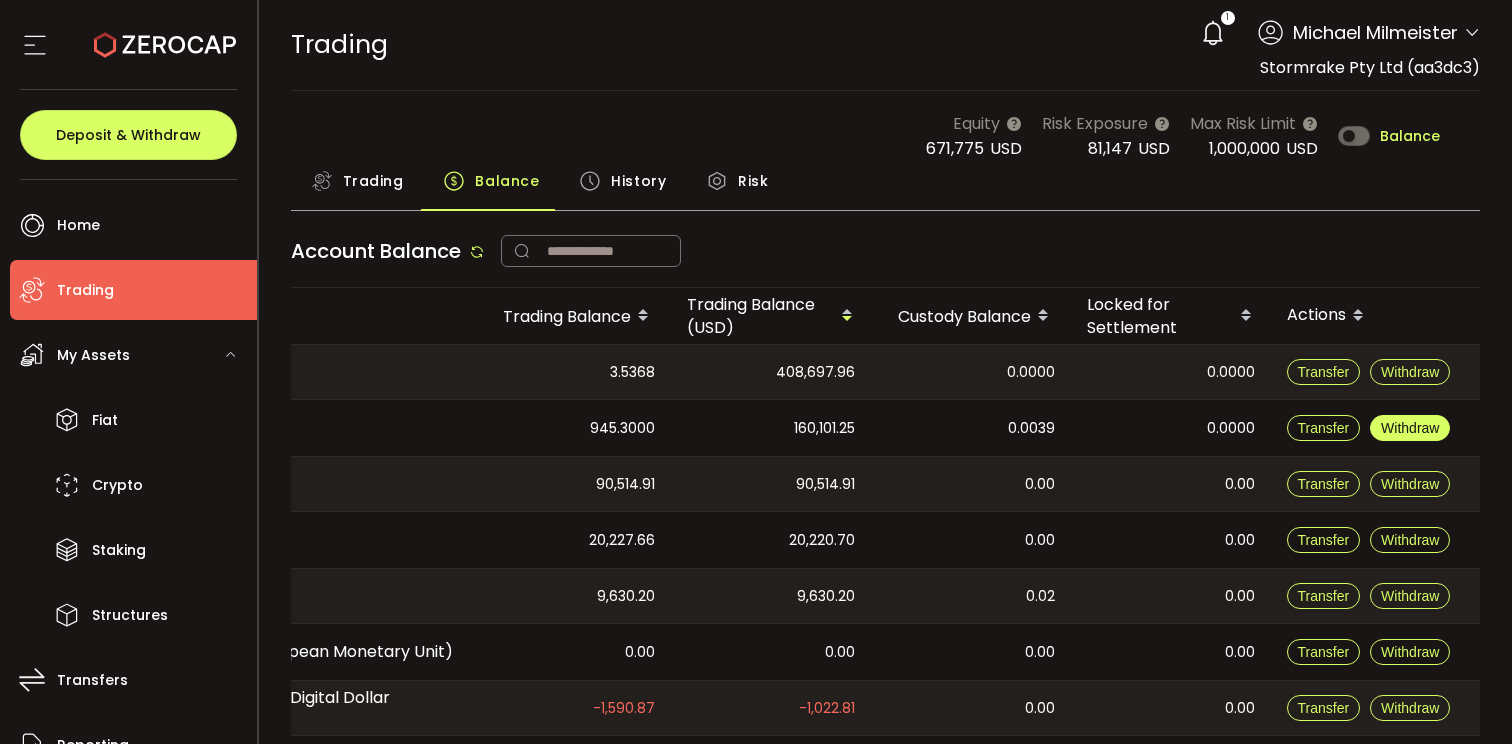 click on "Withdraw" at bounding box center (1410, 428) 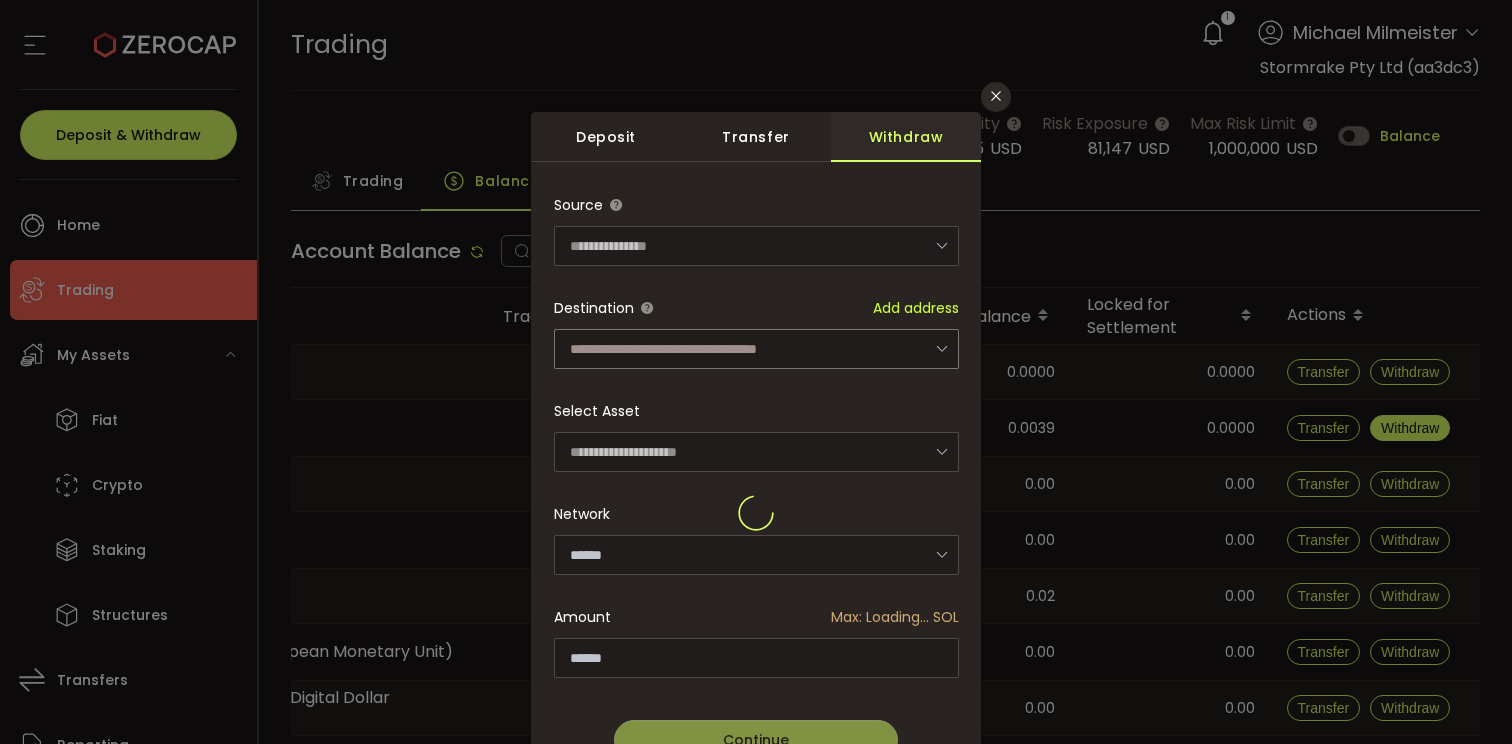 type on "******" 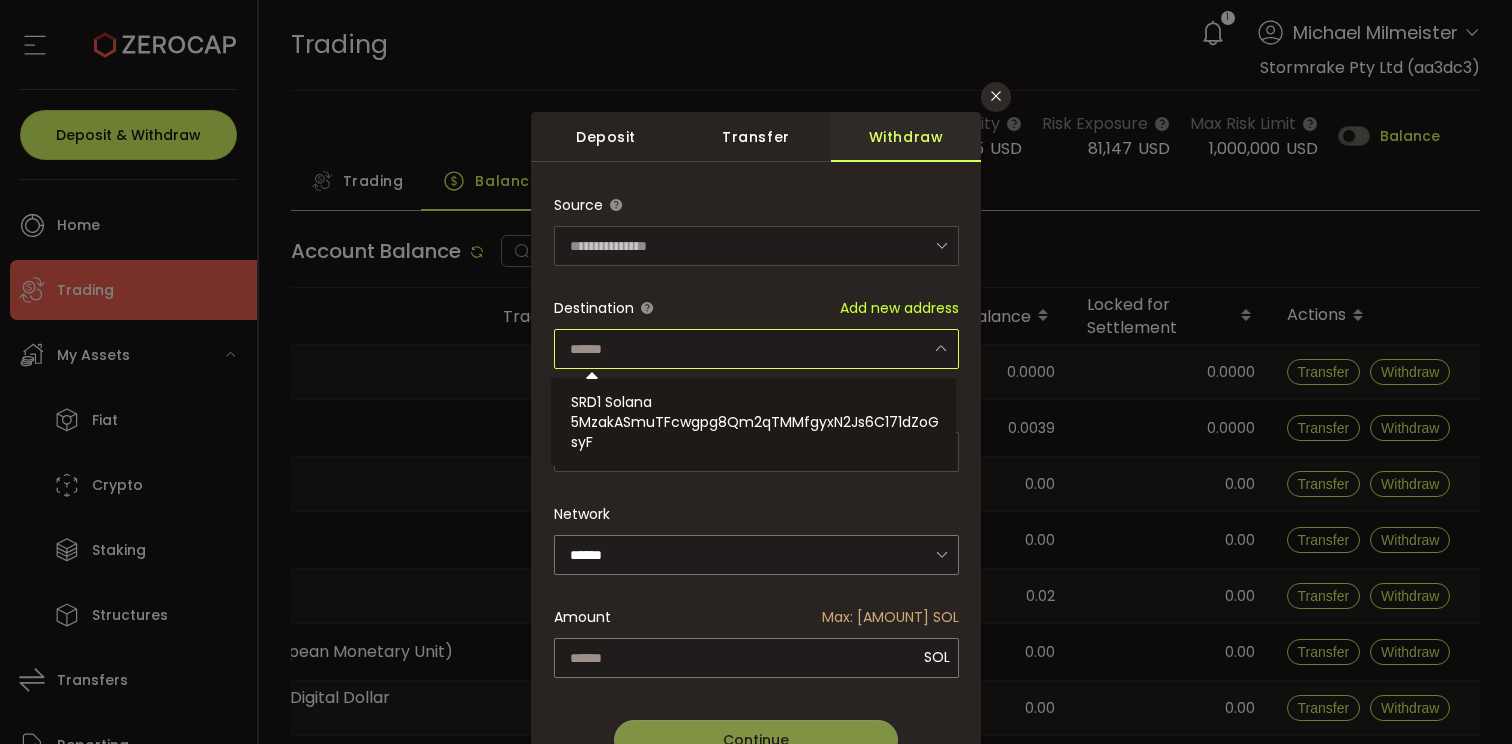 click at bounding box center [756, 349] 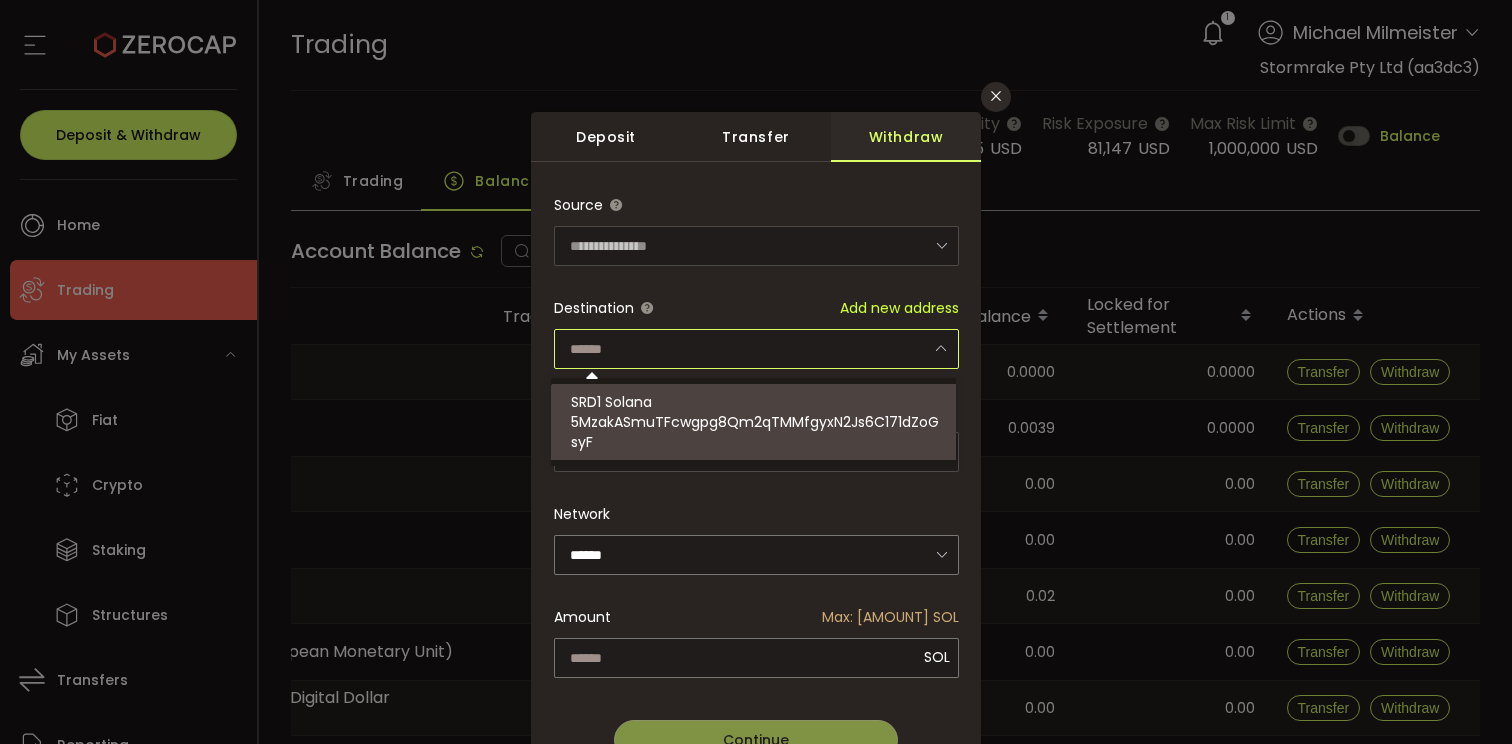 click on "5MzakASmuTFcwgpg8Qm2qTMMfgyxN2Js6C171dZoGsyF" at bounding box center (756, 432) 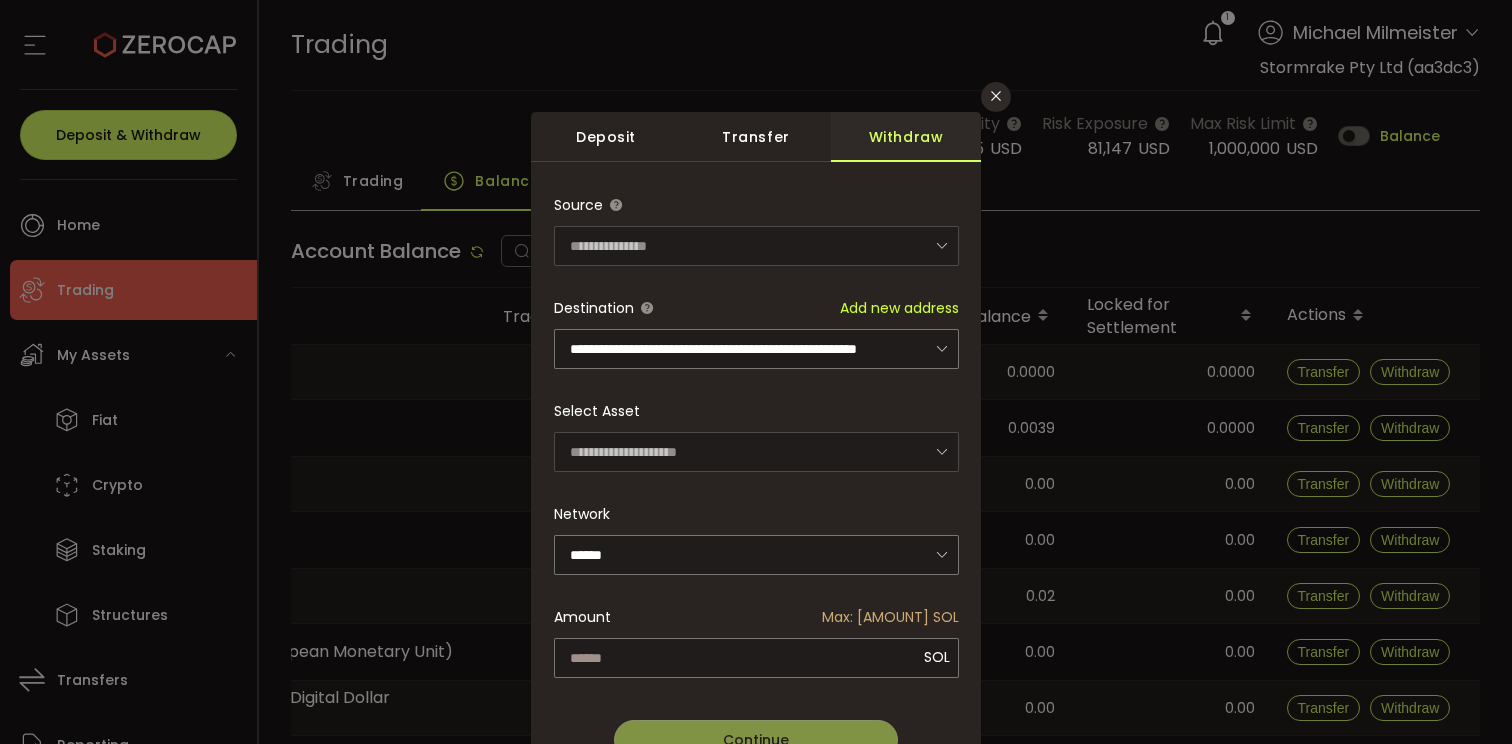 click on "**********" at bounding box center [756, 513] 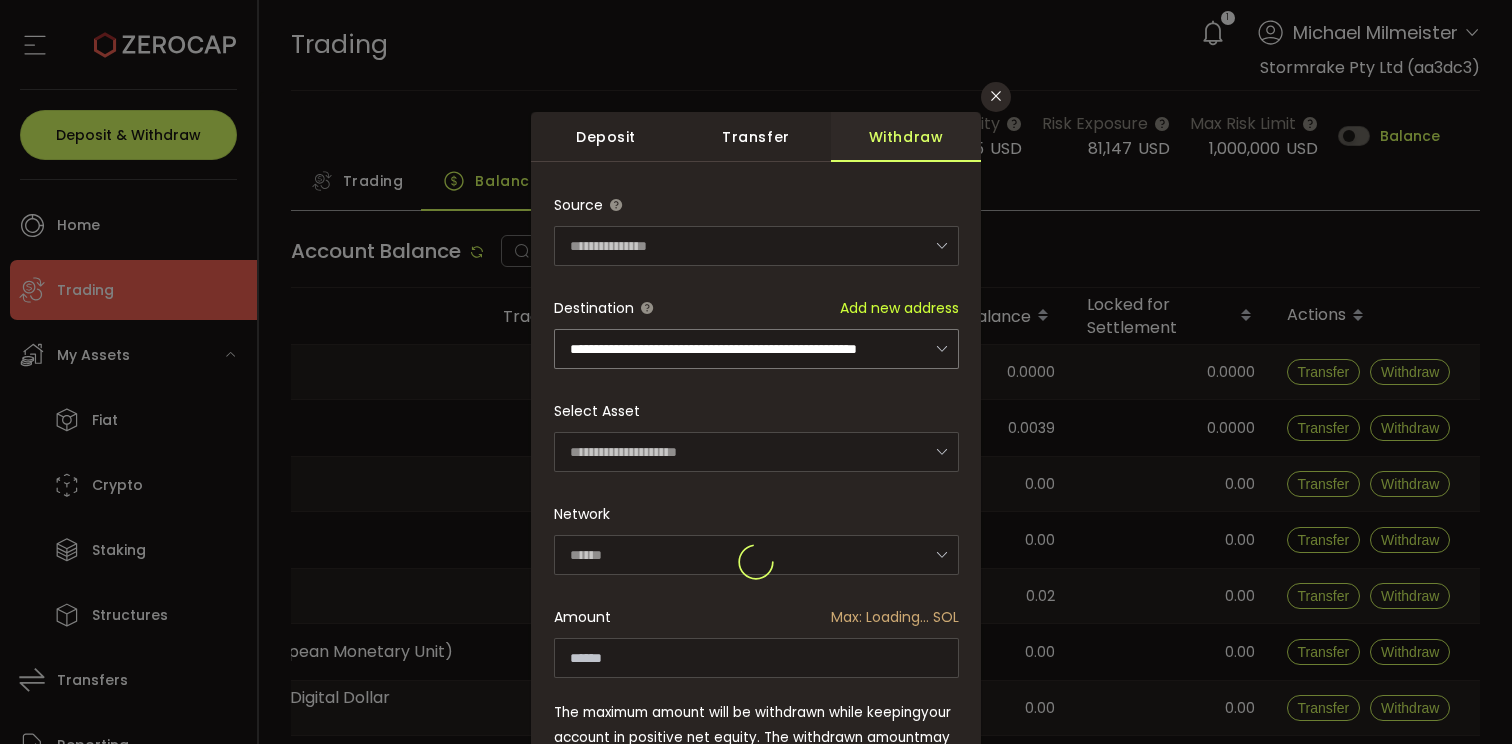 type on "********" 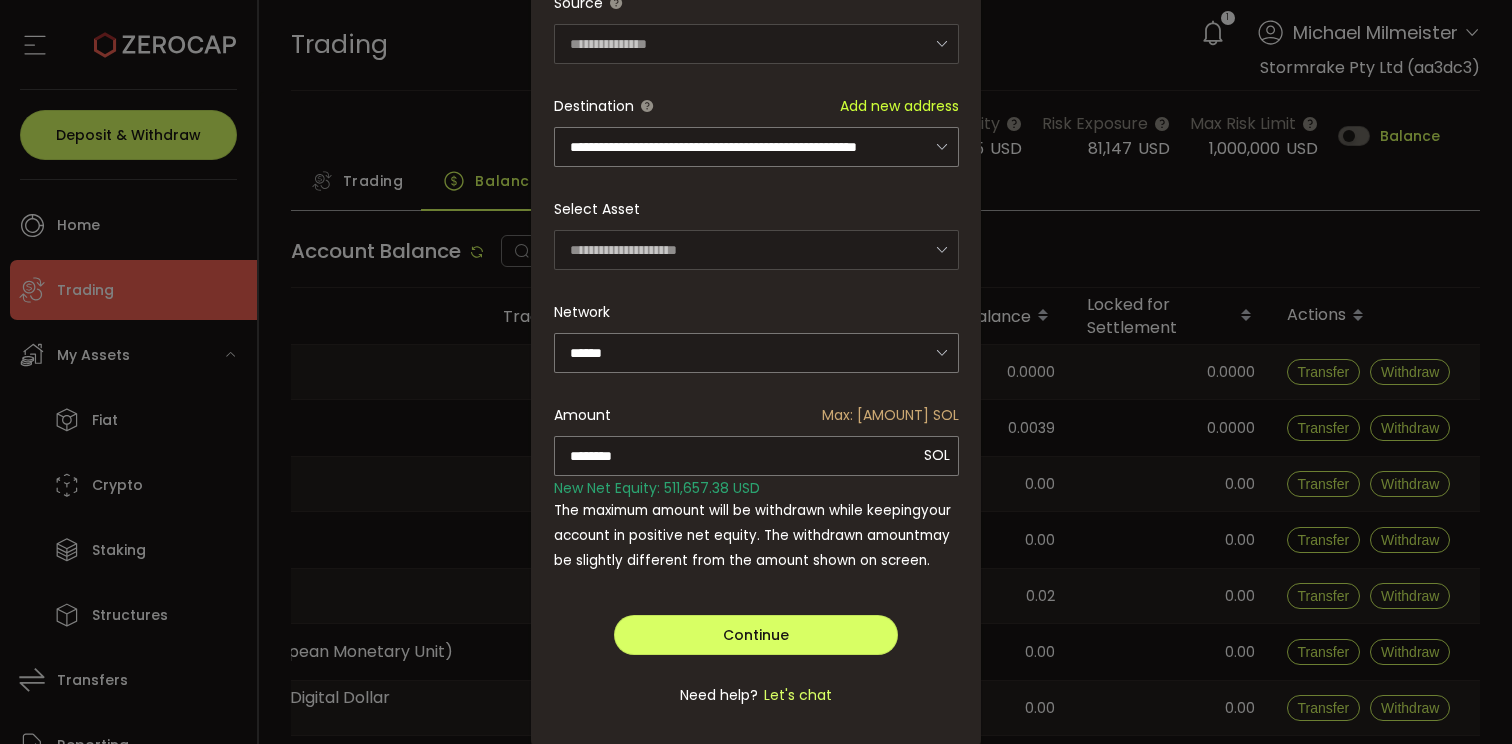 scroll, scrollTop: 215, scrollLeft: 0, axis: vertical 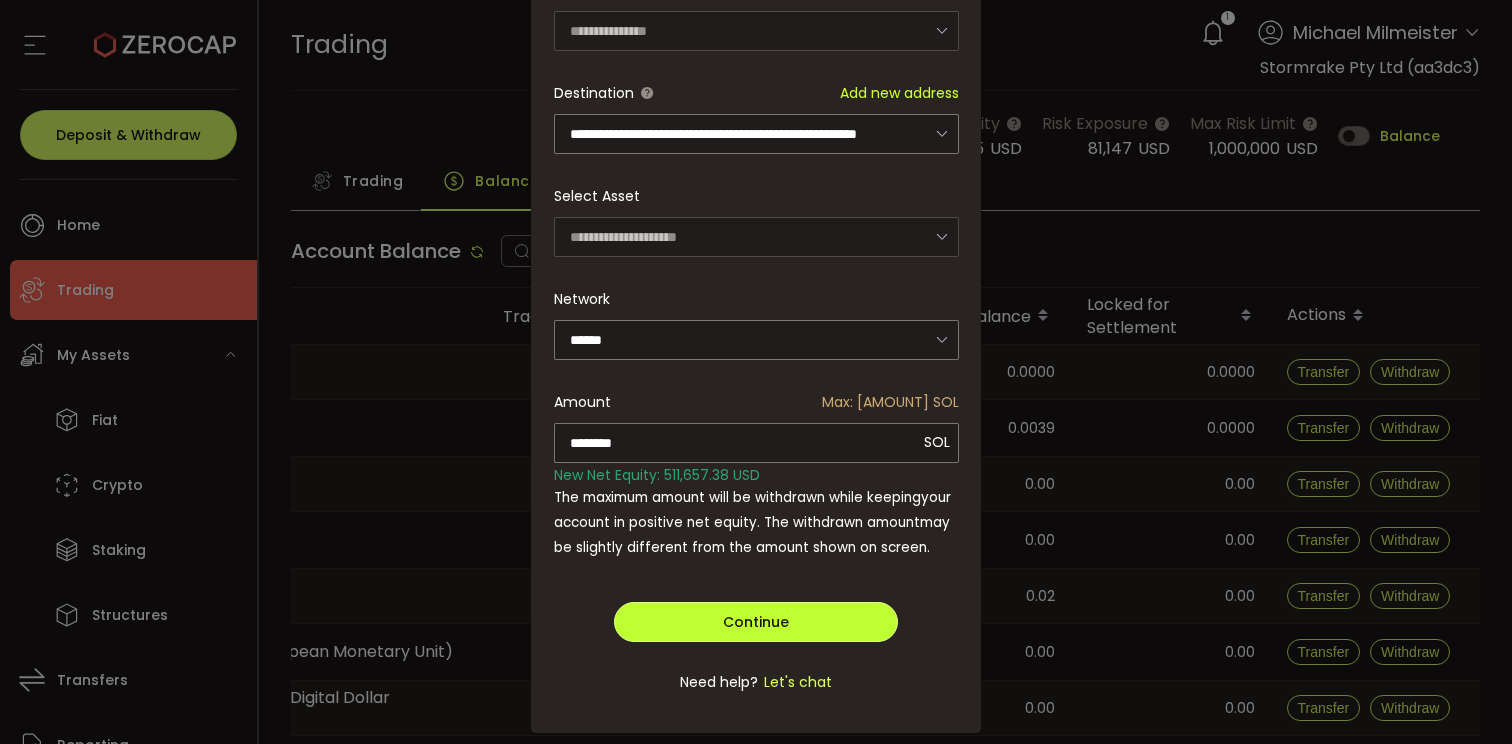 click on "Continue" at bounding box center (756, 622) 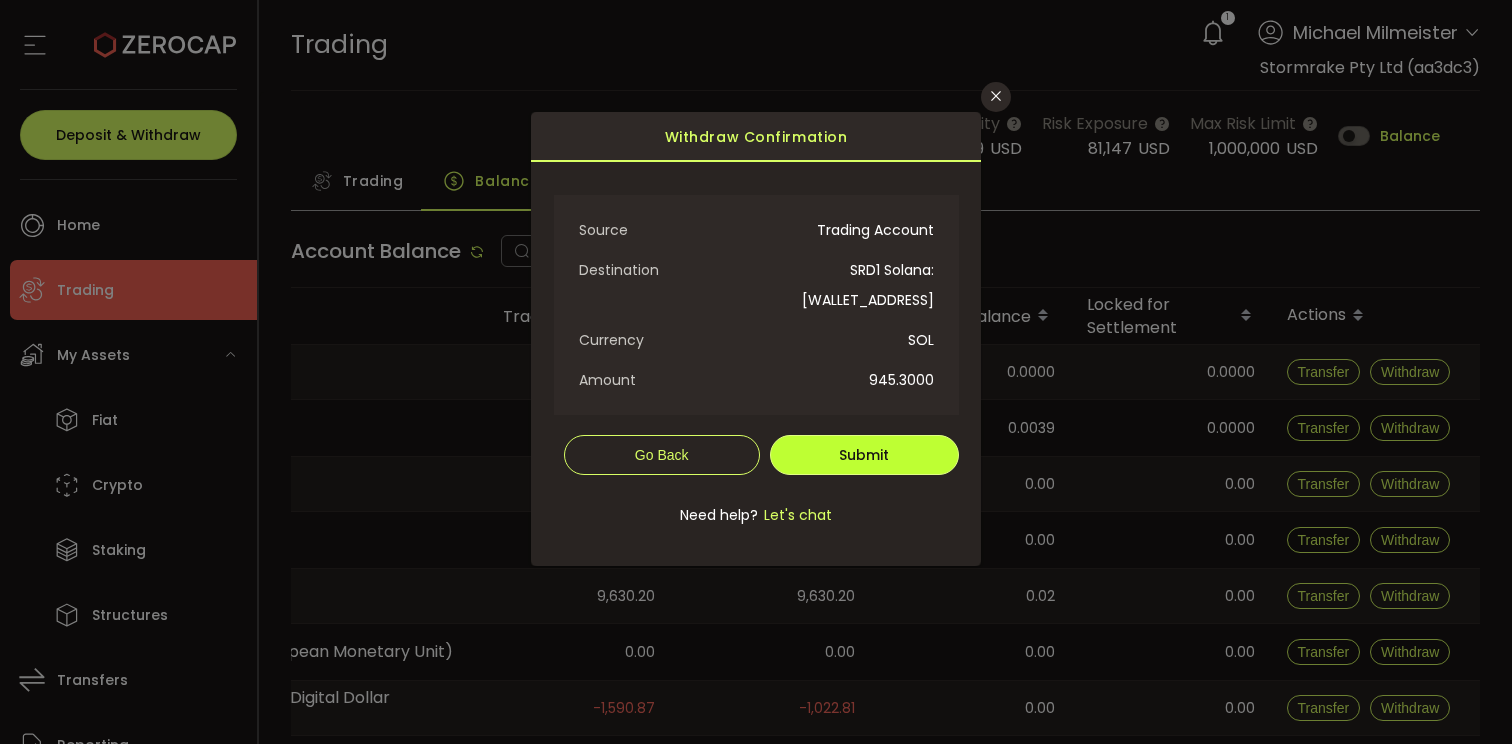click on "Submit" at bounding box center (864, 455) 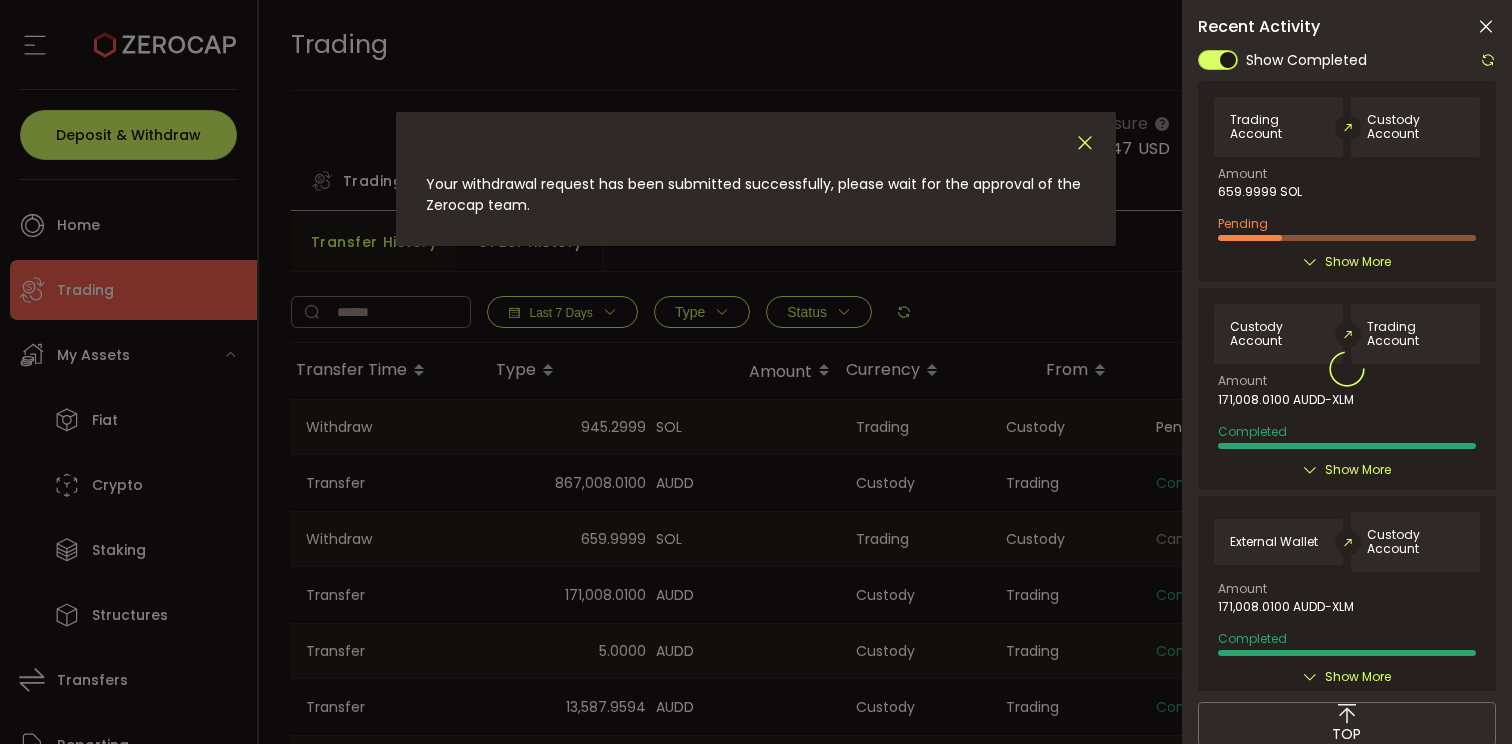 click at bounding box center [1085, 143] 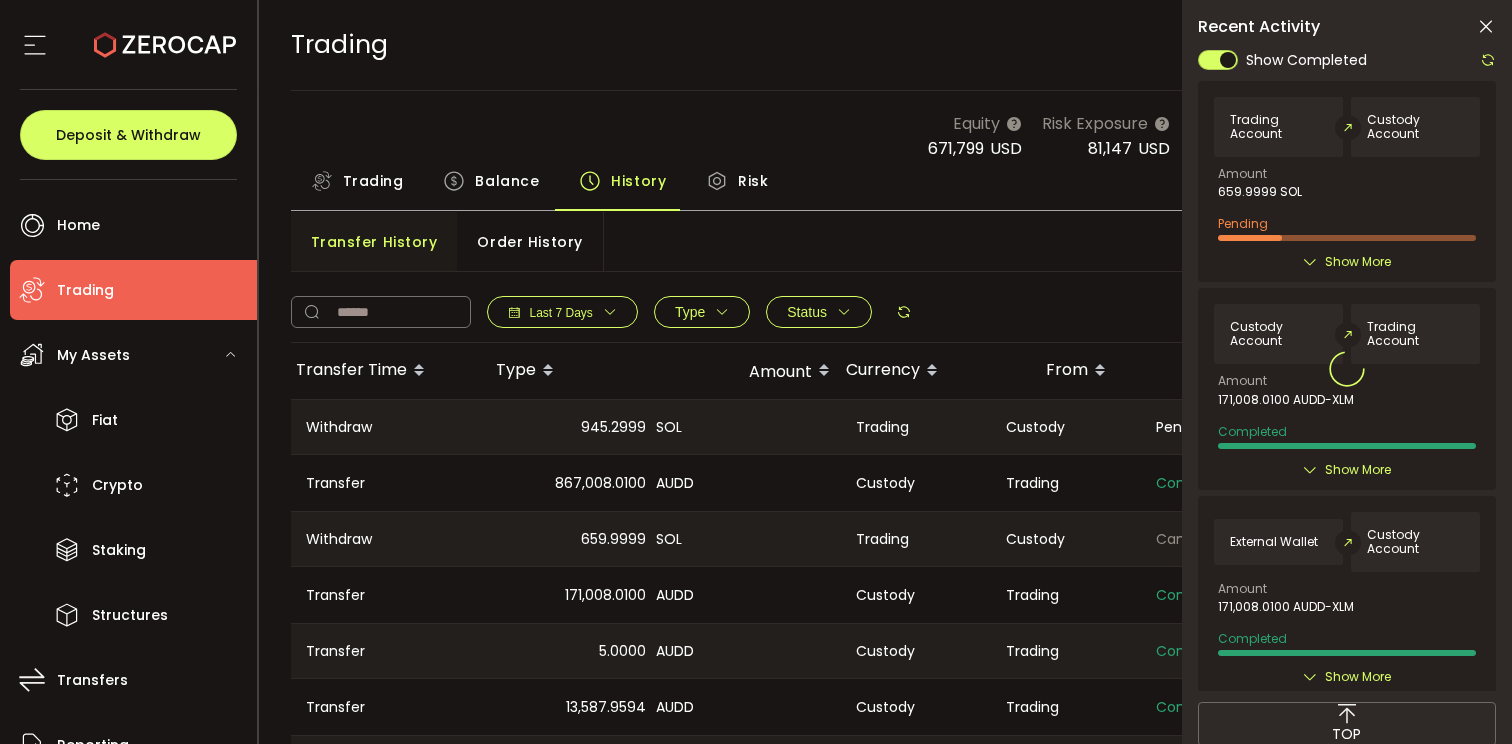 click at bounding box center [1486, 27] 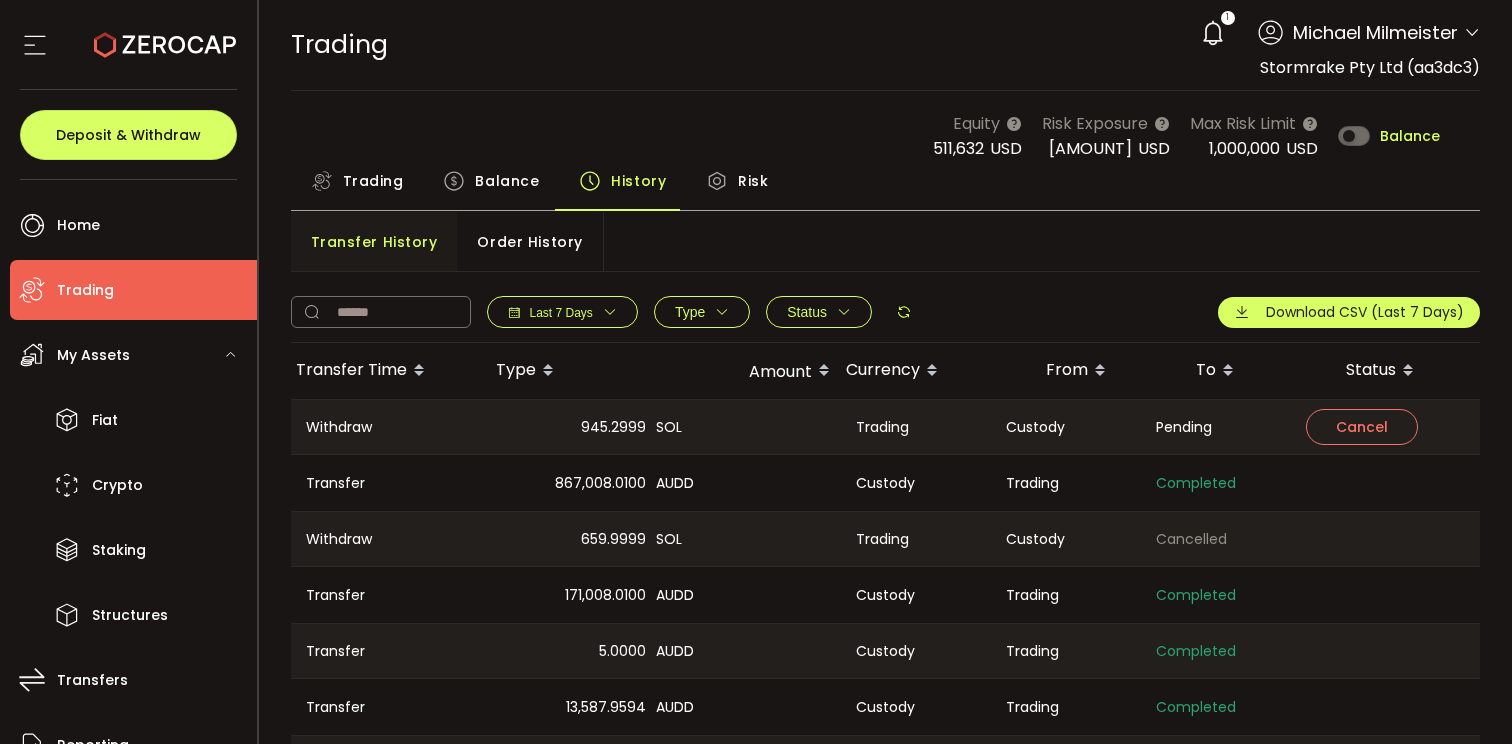 click on "Balance" at bounding box center (507, 181) 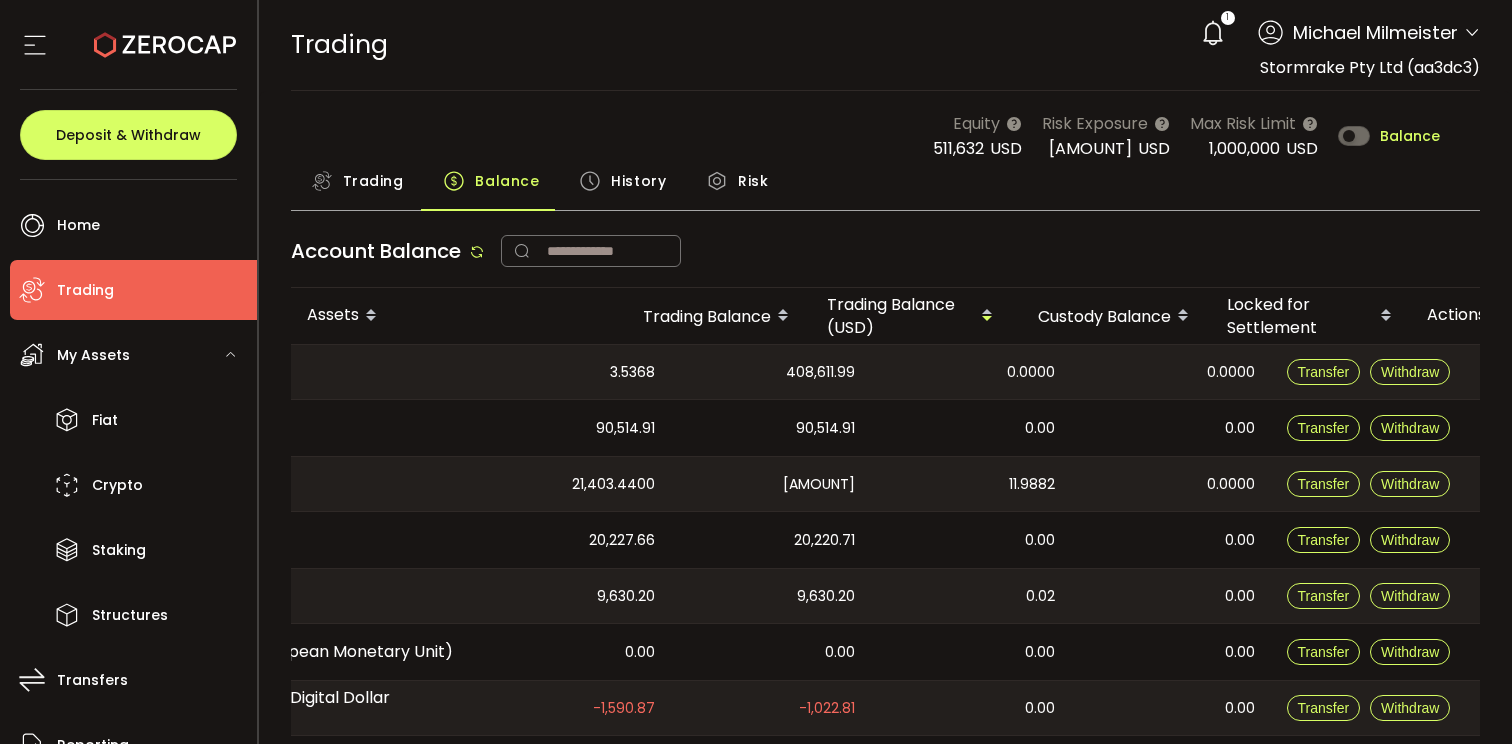 scroll, scrollTop: 0, scrollLeft: 0, axis: both 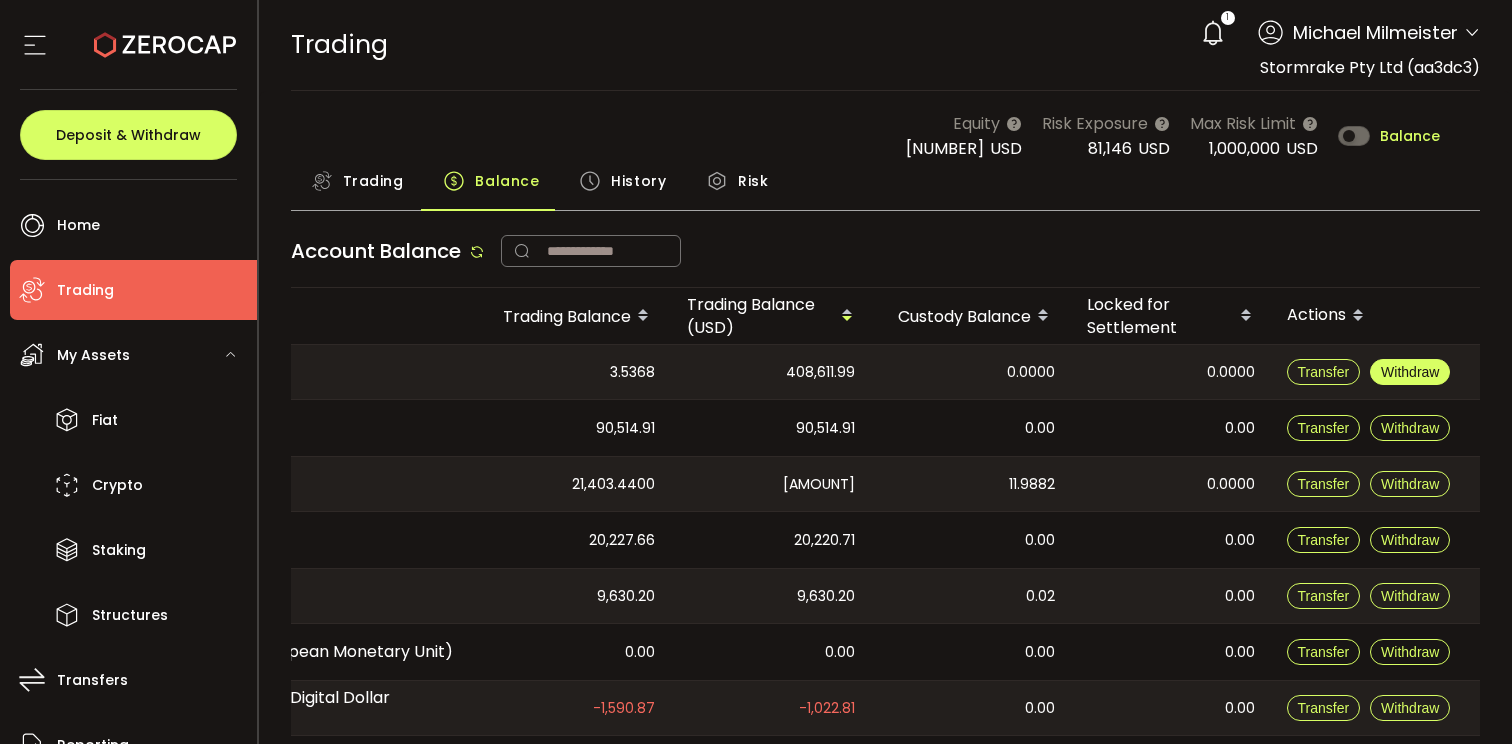 click on "Withdraw" at bounding box center (1410, 372) 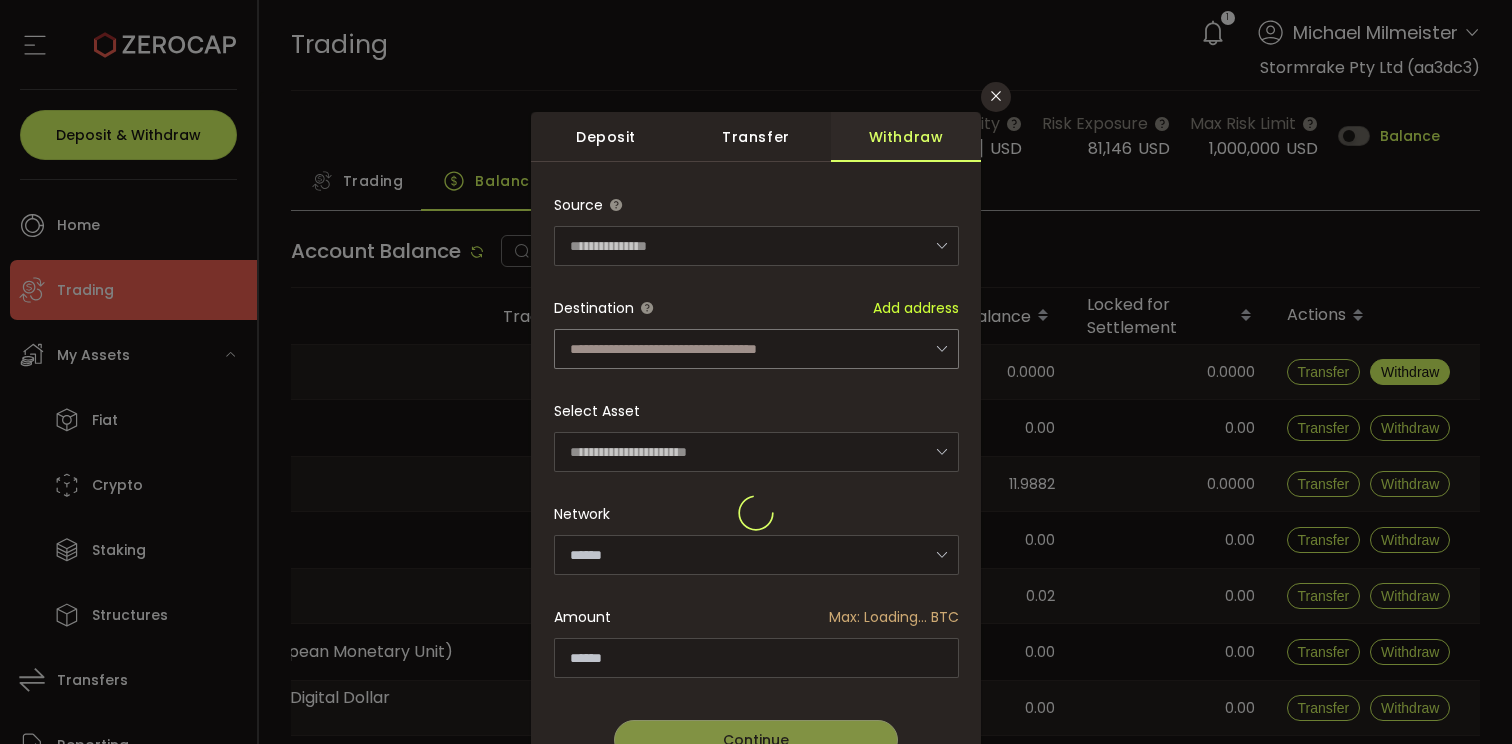 type on "*******" 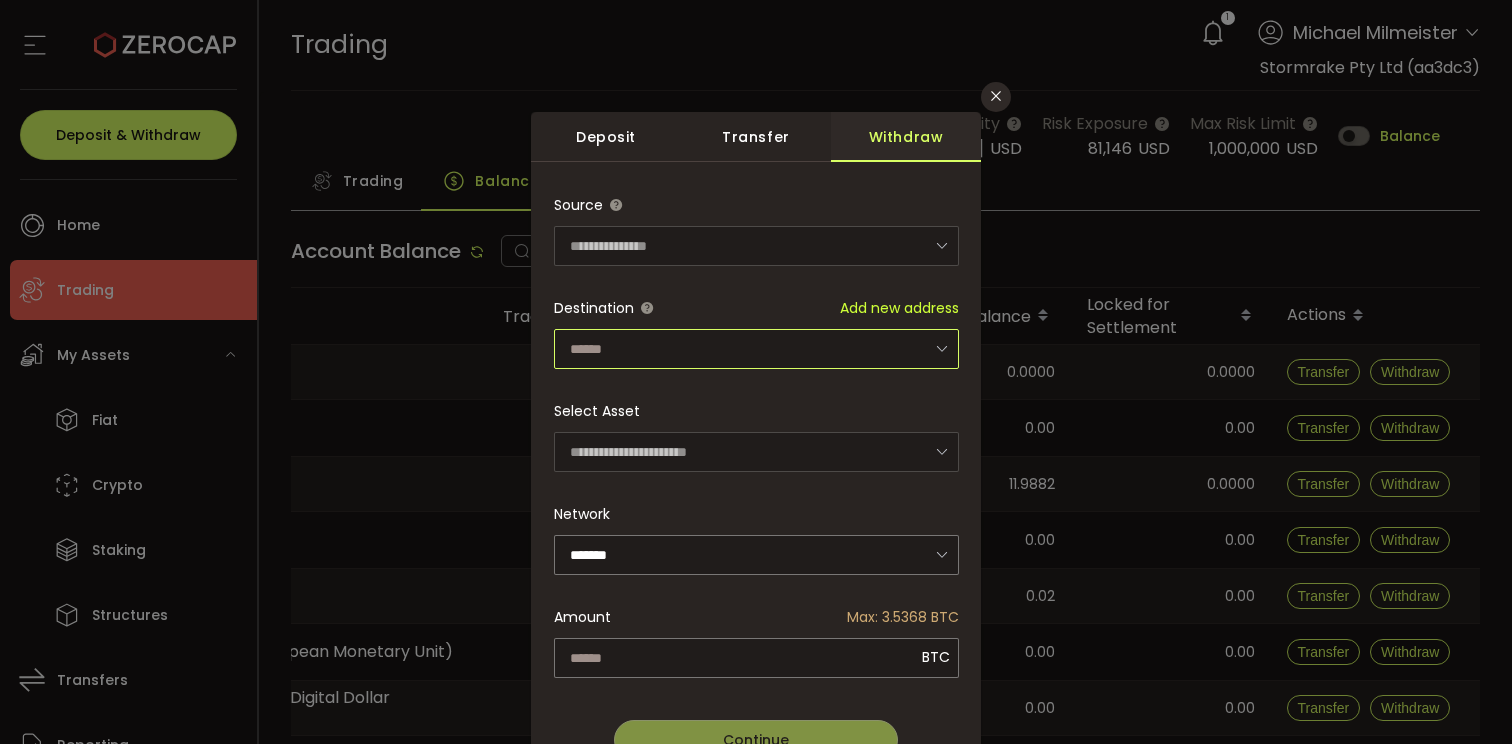 click at bounding box center (756, 349) 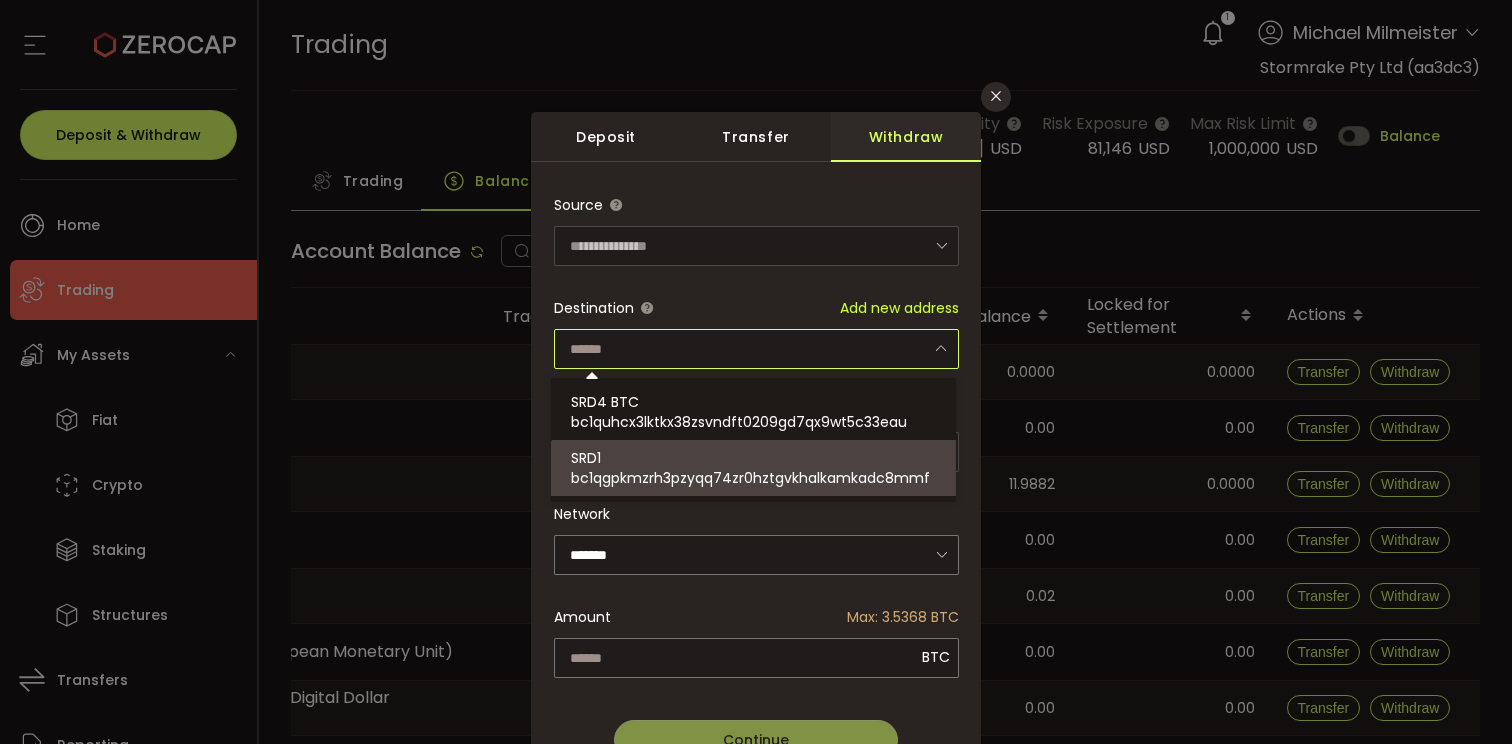click on "bc1qgpkmzrh3pzyqq74zr0hztgvkhalkamkadc8mmf" at bounding box center (750, 478) 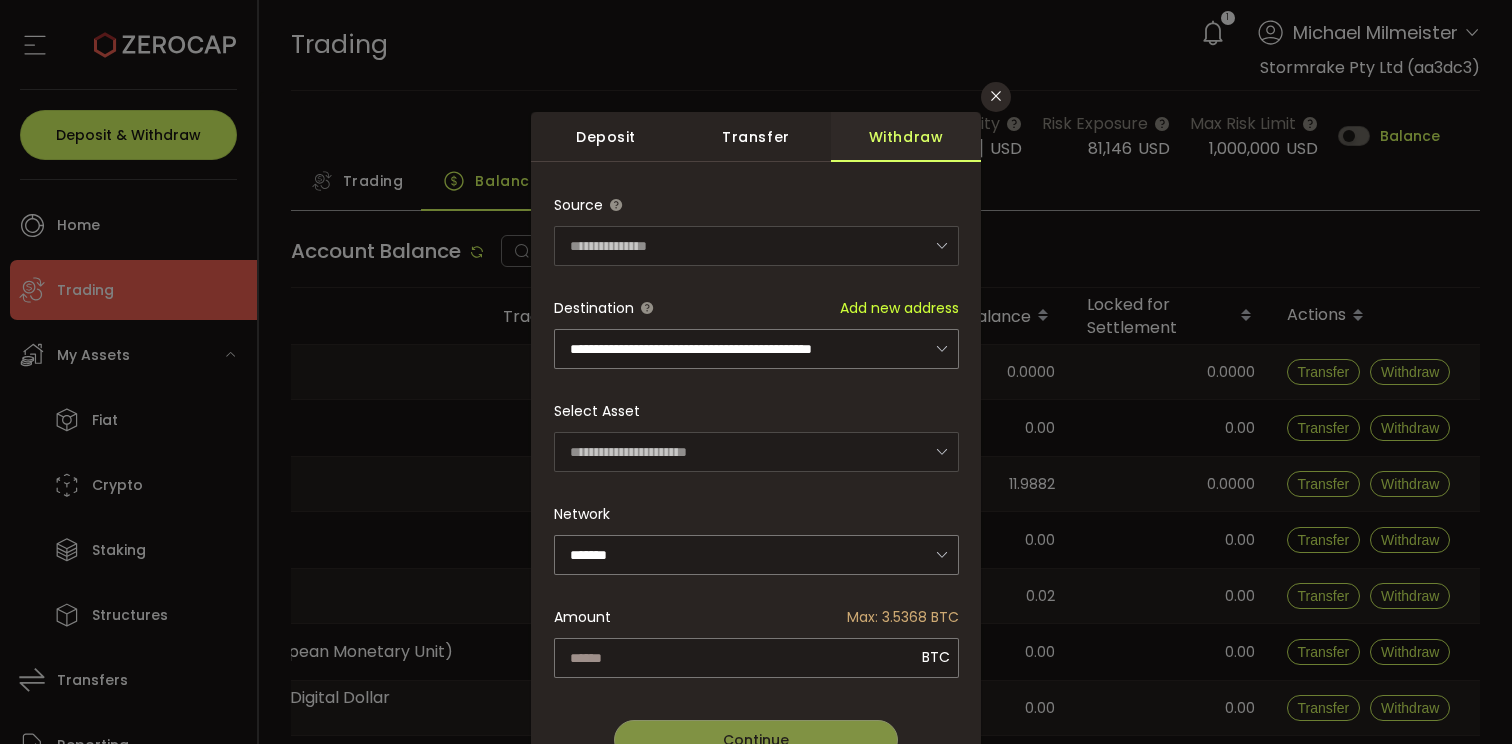click on "**********" at bounding box center (756, 513) 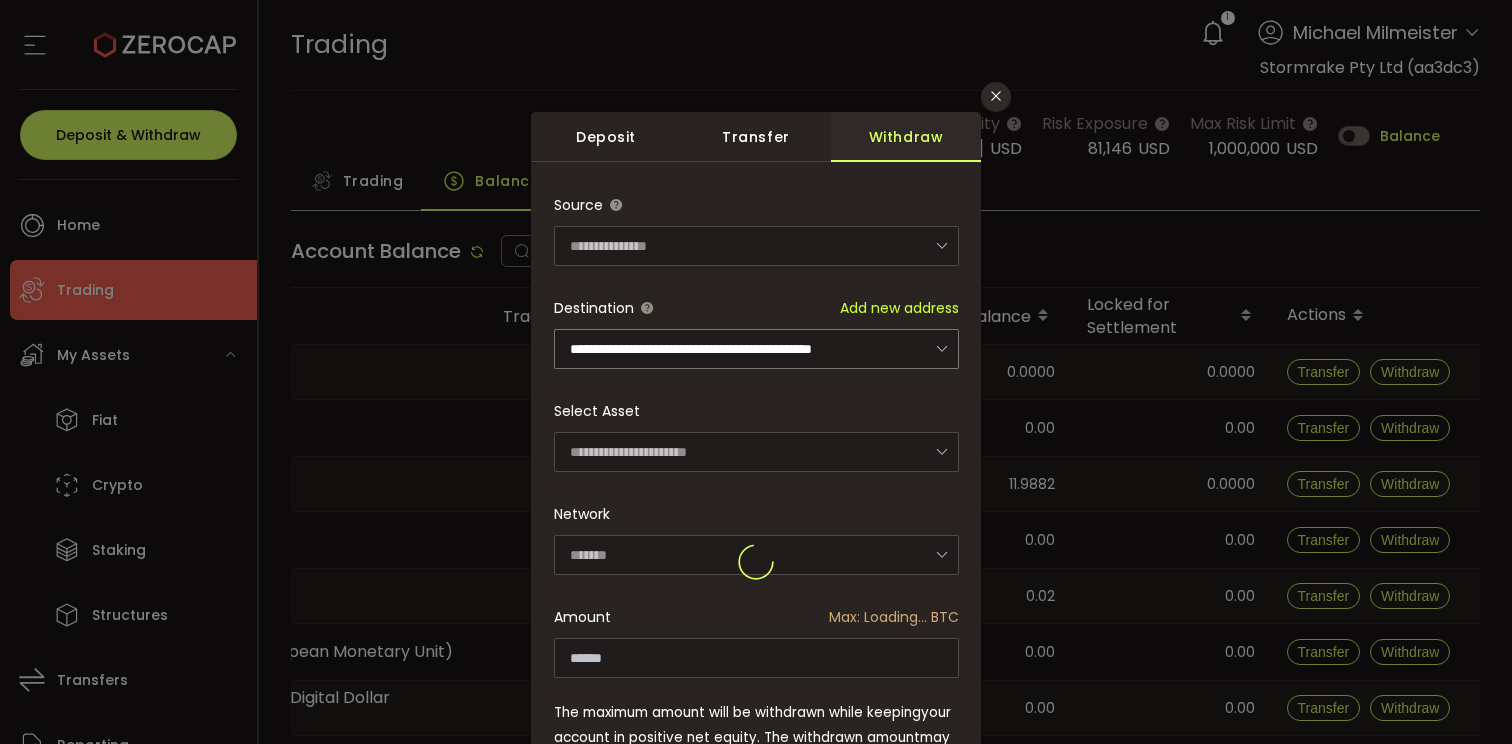type on "******" 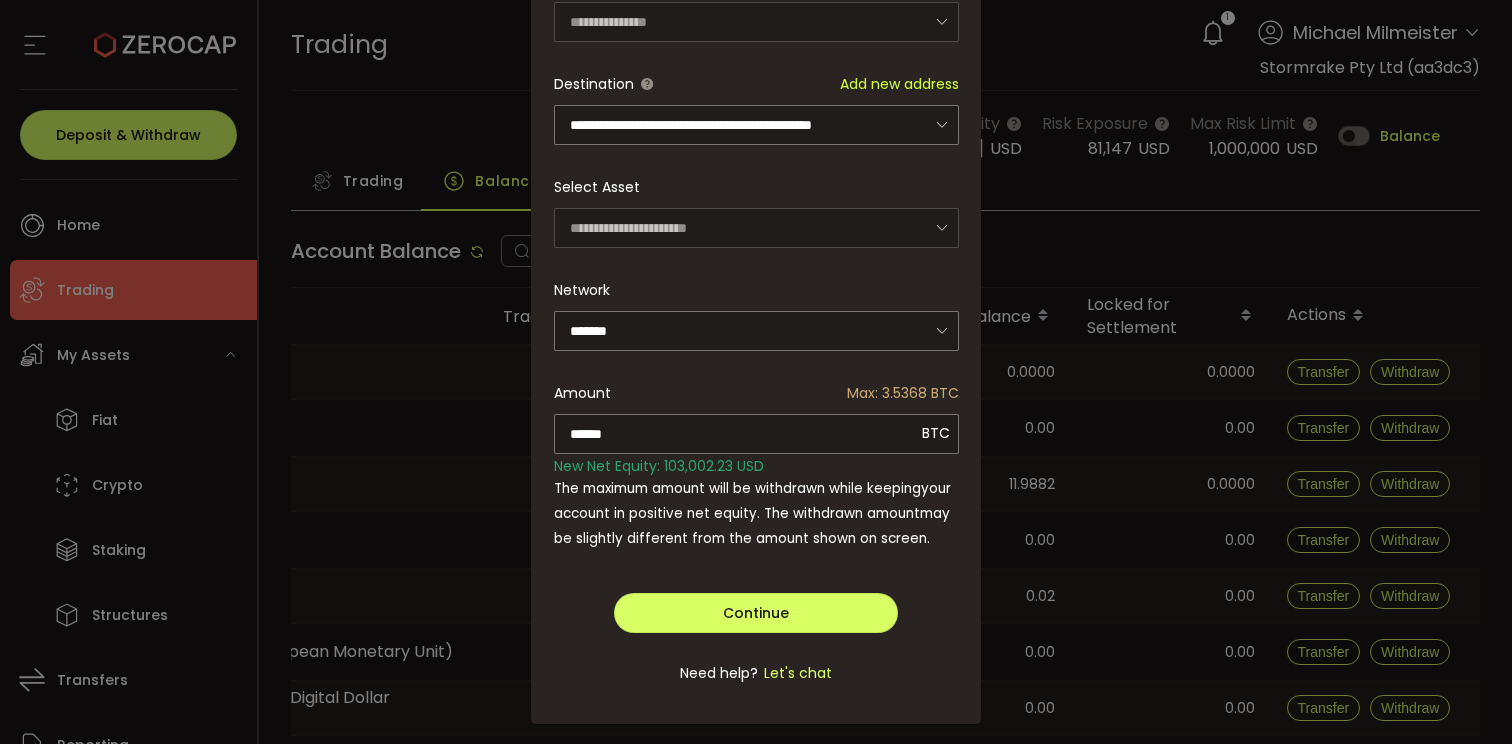 scroll, scrollTop: 236, scrollLeft: 0, axis: vertical 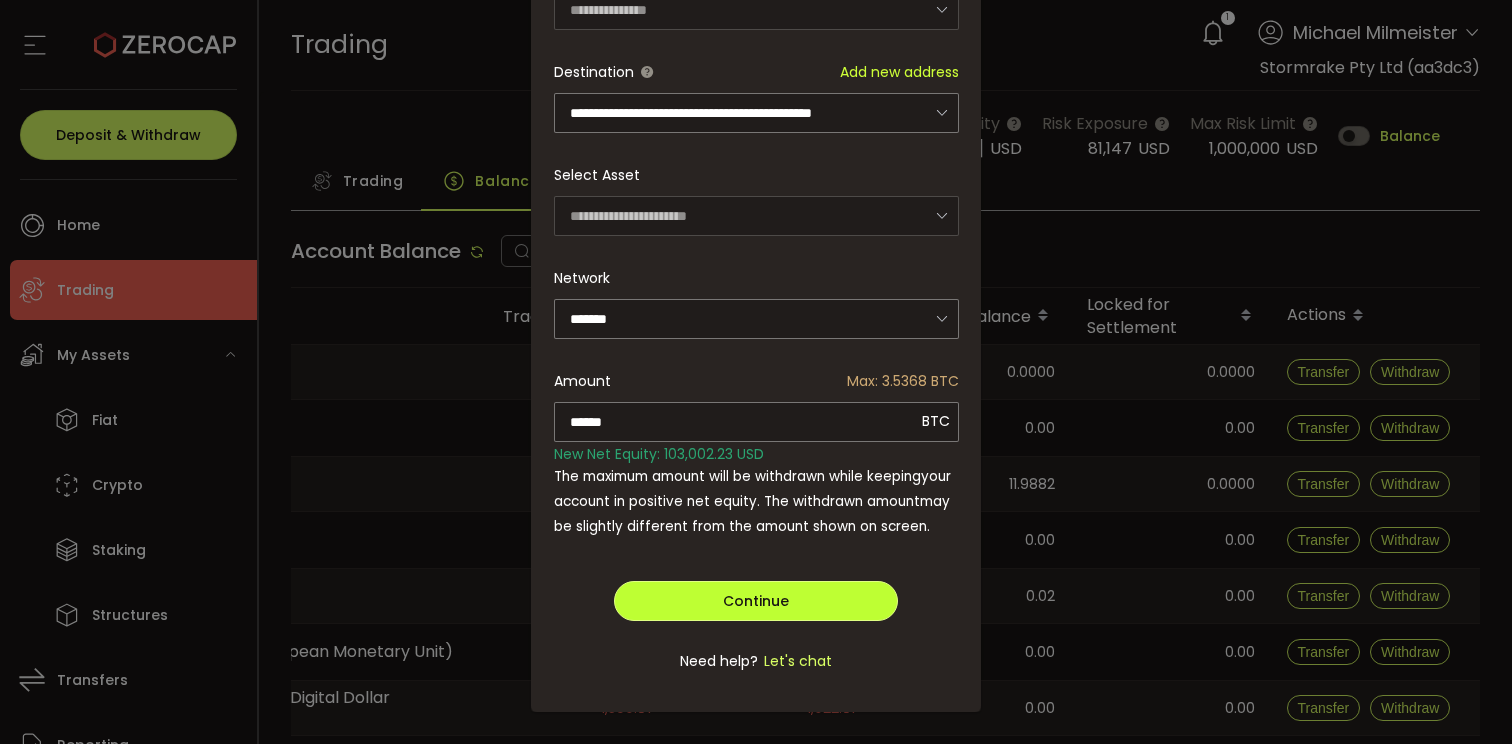 click on "Continue" at bounding box center [756, 601] 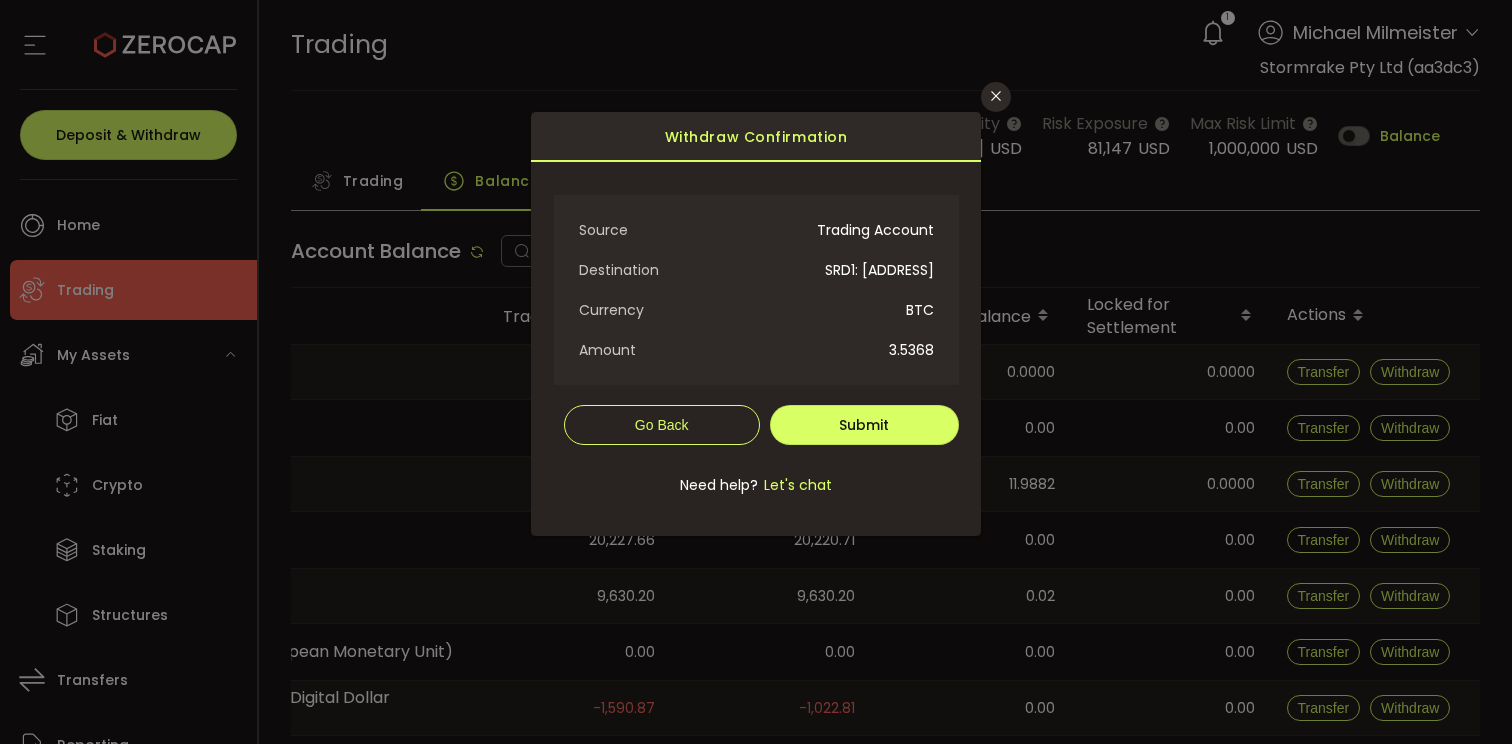 scroll, scrollTop: 0, scrollLeft: 0, axis: both 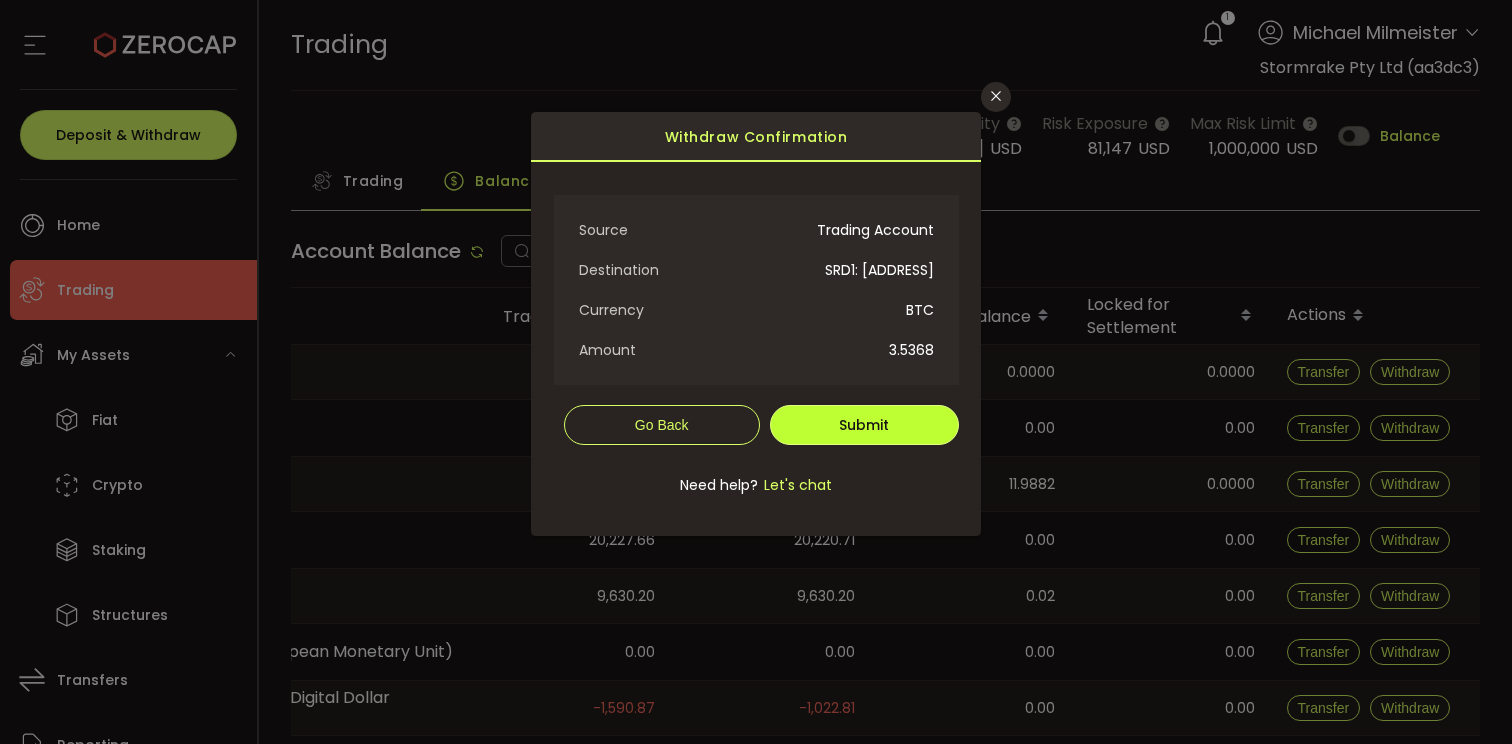 click on "Submit" at bounding box center (864, 425) 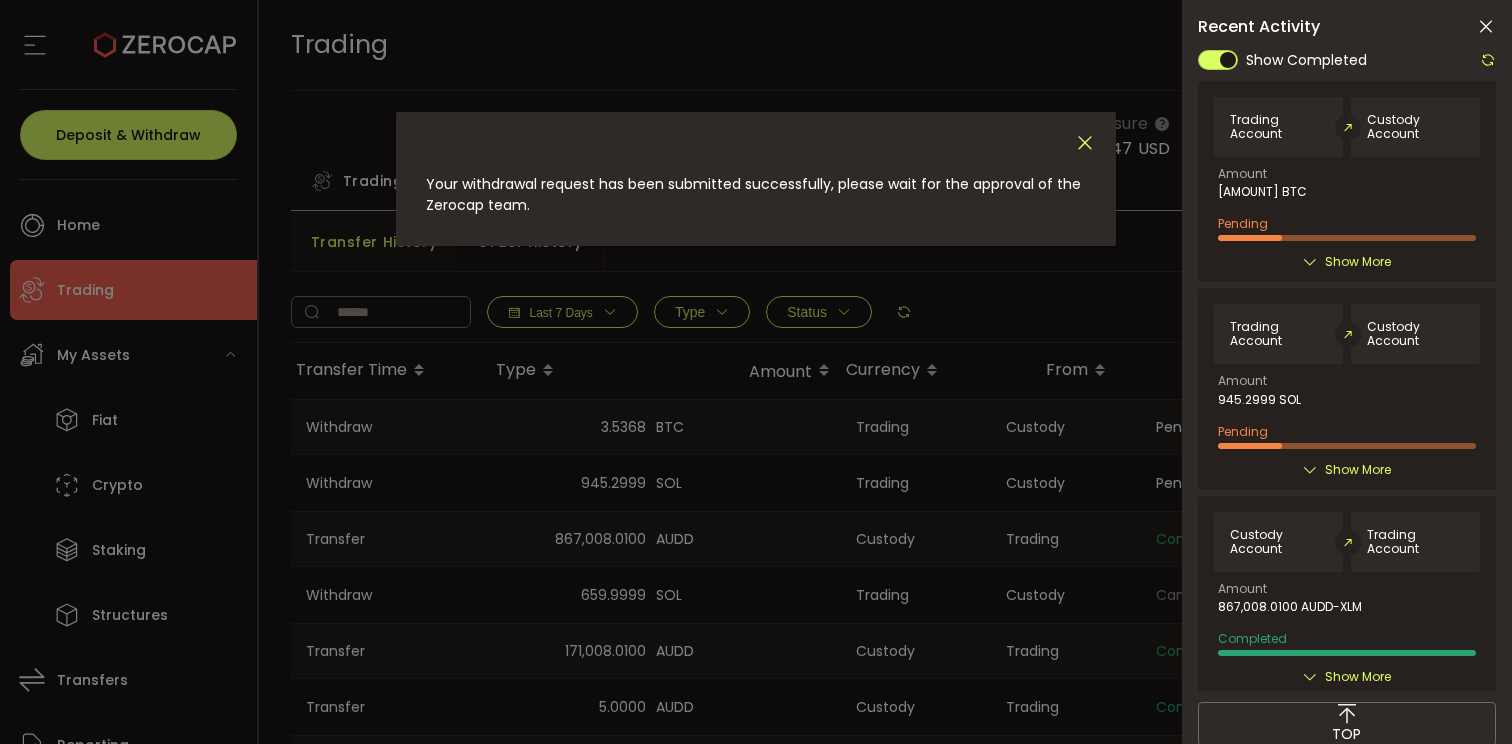 click at bounding box center [1085, 143] 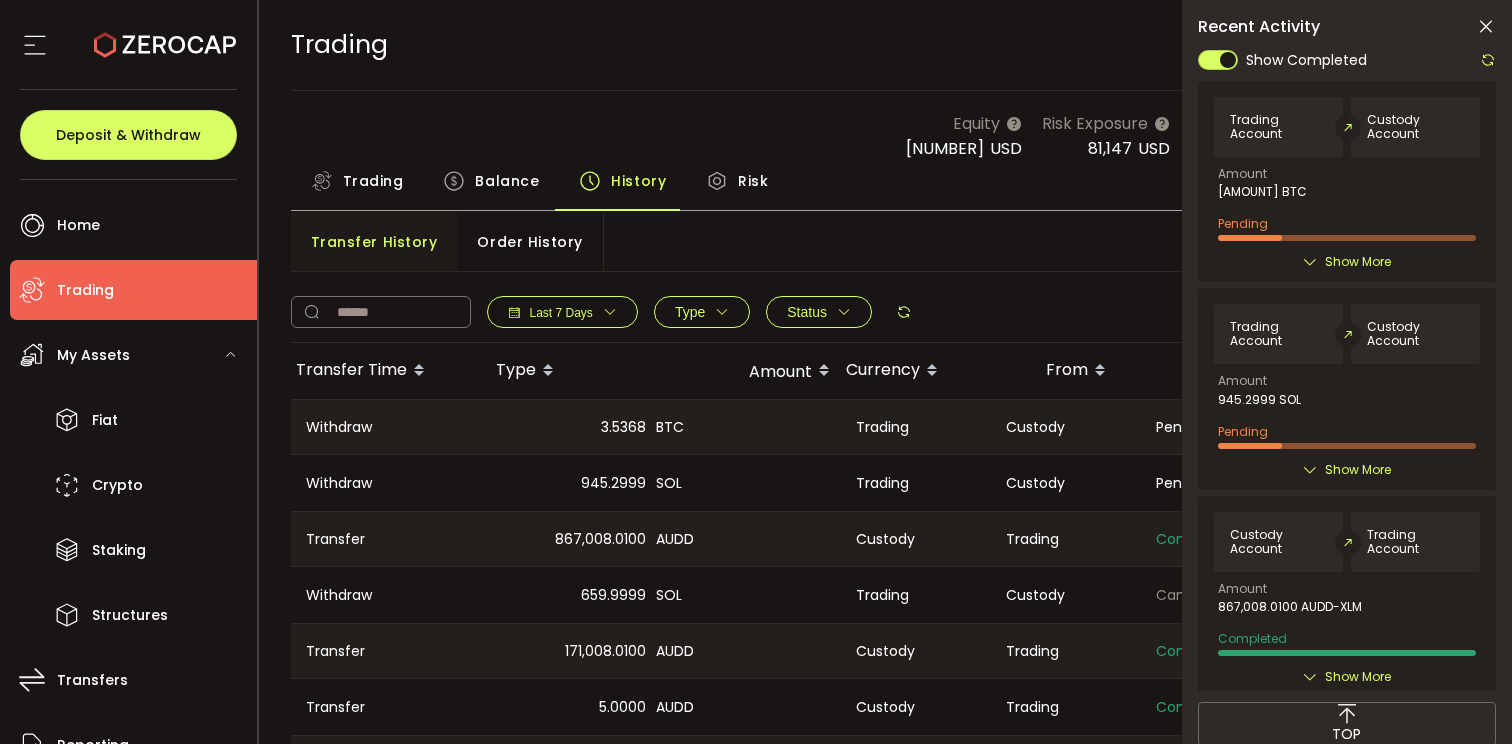 click at bounding box center (1486, 27) 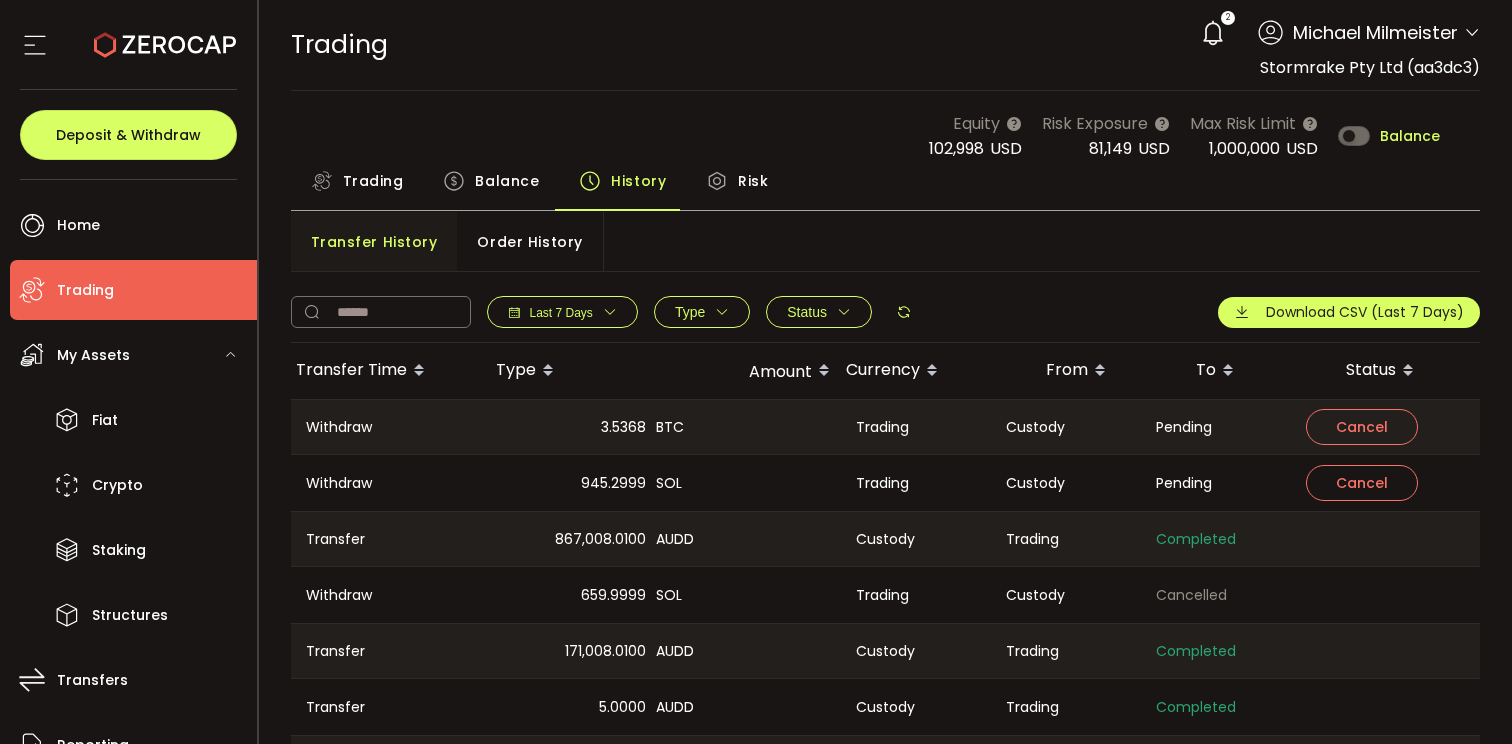 click on "Balance" at bounding box center (507, 181) 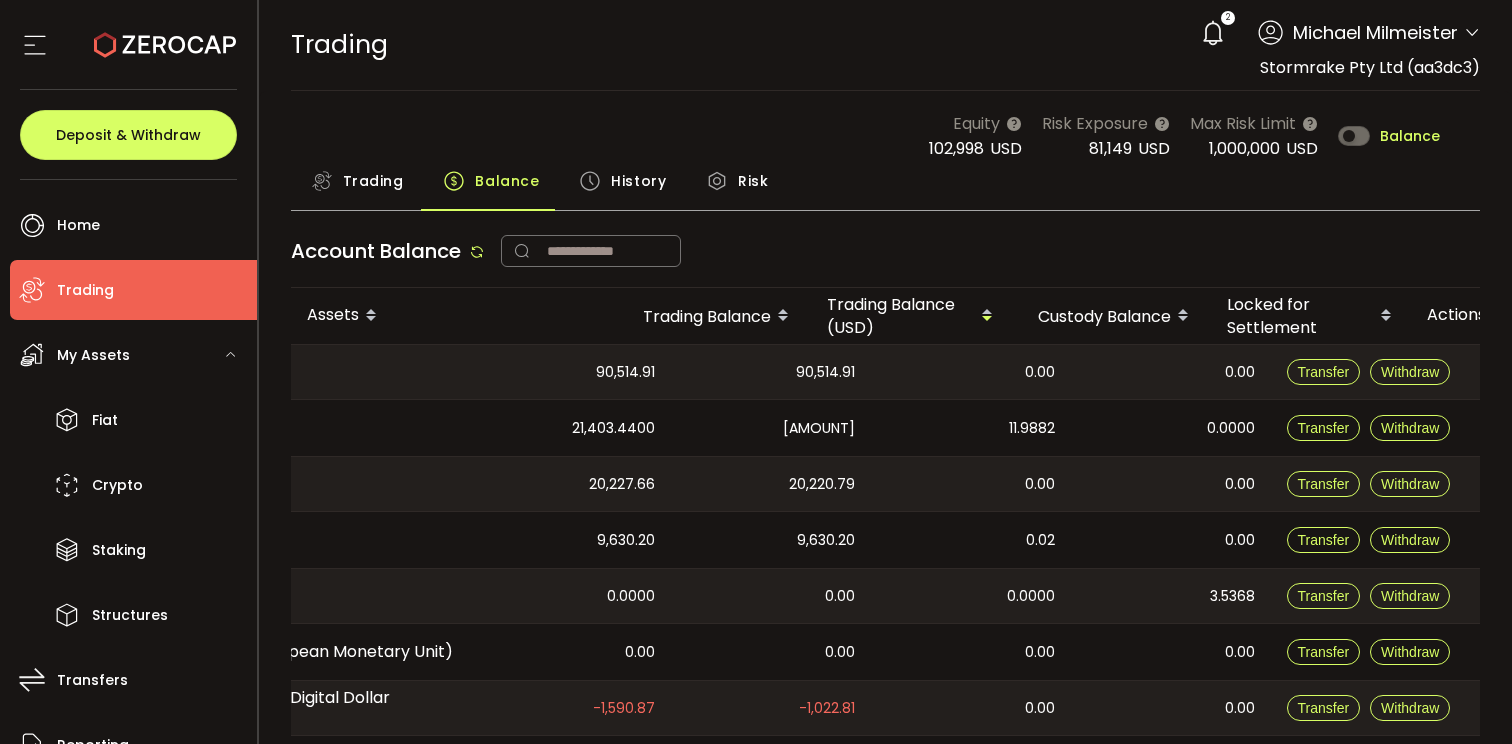 scroll, scrollTop: 0, scrollLeft: 0, axis: both 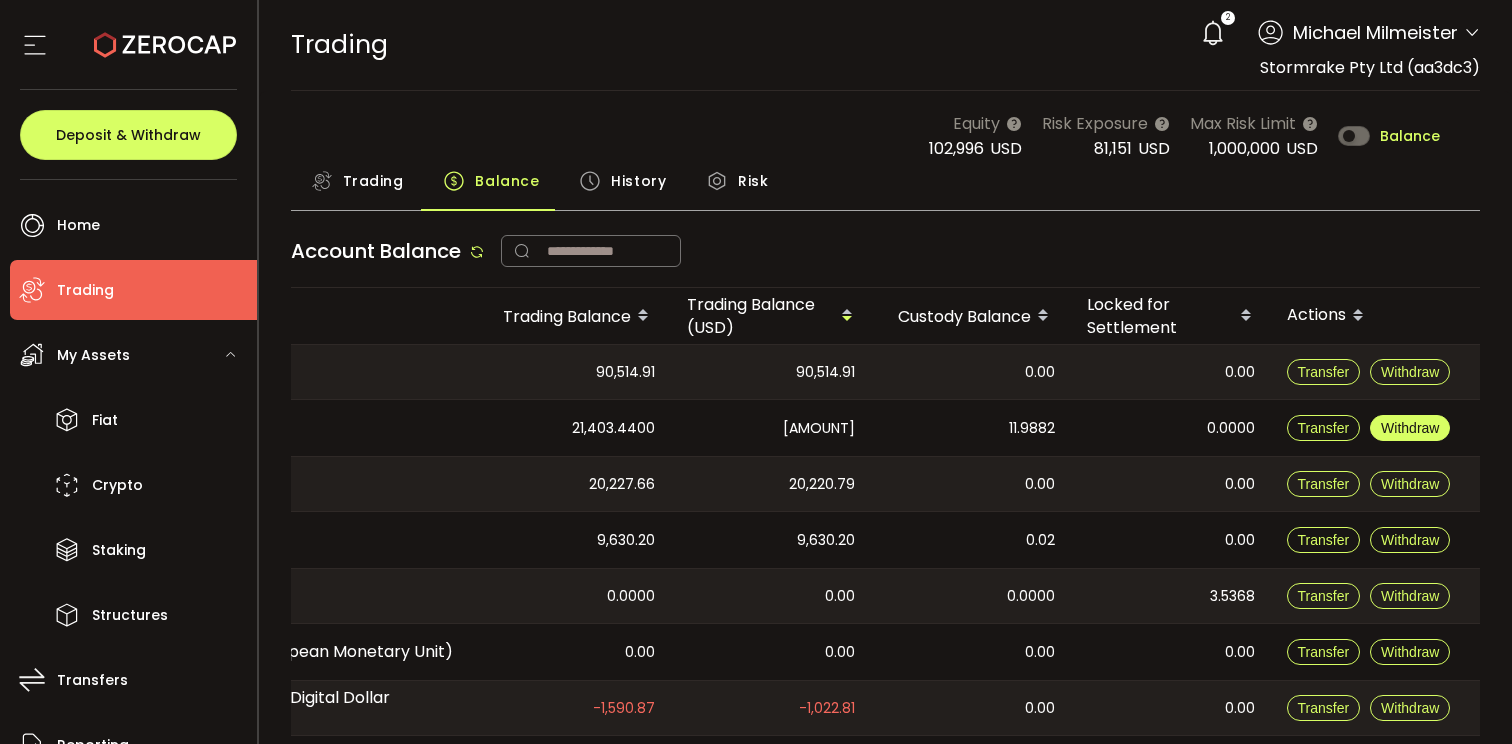 click on "Withdraw" at bounding box center (1410, 428) 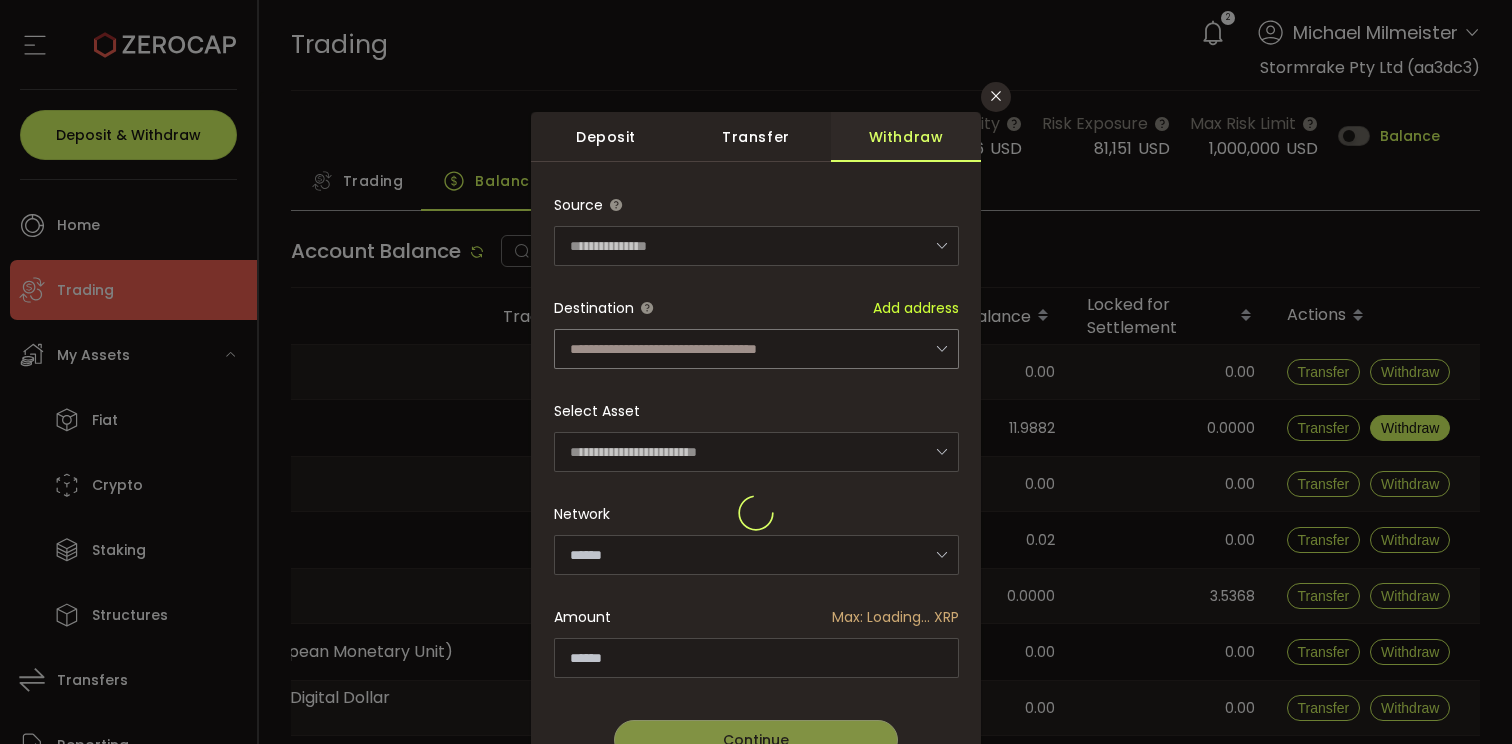 type on "**********" 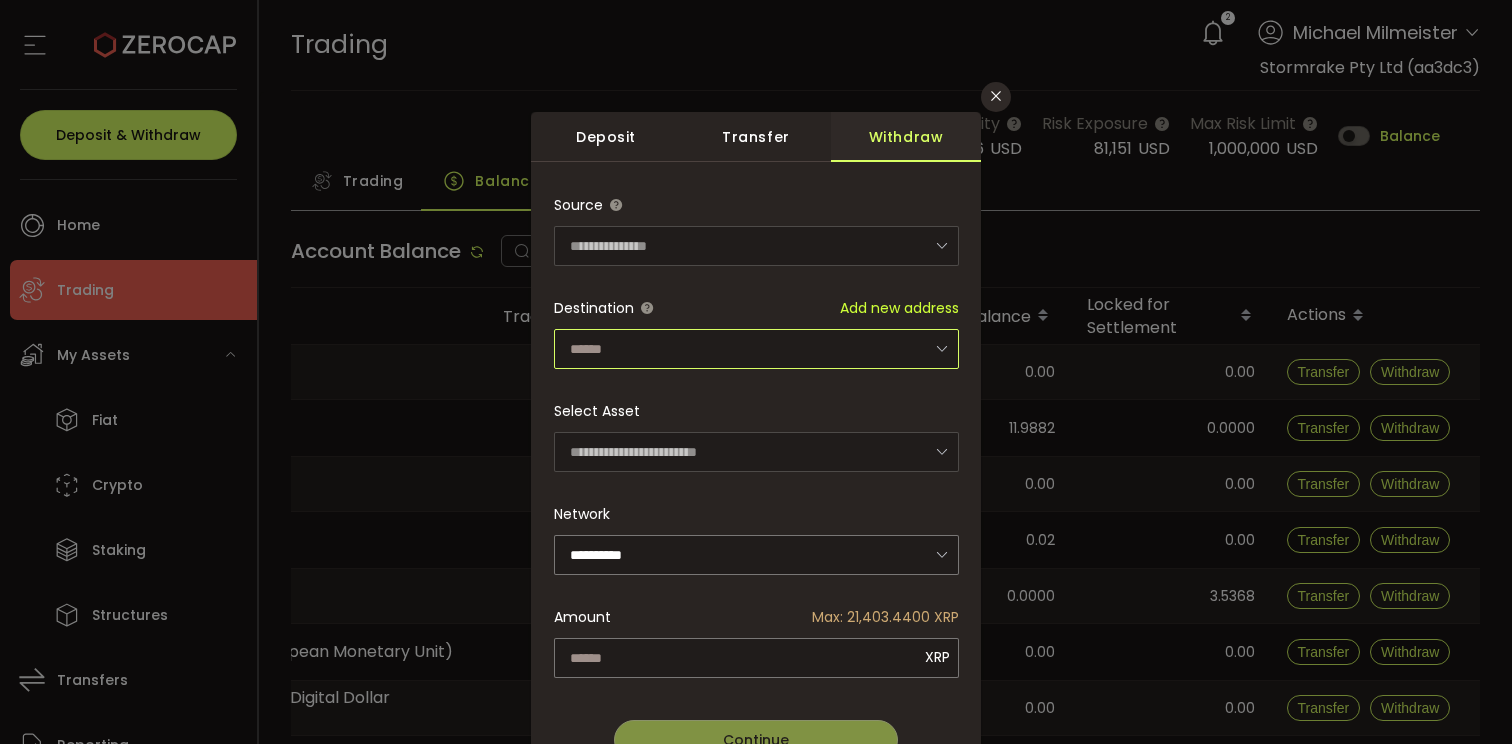 click at bounding box center [756, 349] 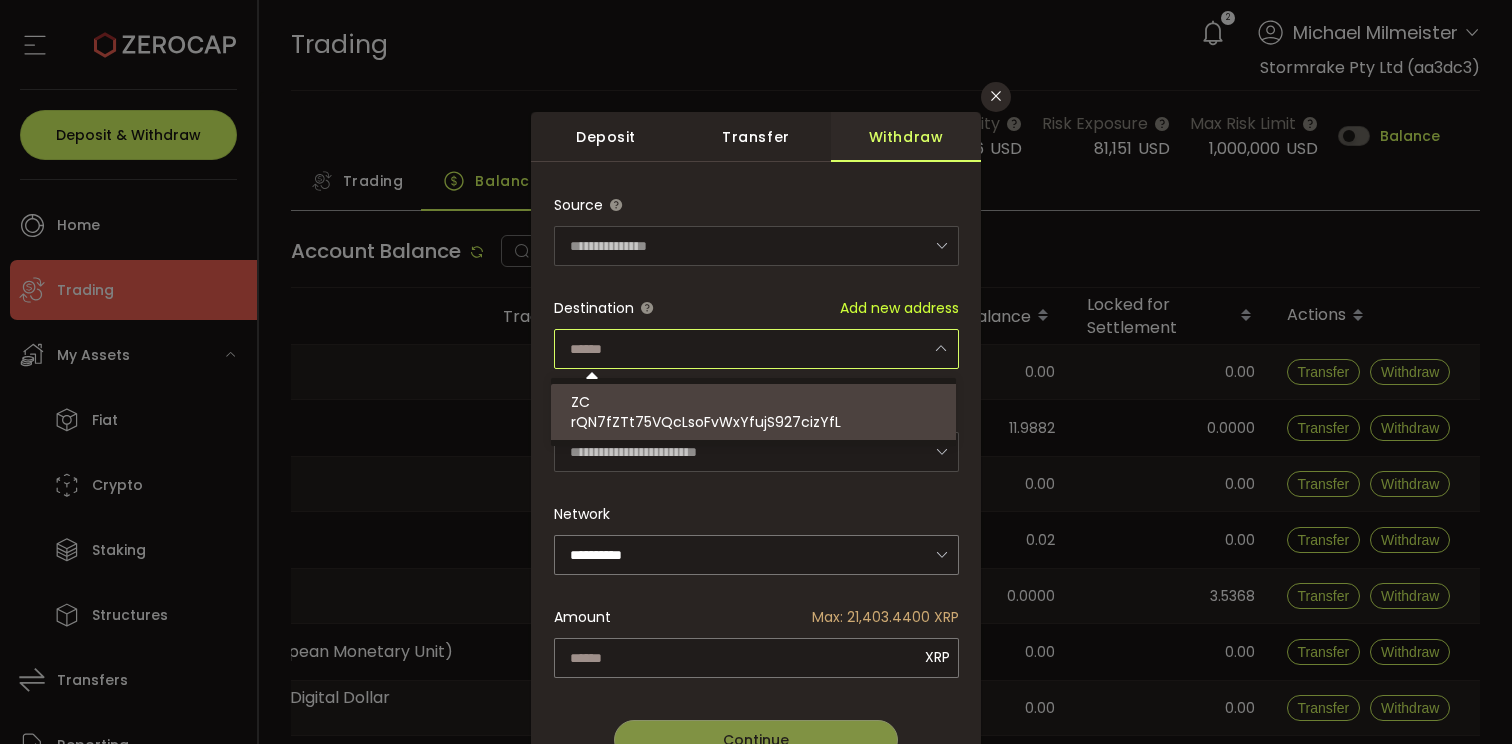 click on "rQN7fZTt75VQcLsoFvWxYfujS927cizYfL" at bounding box center [706, 422] 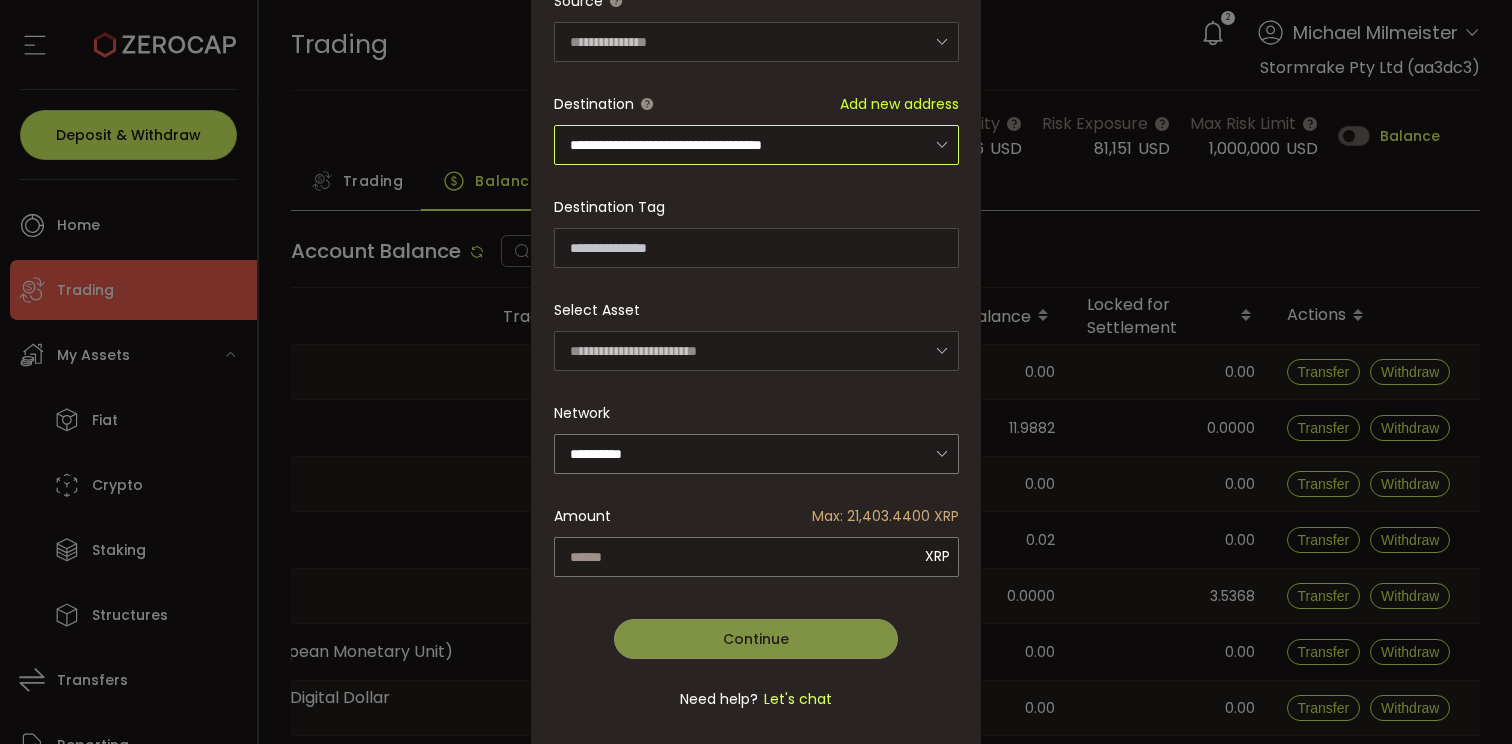 scroll, scrollTop: 205, scrollLeft: 0, axis: vertical 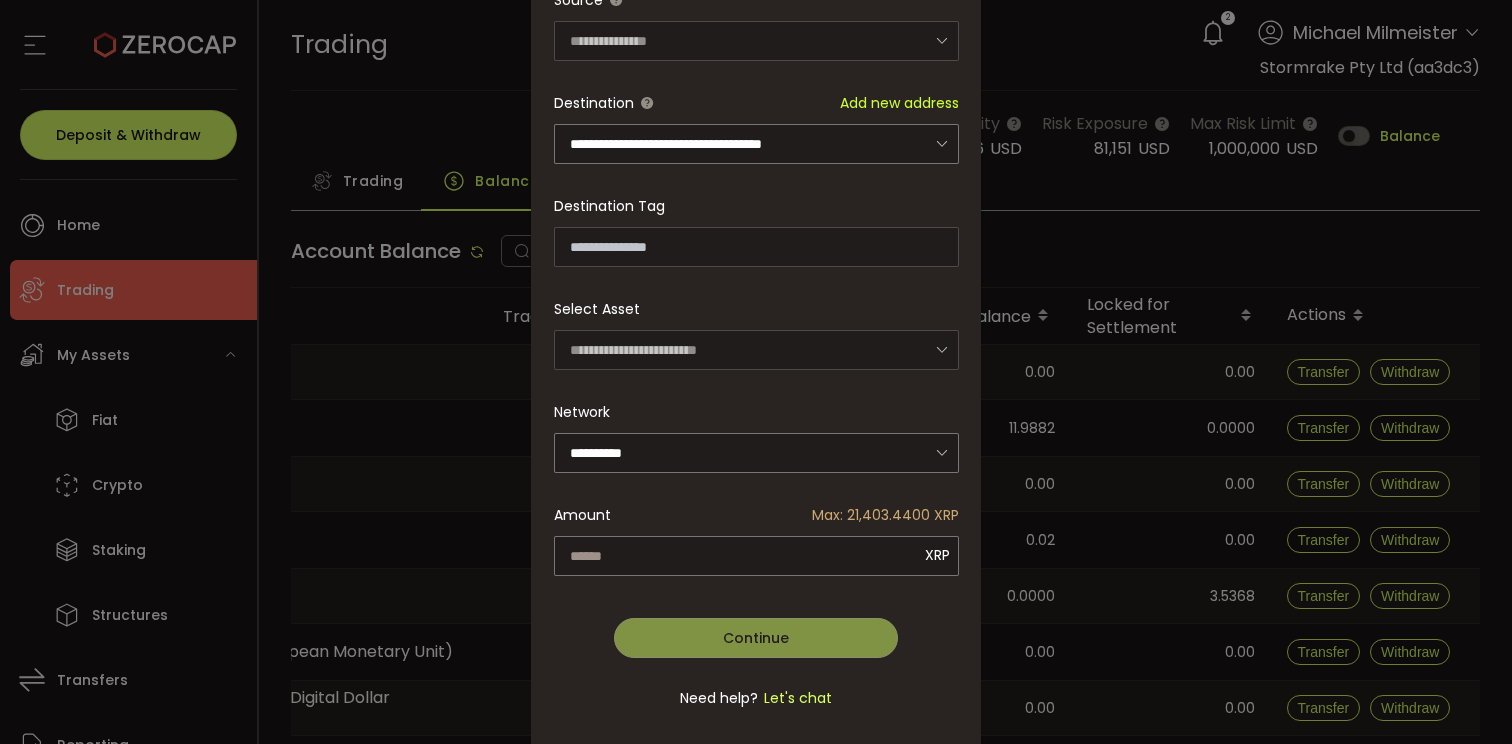 click on "**********" at bounding box center [756, 360] 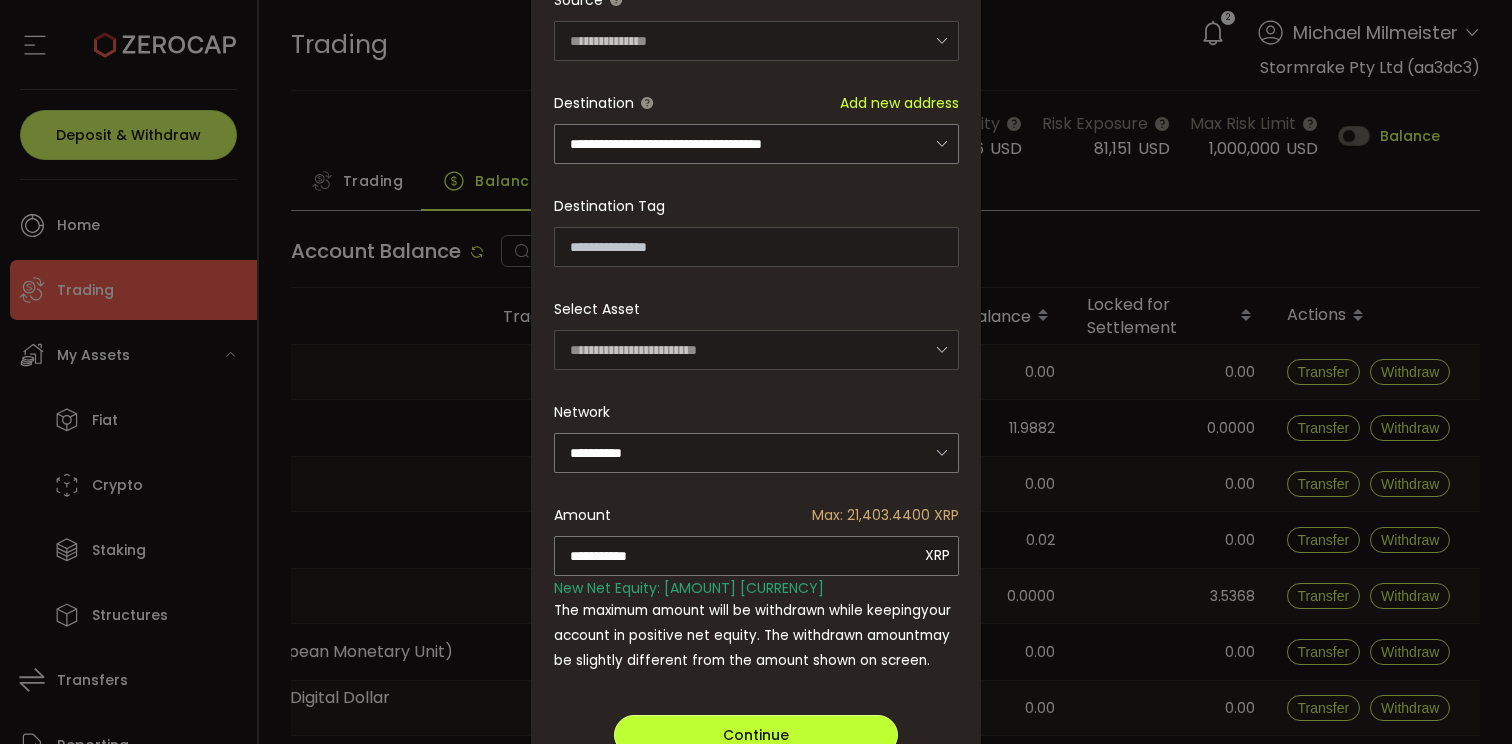 click on "Continue" at bounding box center (756, 735) 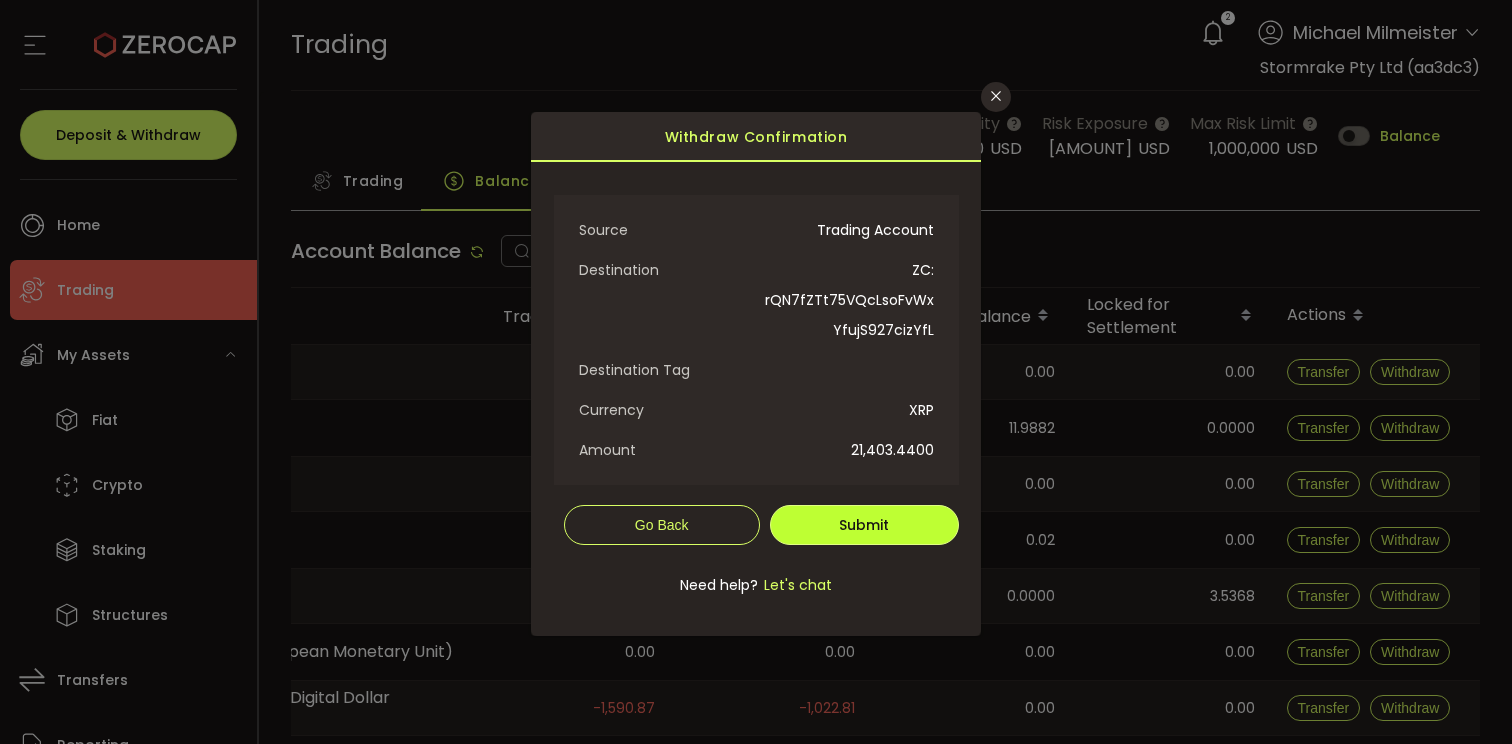 click on "Submit" at bounding box center (864, 525) 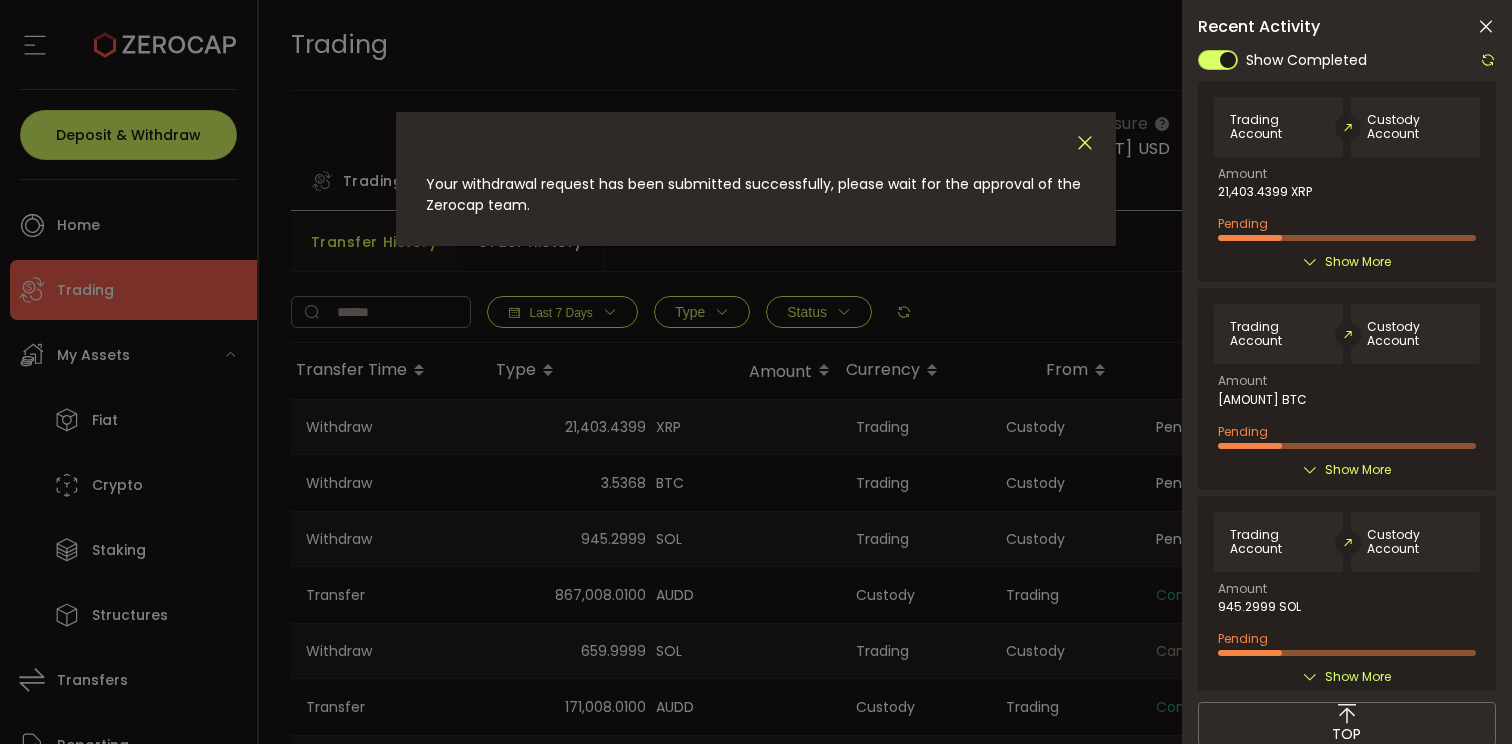 click at bounding box center (1085, 143) 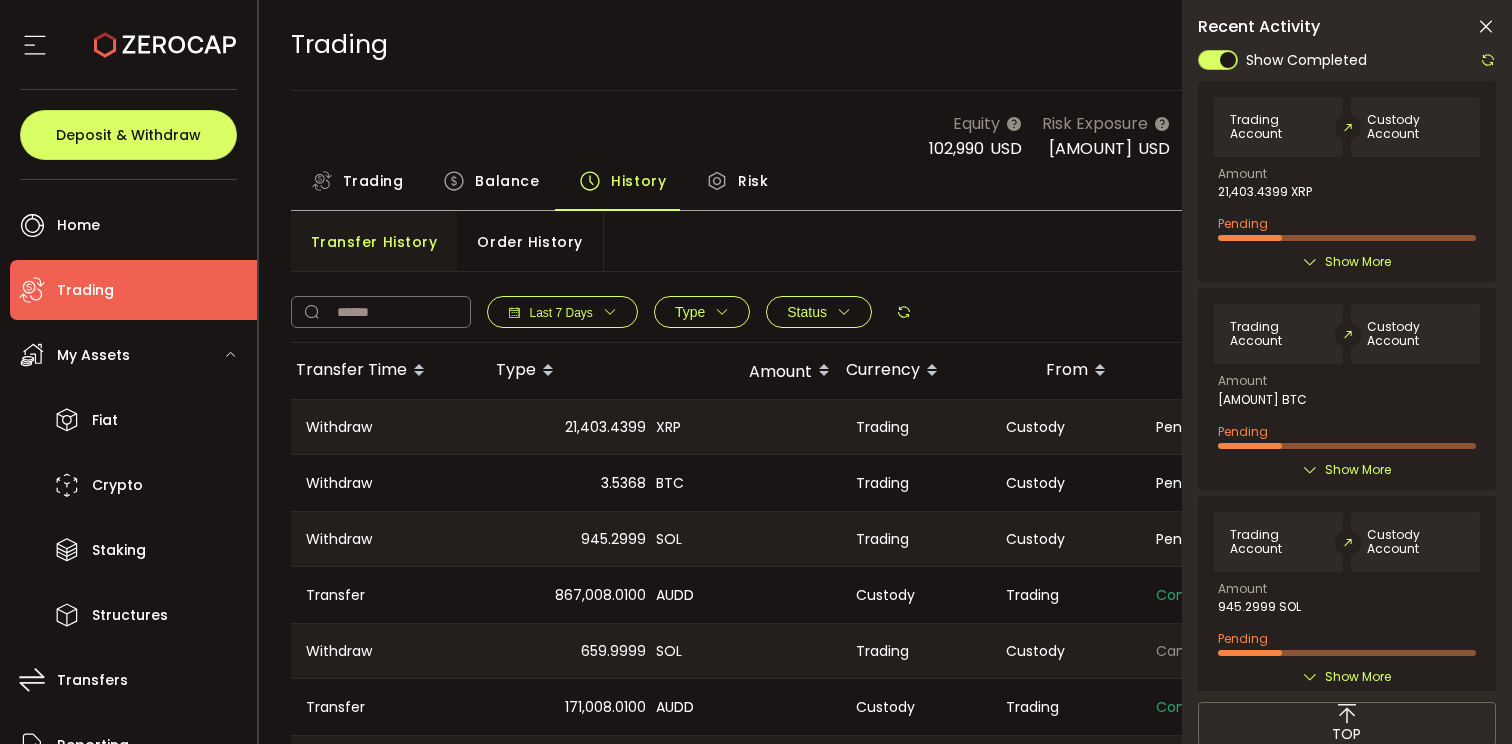 click at bounding box center (1486, 27) 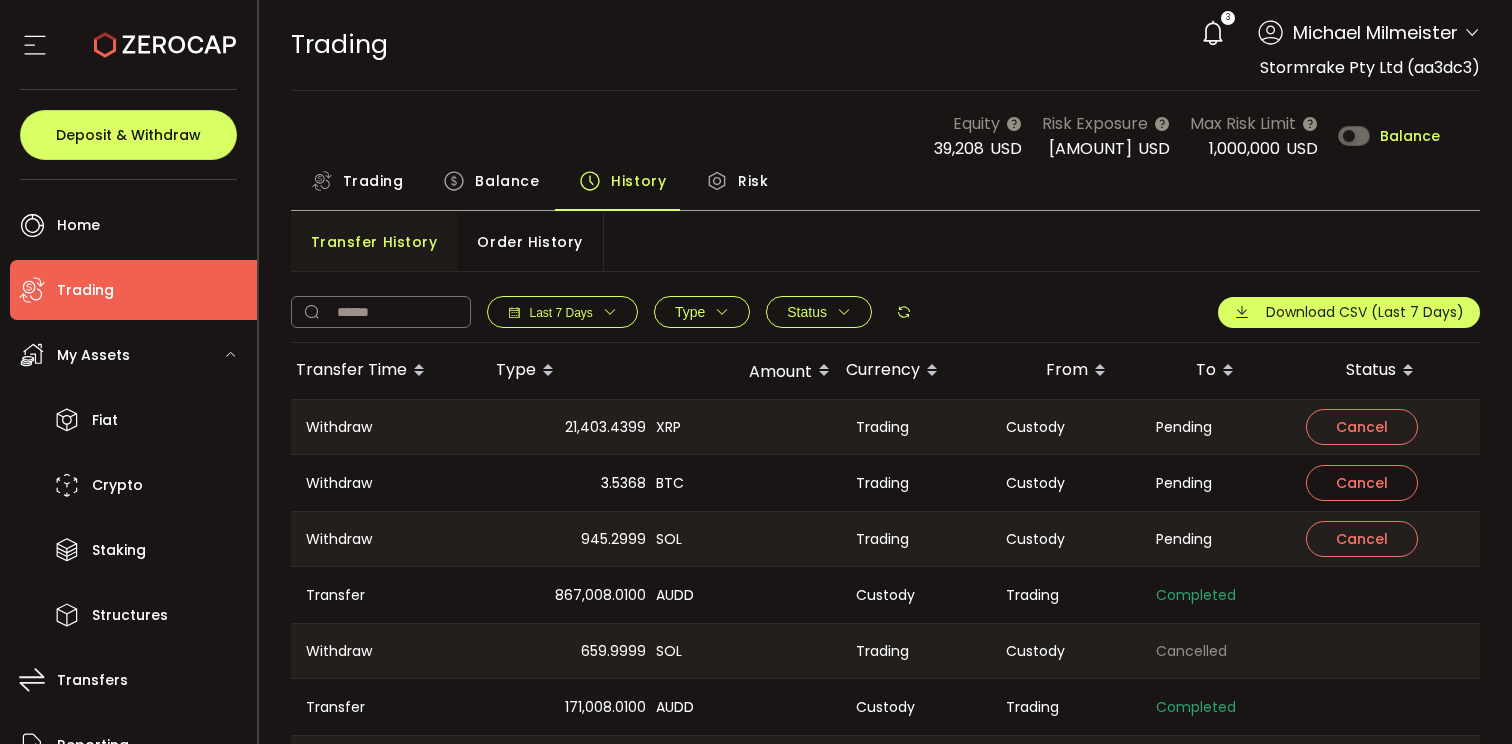 click on "Balance" at bounding box center (507, 181) 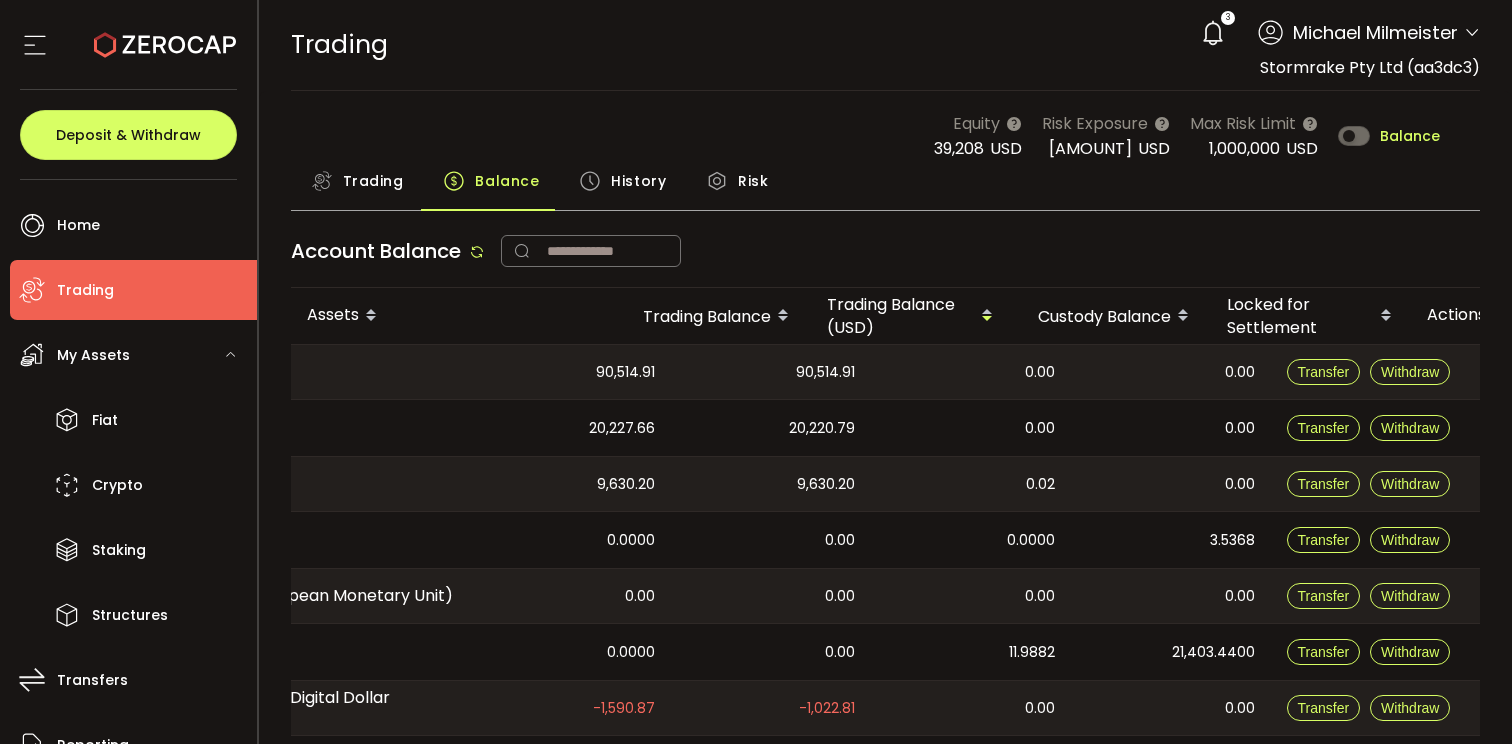 scroll, scrollTop: 1, scrollLeft: 0, axis: vertical 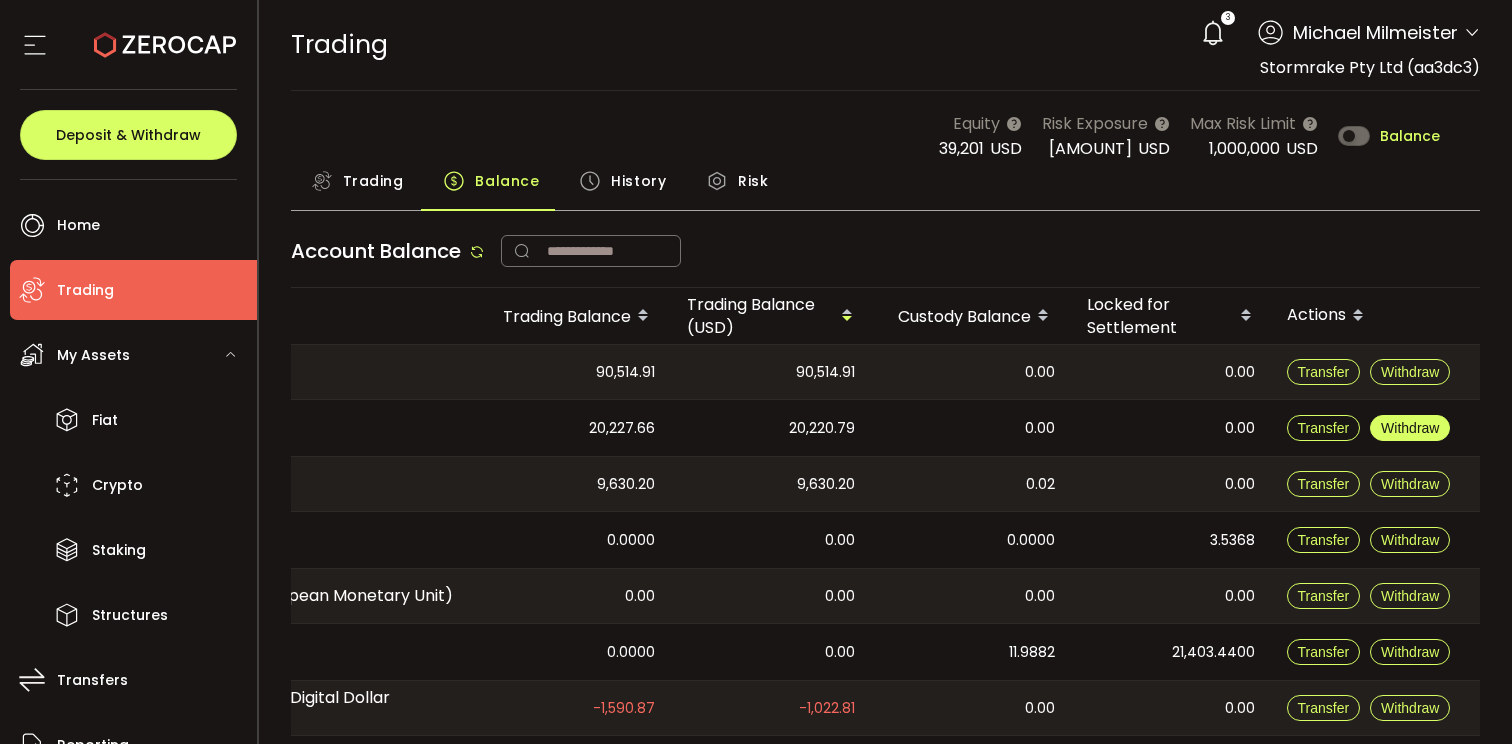 click on "Withdraw" at bounding box center (1410, 428) 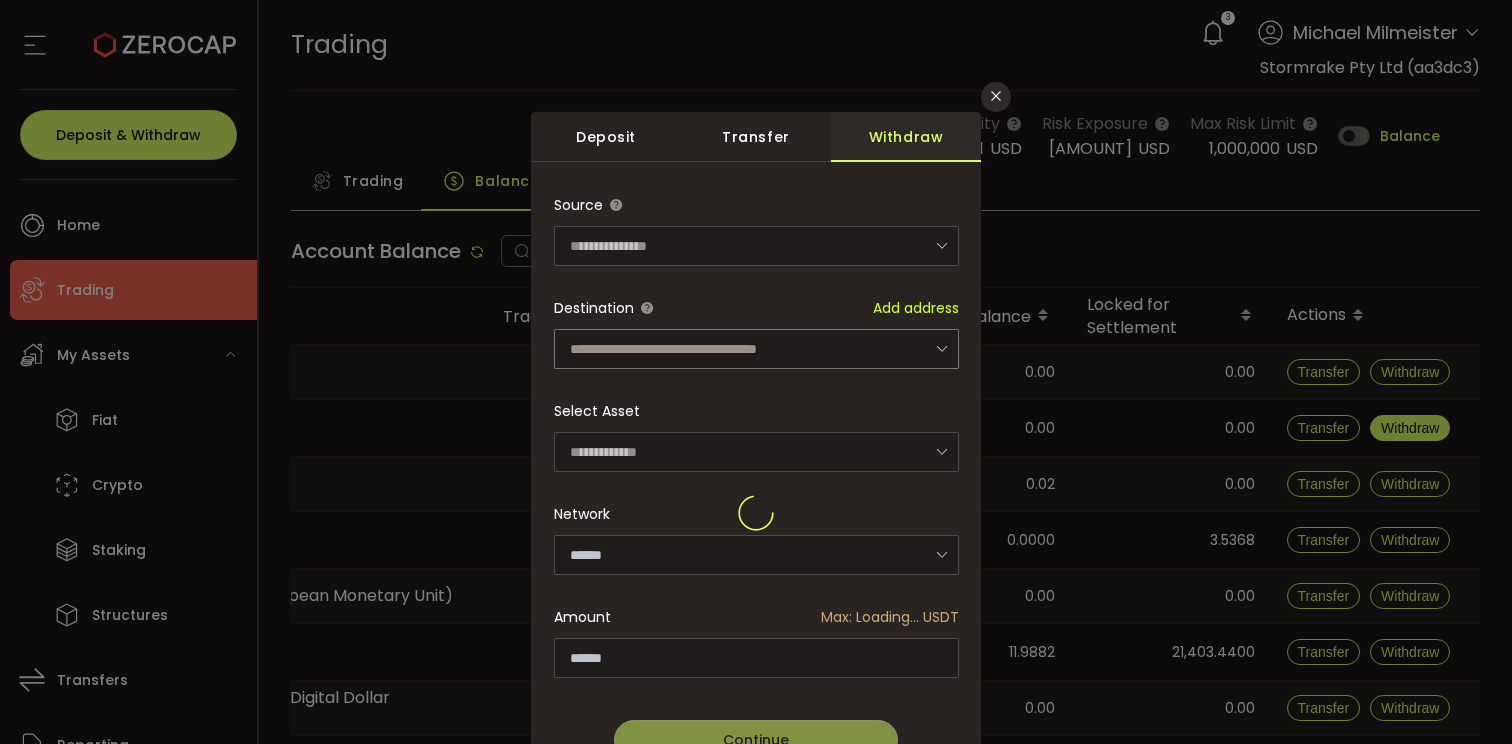 type on "********" 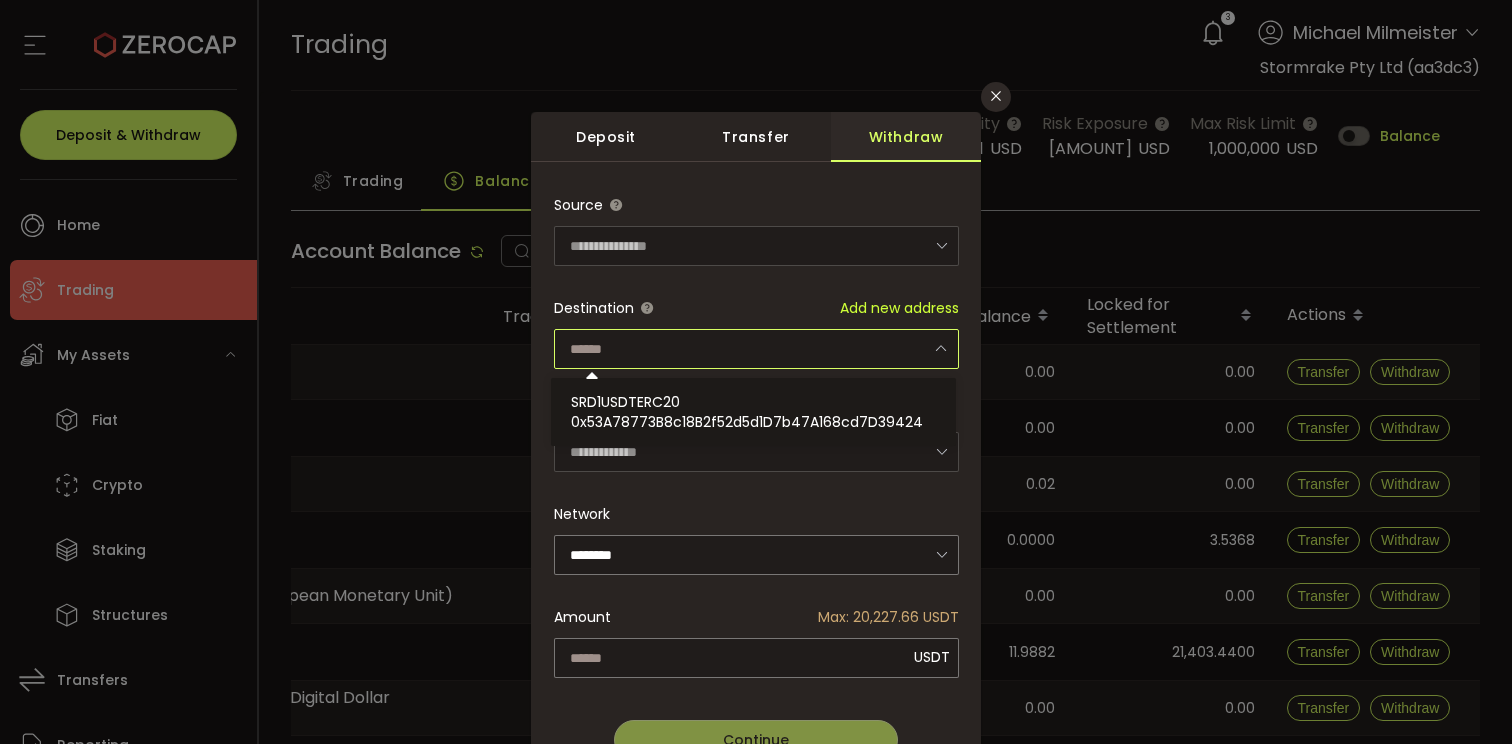 click at bounding box center [756, 349] 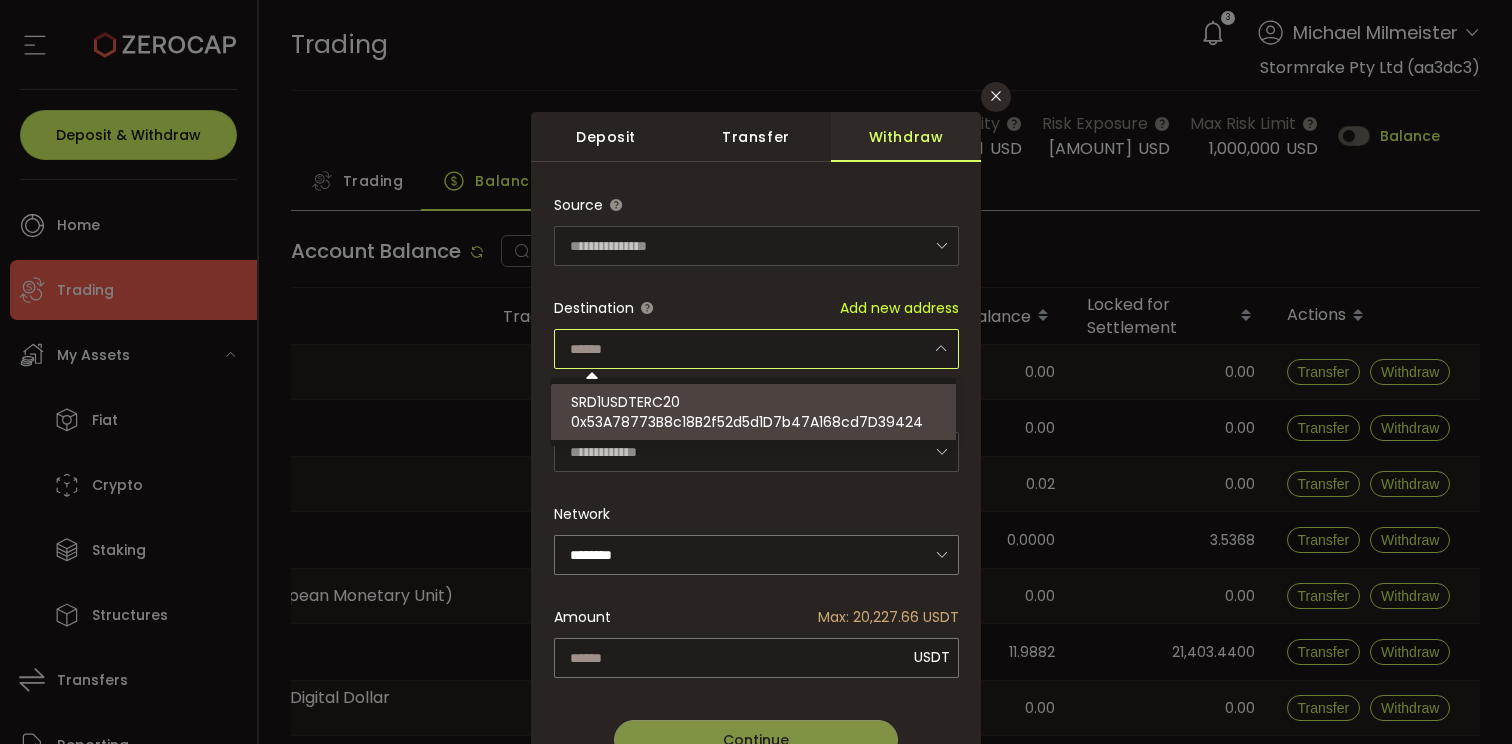 click on "SRD1USDTERC20 0x53A78773B8c18B2f52d5d1D7b47A168cd7D39424" at bounding box center (756, 412) 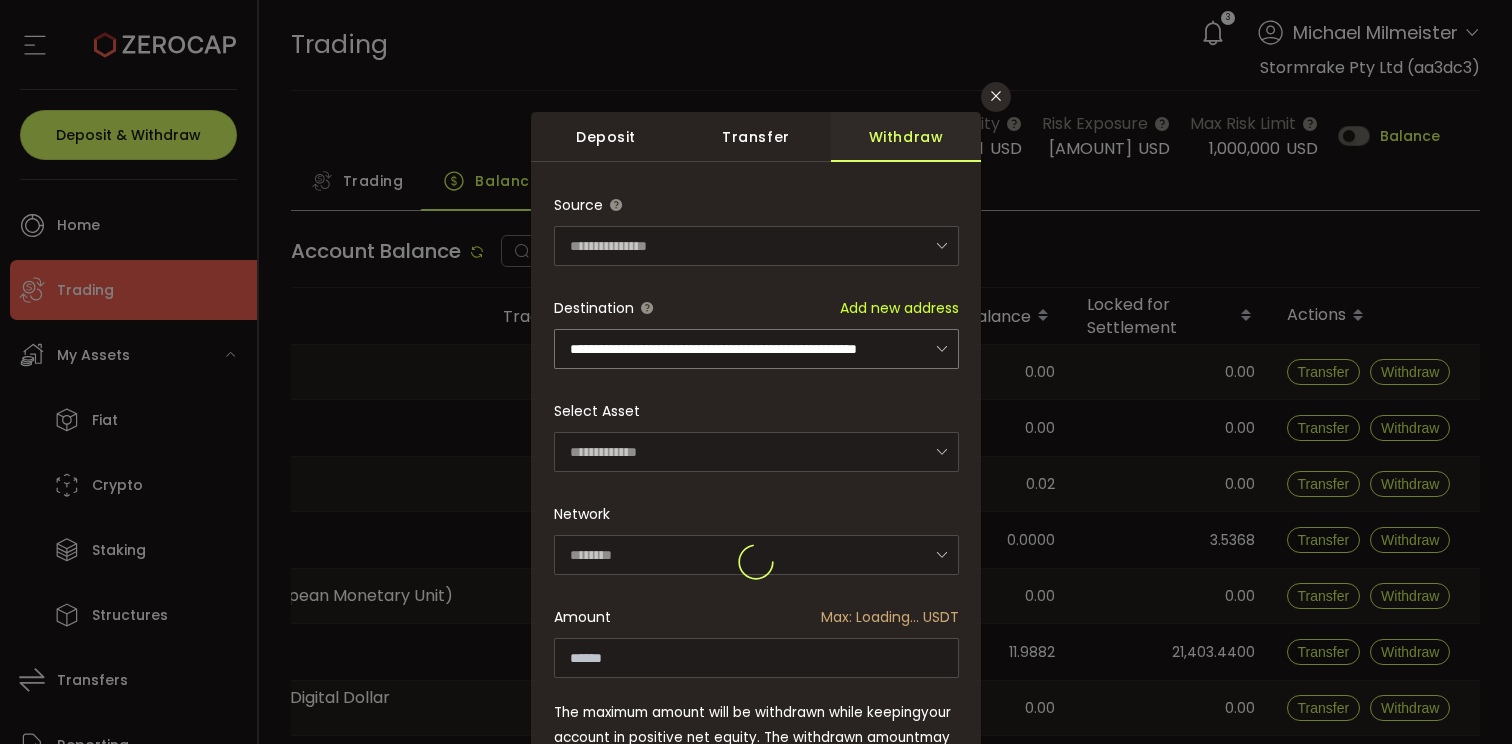 click on "**********" at bounding box center (756, 562) 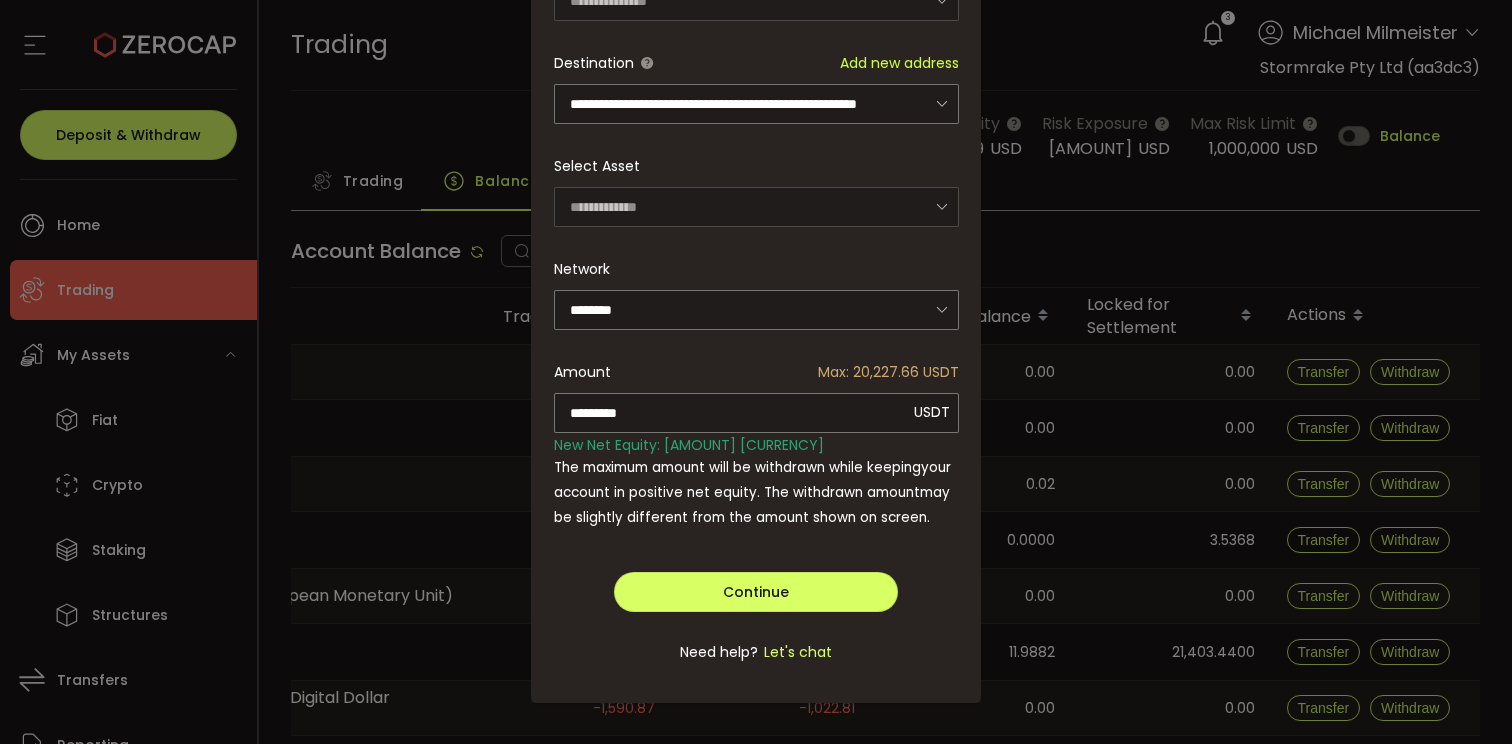 scroll, scrollTop: 243, scrollLeft: 0, axis: vertical 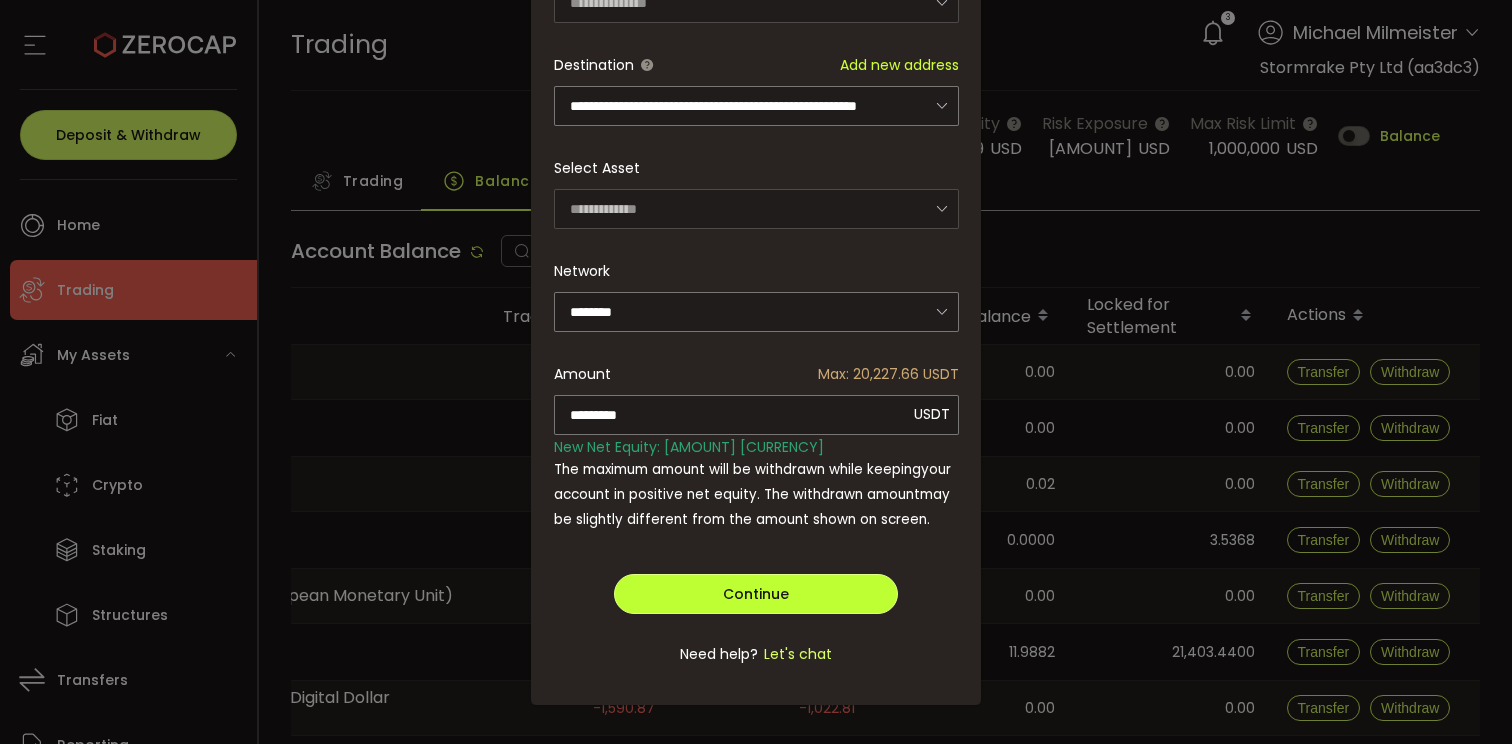 click on "Continue" at bounding box center (756, 594) 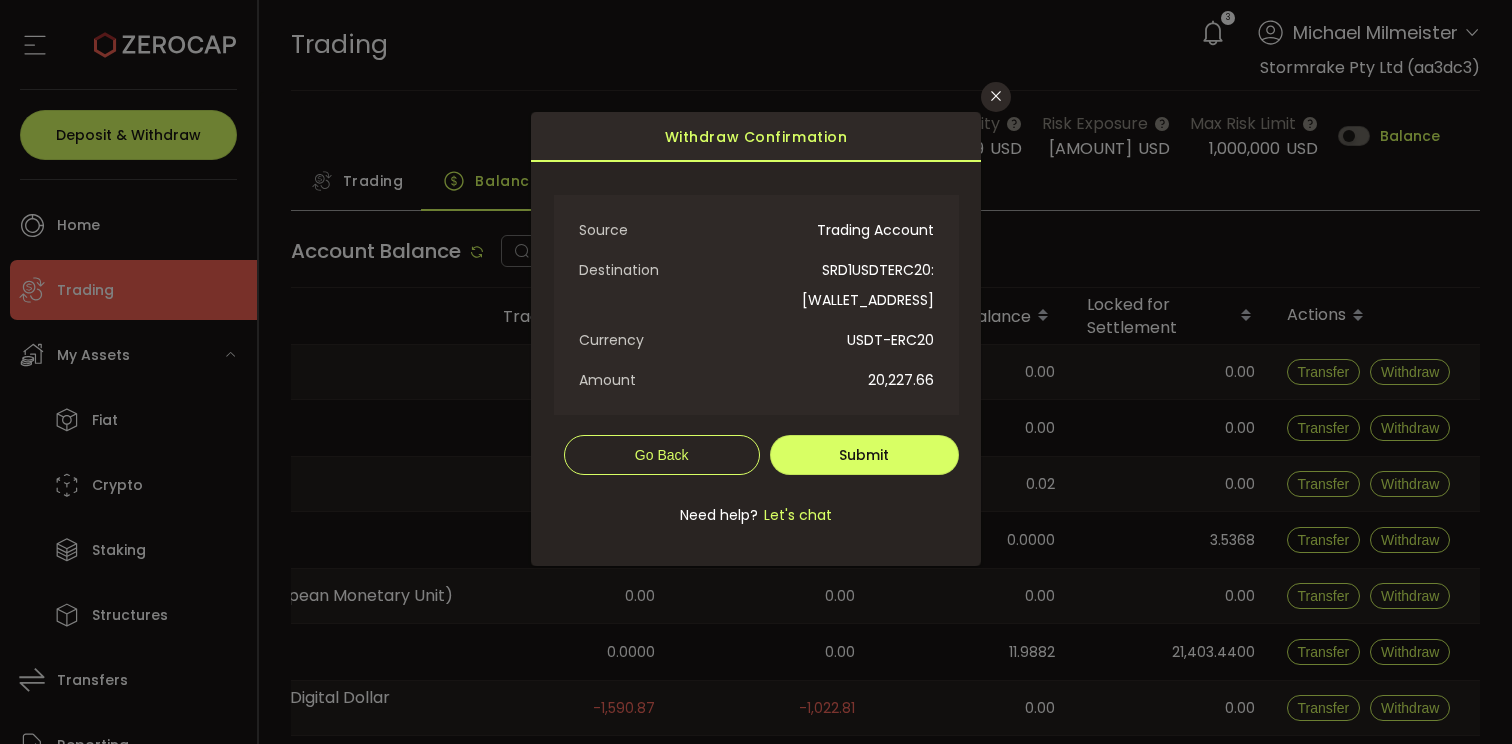 scroll, scrollTop: 0, scrollLeft: 0, axis: both 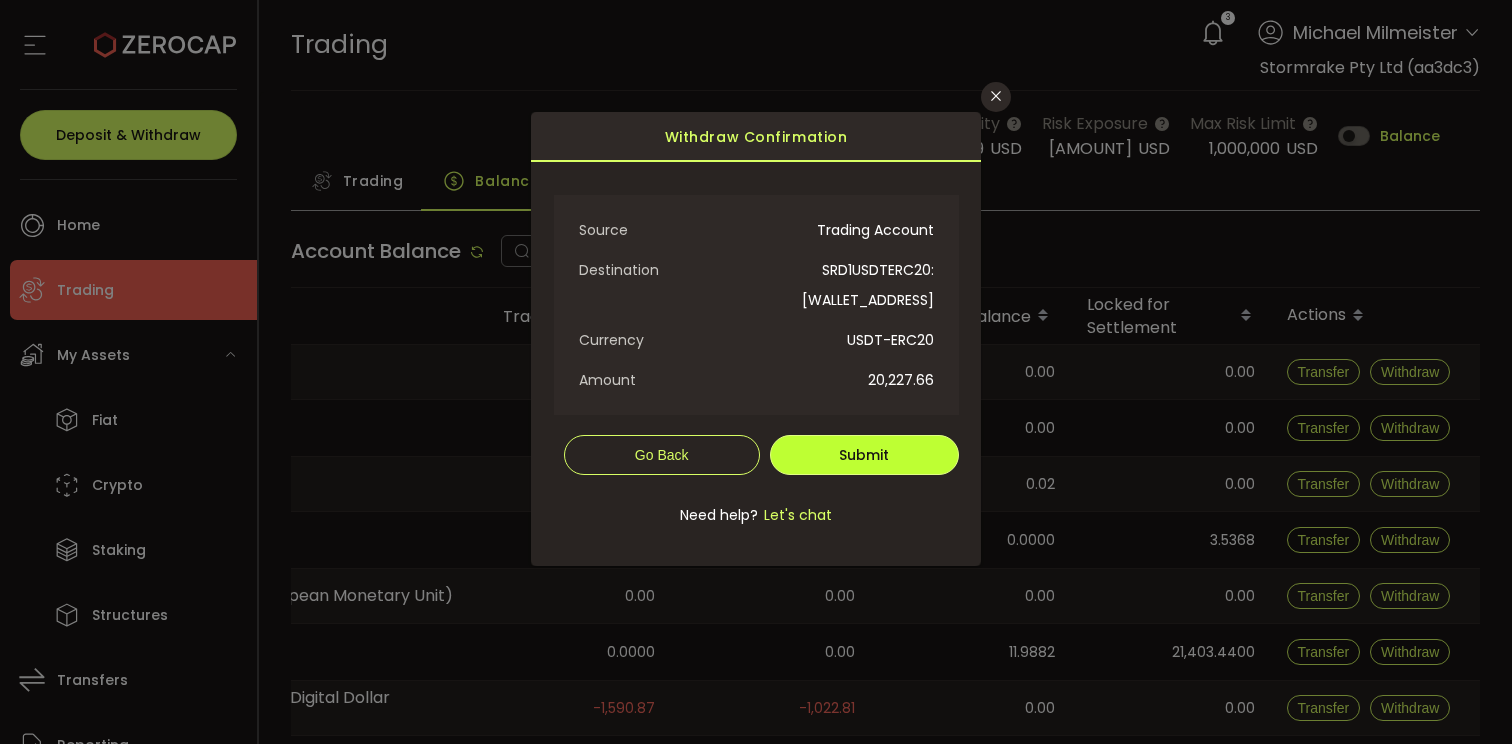 click on "Submit" at bounding box center [864, 455] 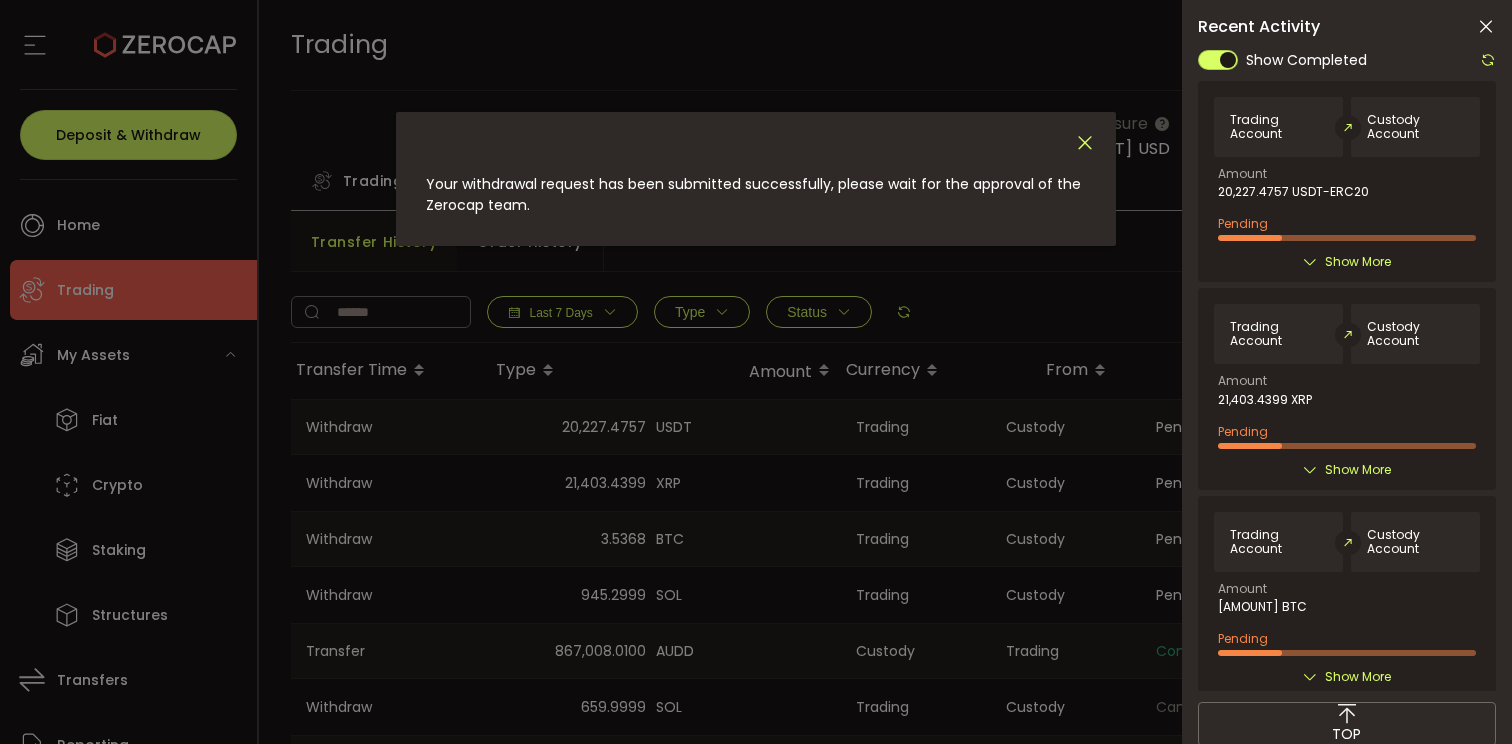 click at bounding box center [1085, 143] 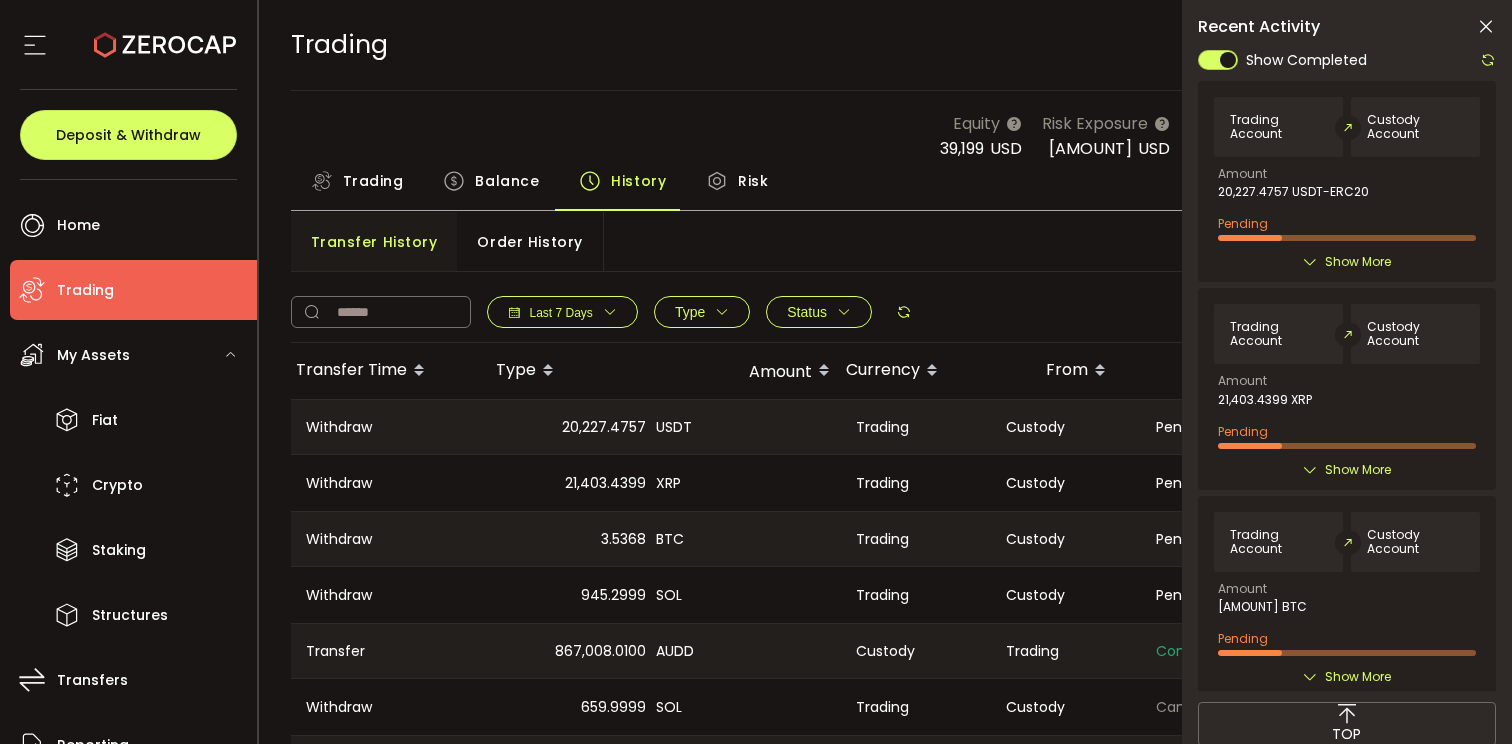 click at bounding box center [1486, 27] 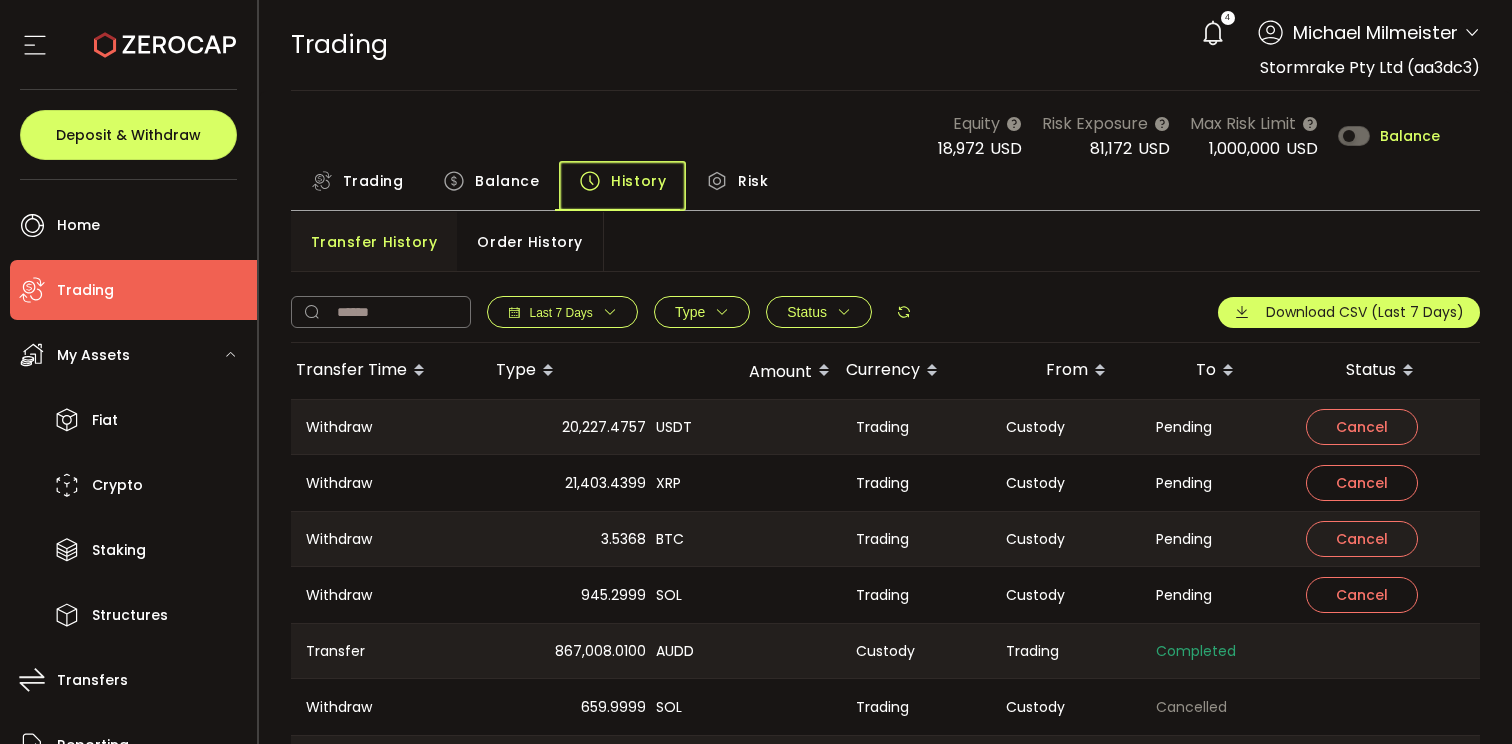 click on "History" at bounding box center [622, 186] 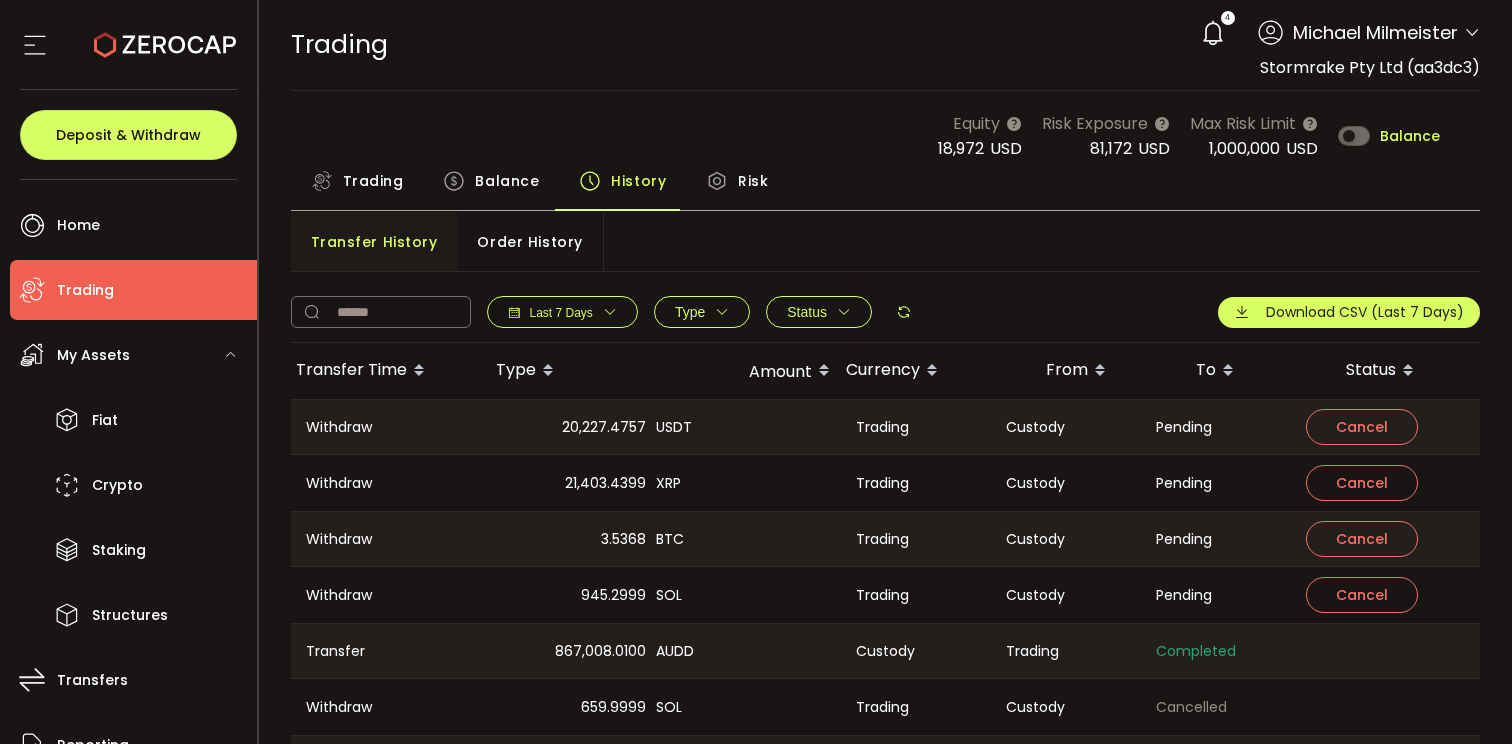 click on "Balance" at bounding box center [507, 181] 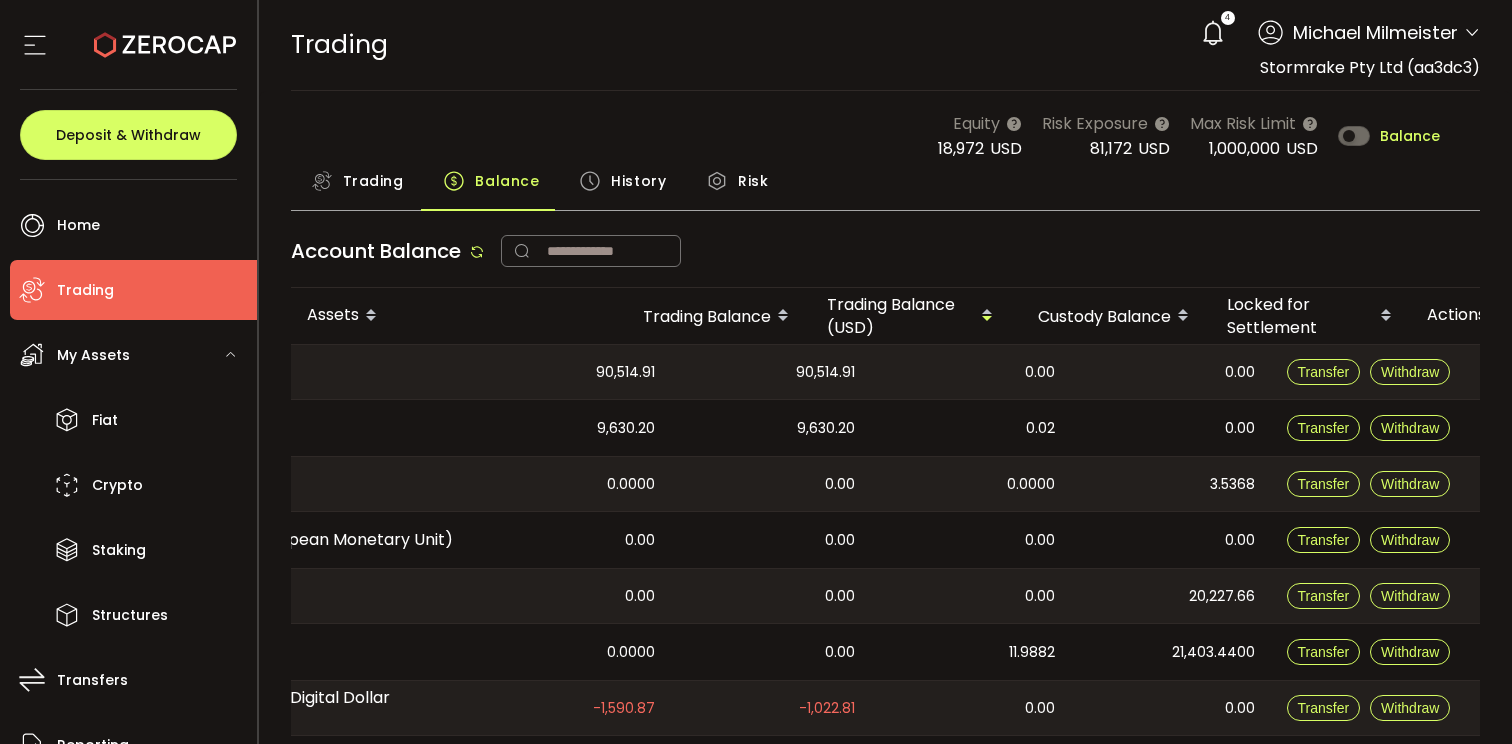scroll, scrollTop: 0, scrollLeft: 0, axis: both 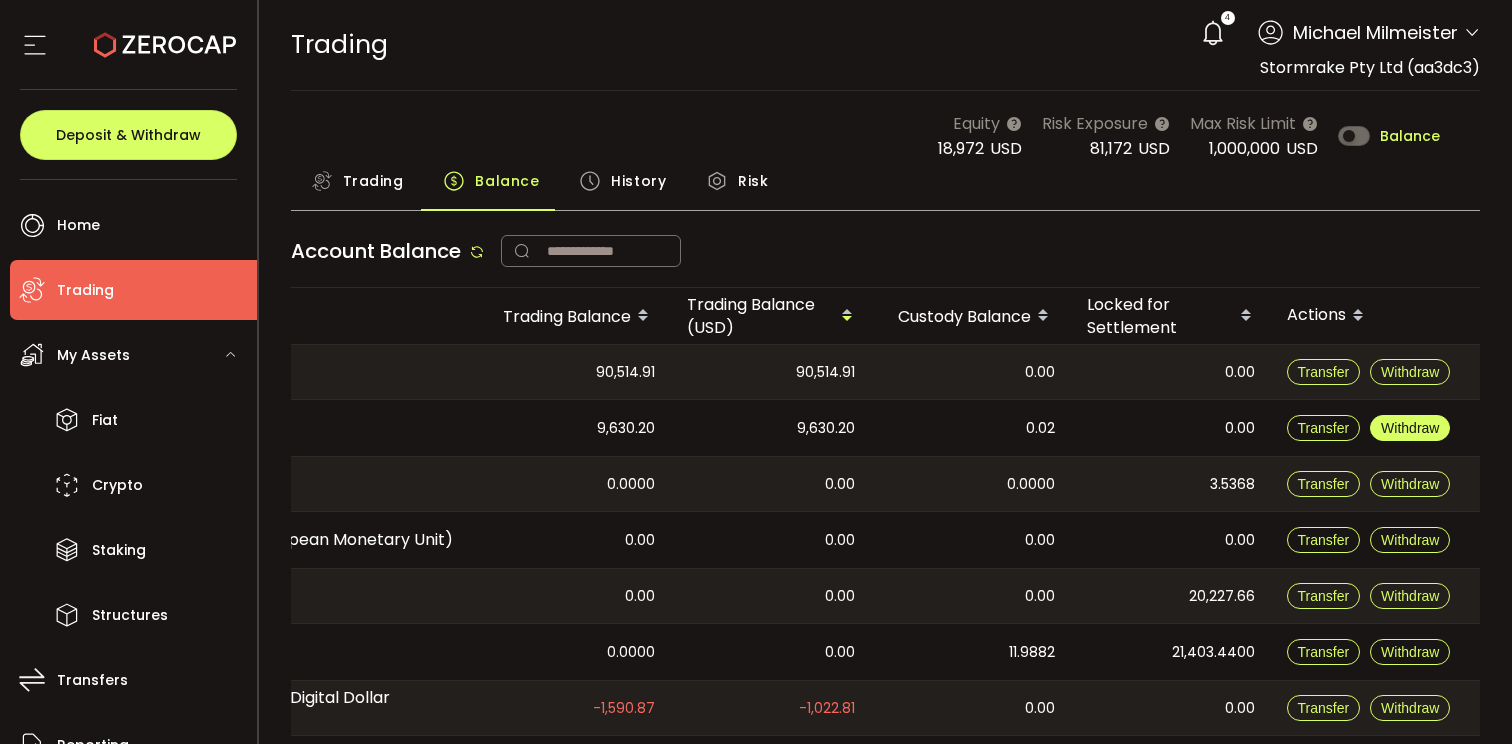 click on "Withdraw" at bounding box center [1410, 428] 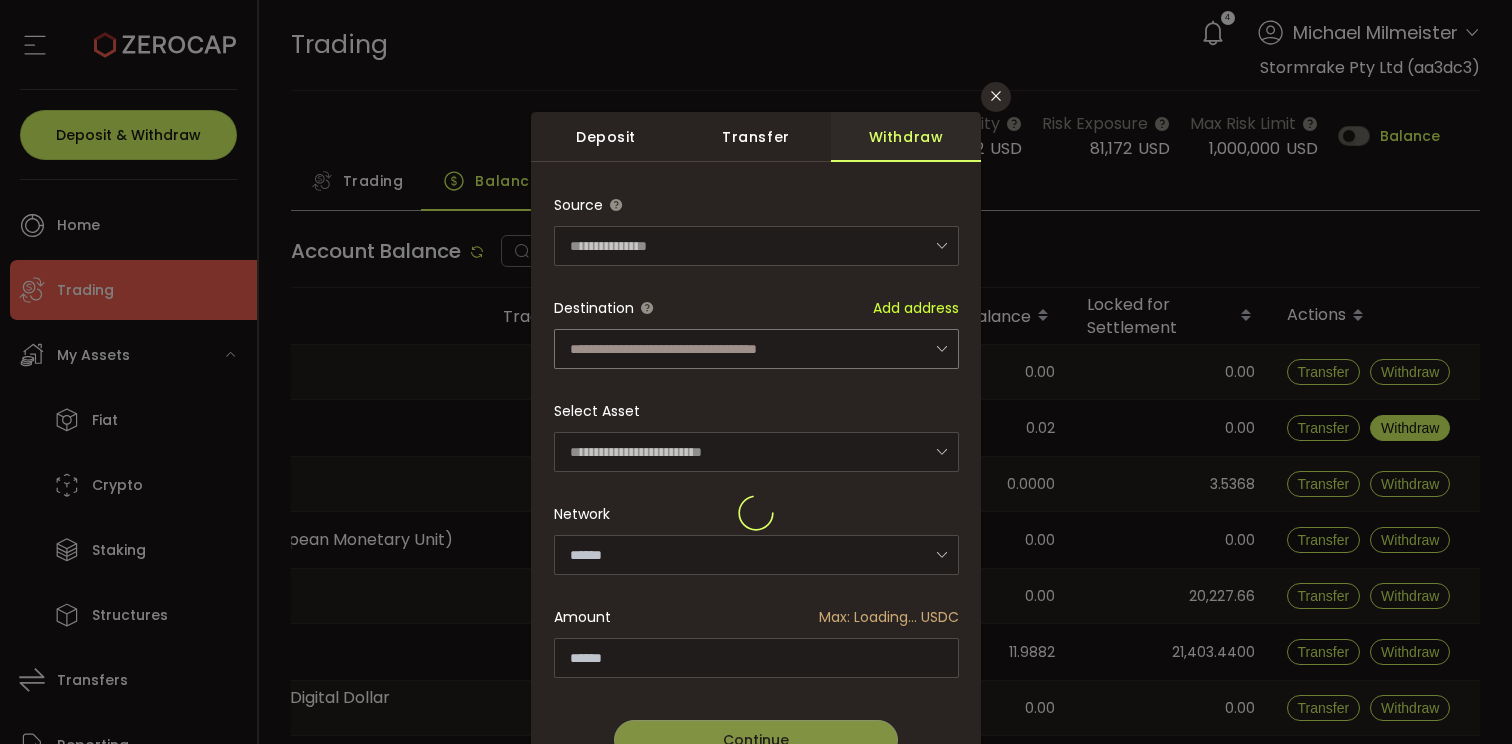 type on "********" 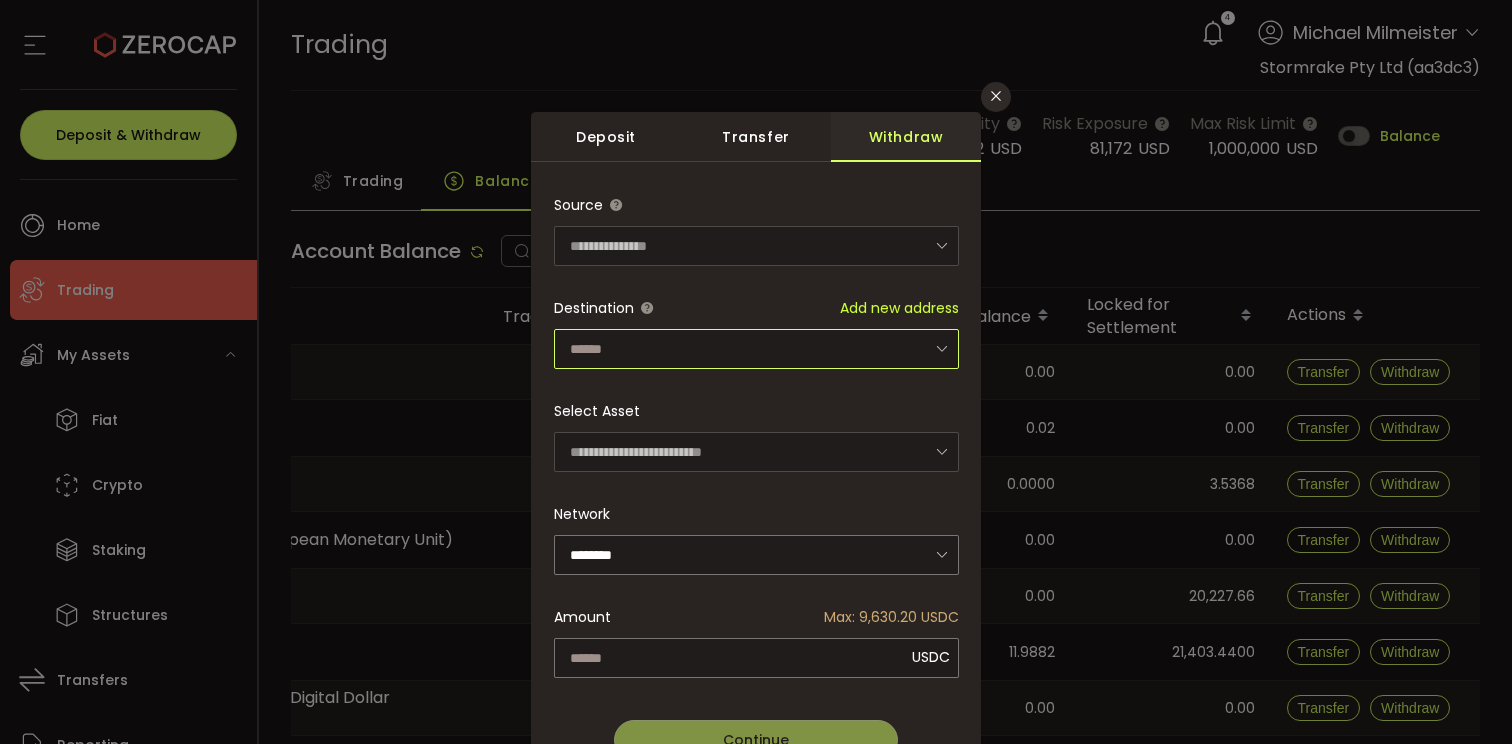 click at bounding box center (756, 349) 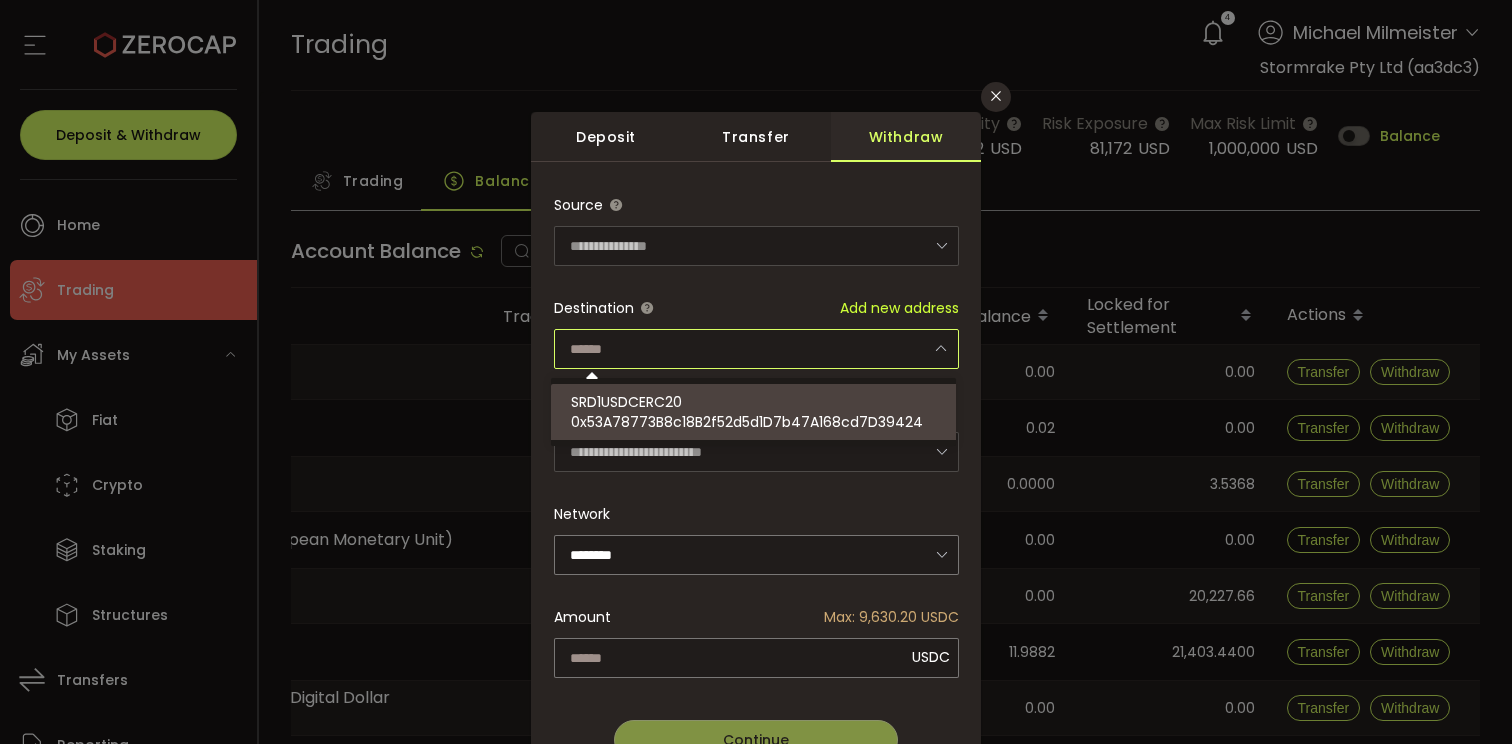 click on "SRD1USDCERC20 0x53A78773B8c18B2f52d5d1D7b47A168cd7D39424" at bounding box center (756, 412) 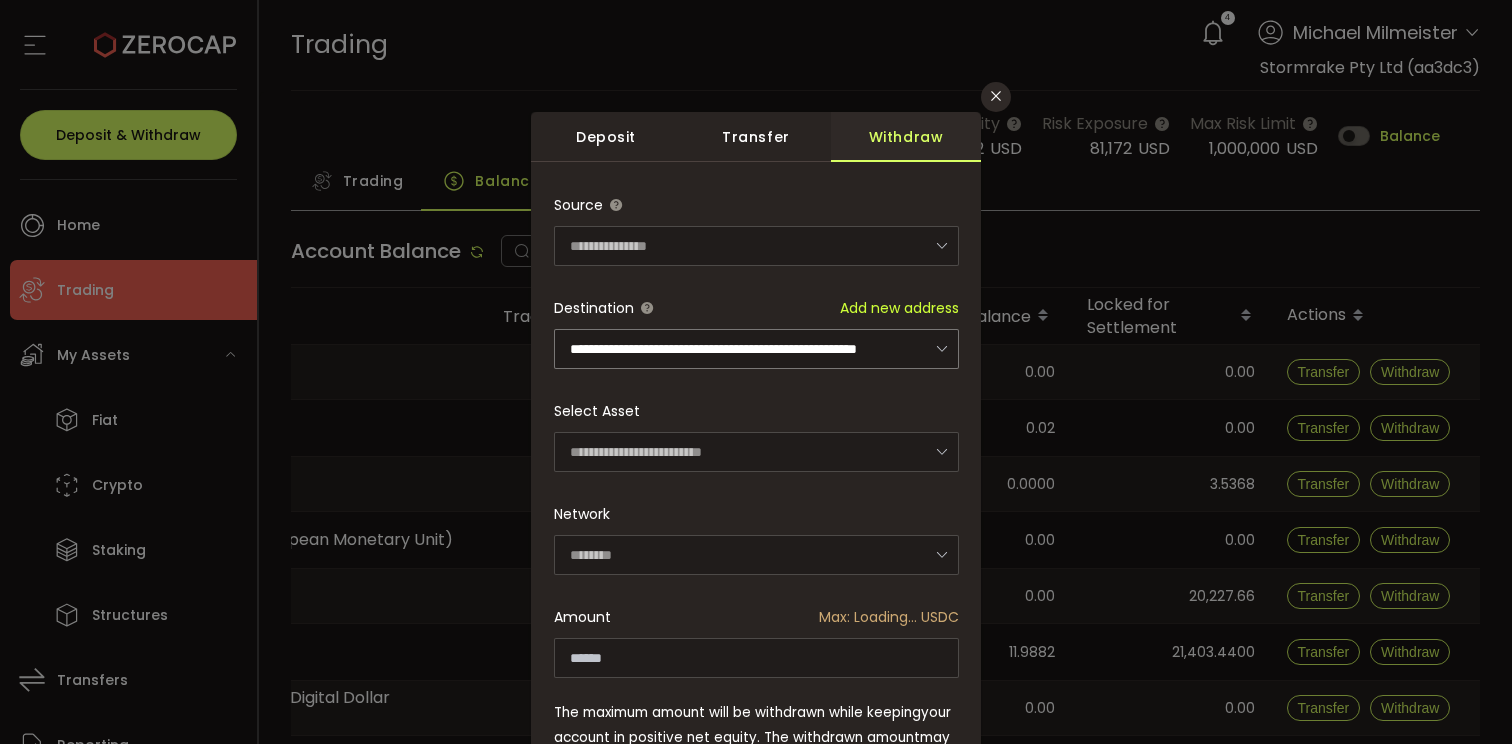 click on "**********" at bounding box center [756, 562] 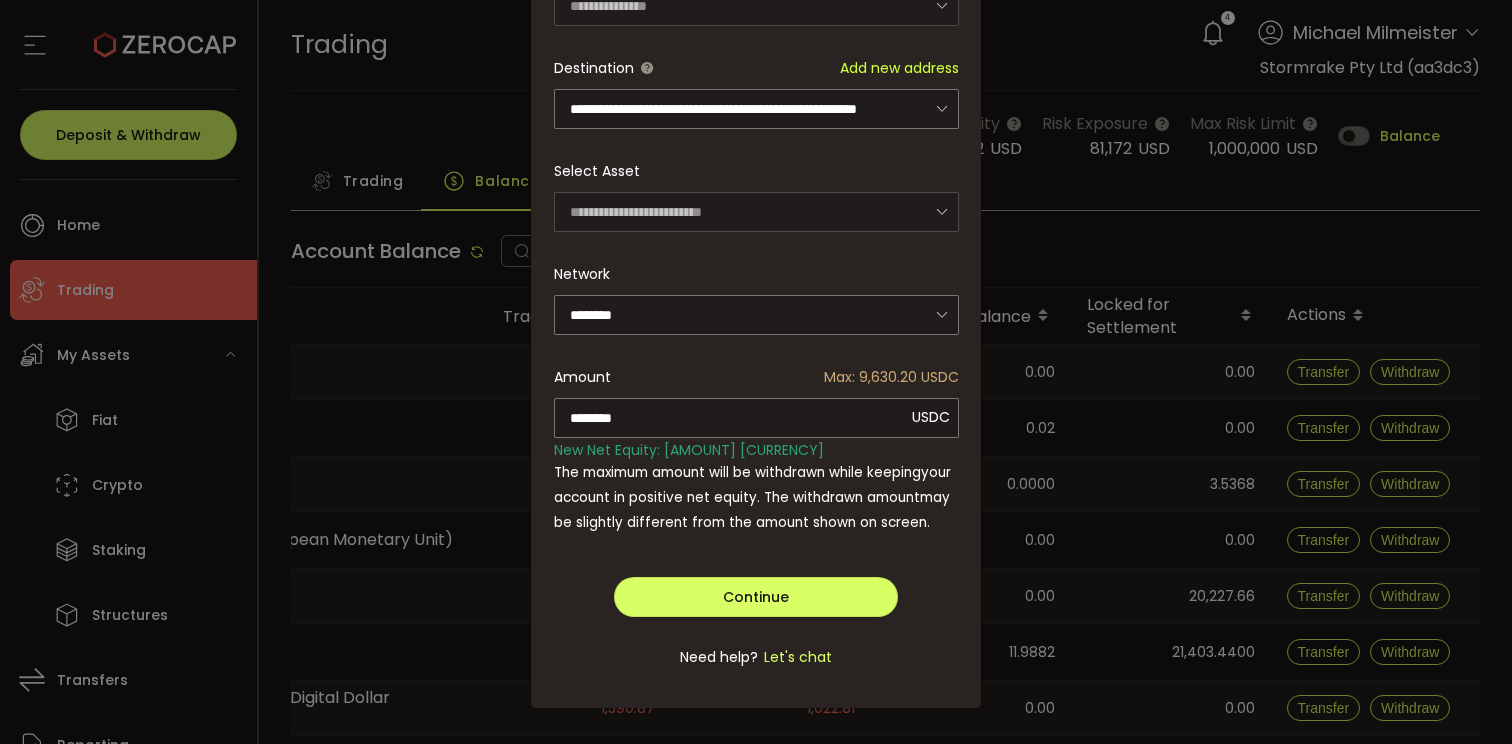 scroll, scrollTop: 240, scrollLeft: 0, axis: vertical 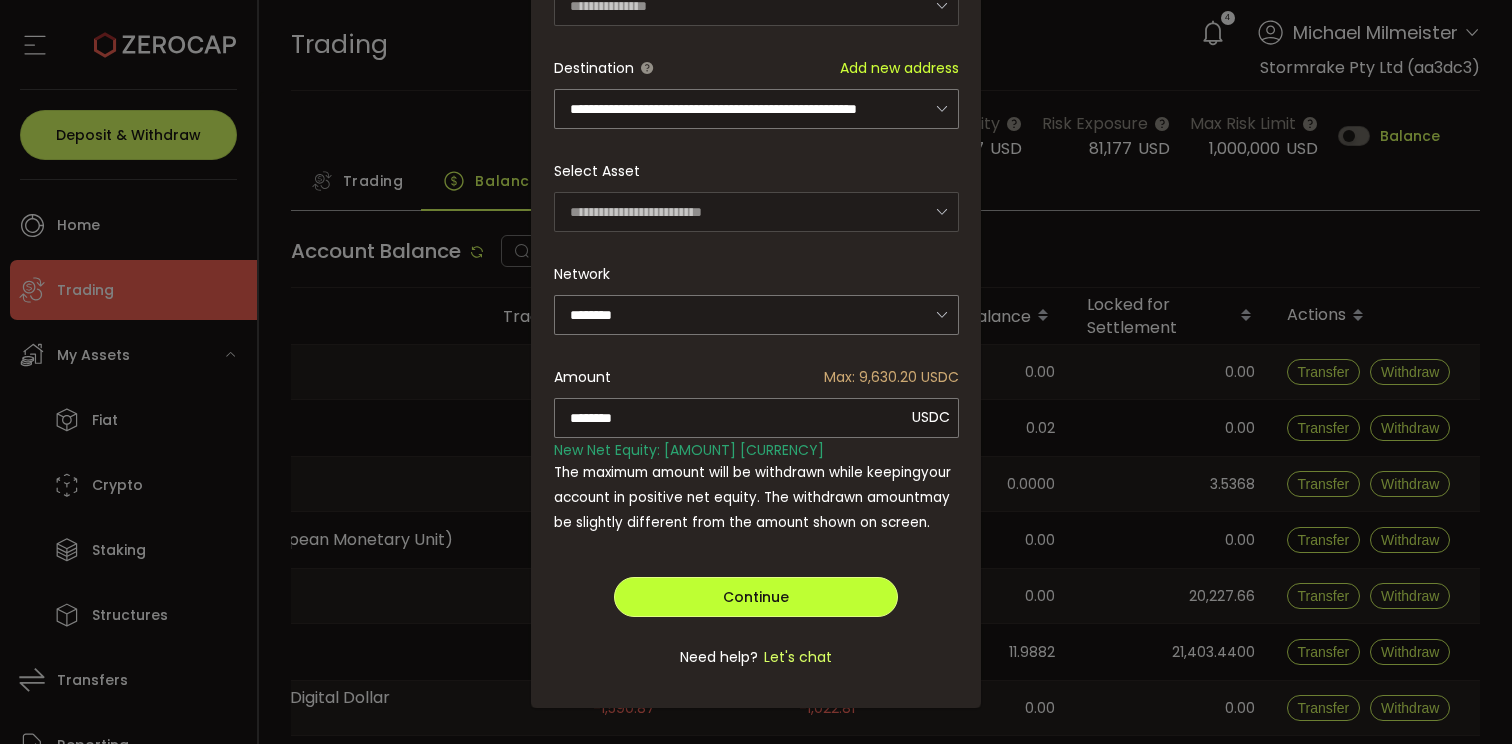 click on "Continue" at bounding box center [756, 597] 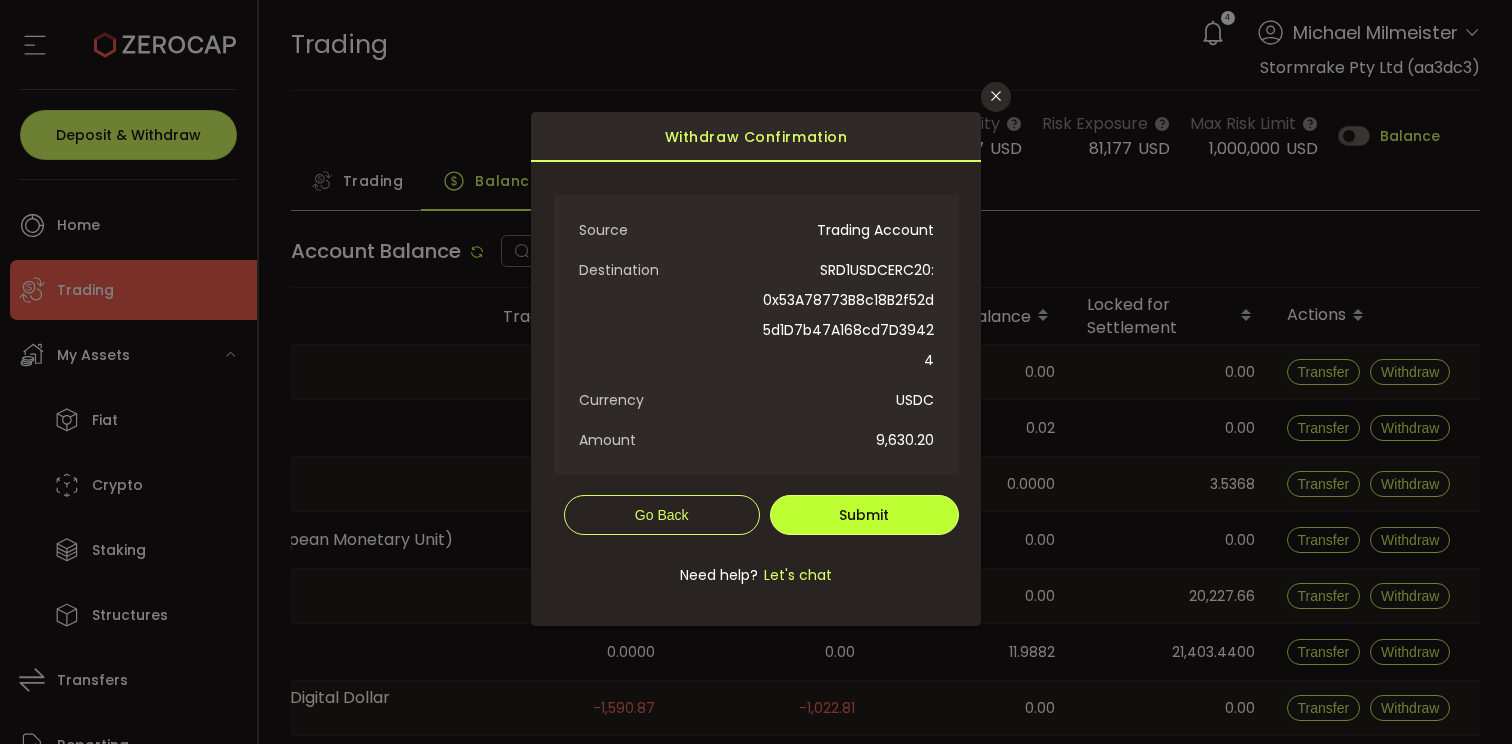 click on "Submit" at bounding box center [864, 515] 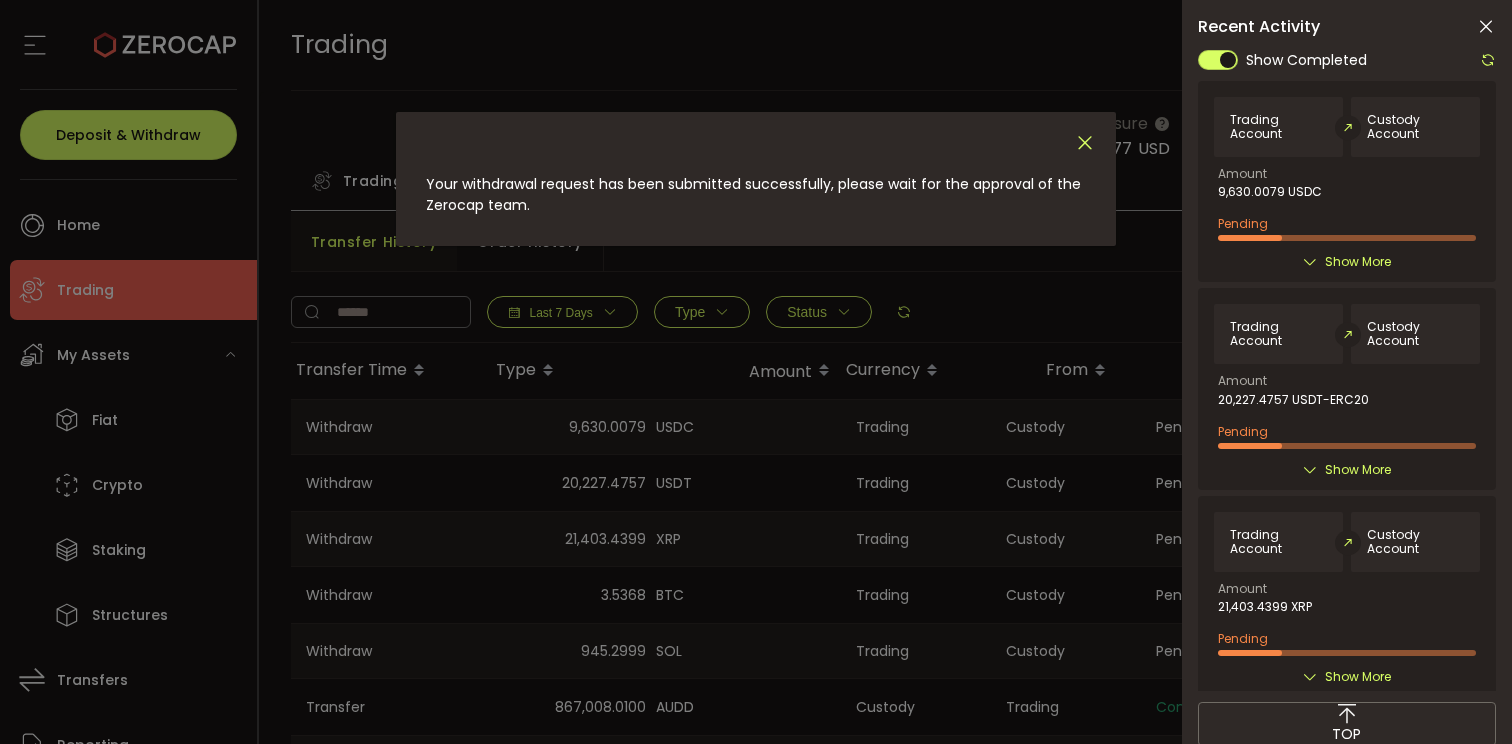 click at bounding box center (1085, 143) 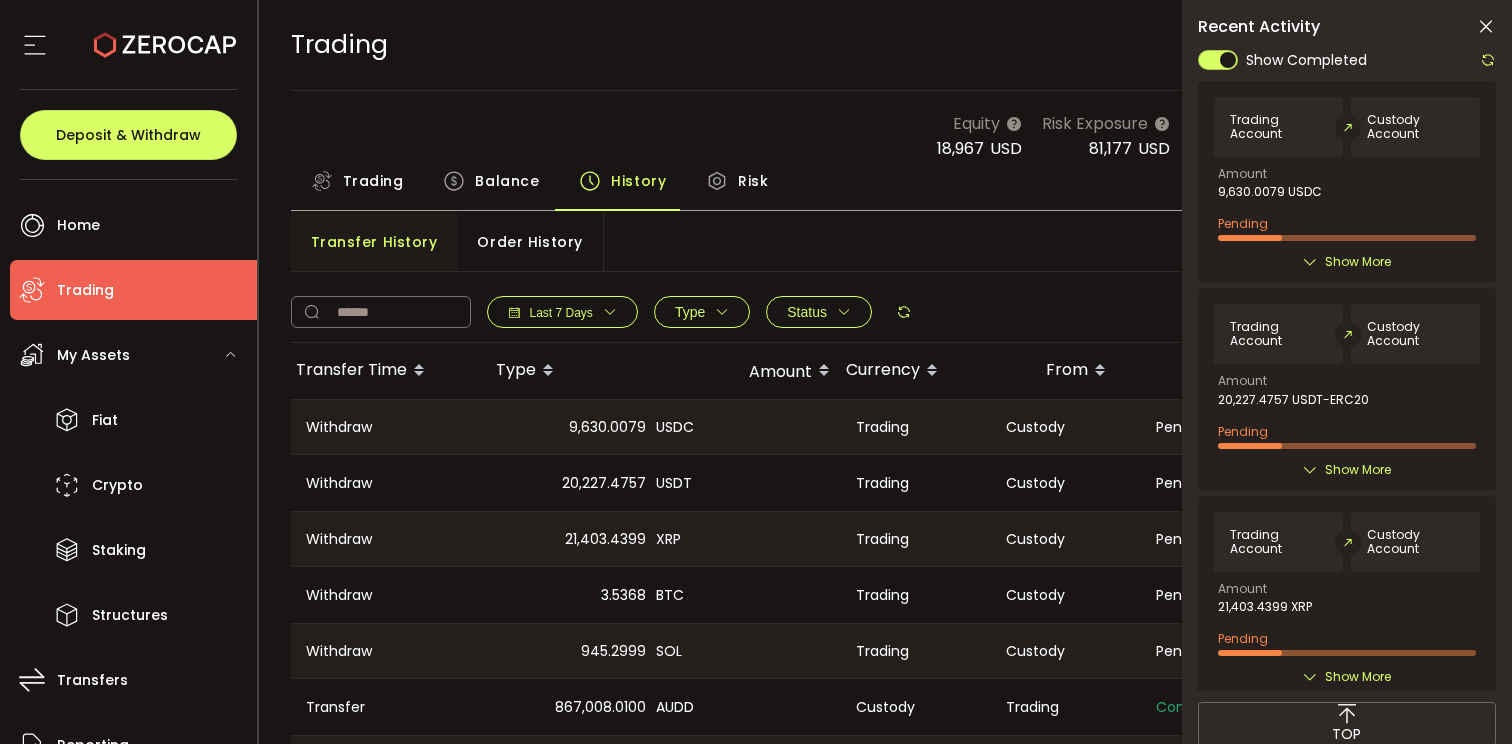click at bounding box center [1486, 27] 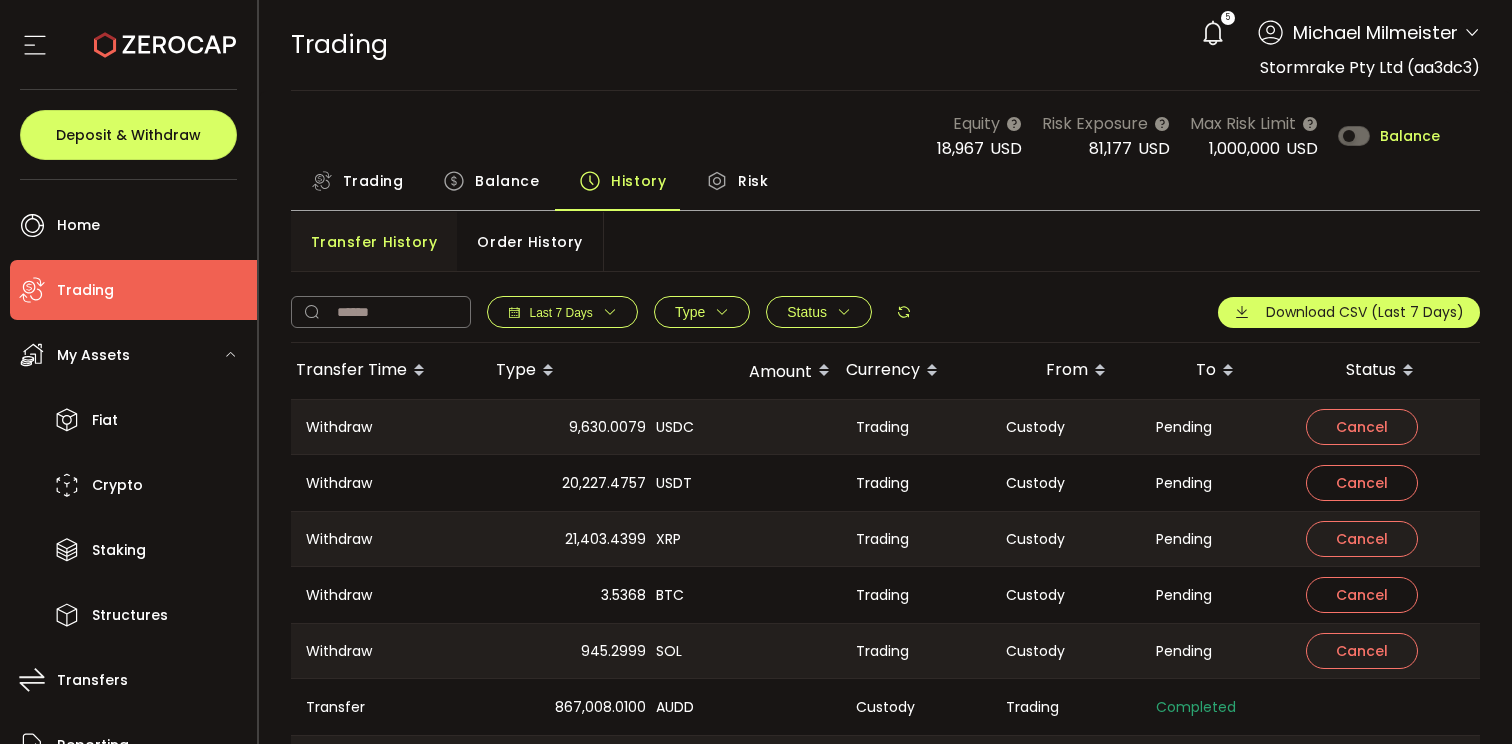 click on "Balance" at bounding box center [507, 181] 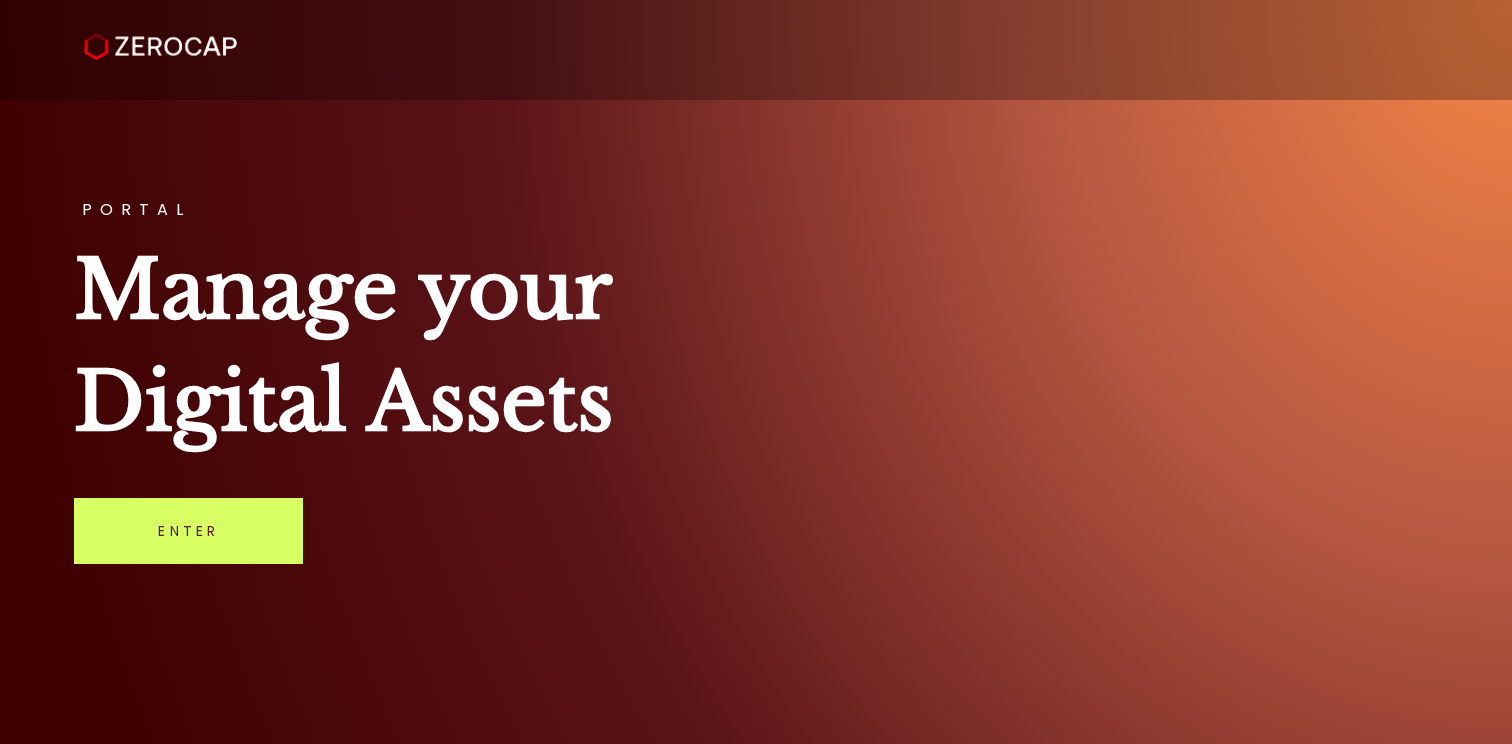 scroll, scrollTop: 0, scrollLeft: 0, axis: both 